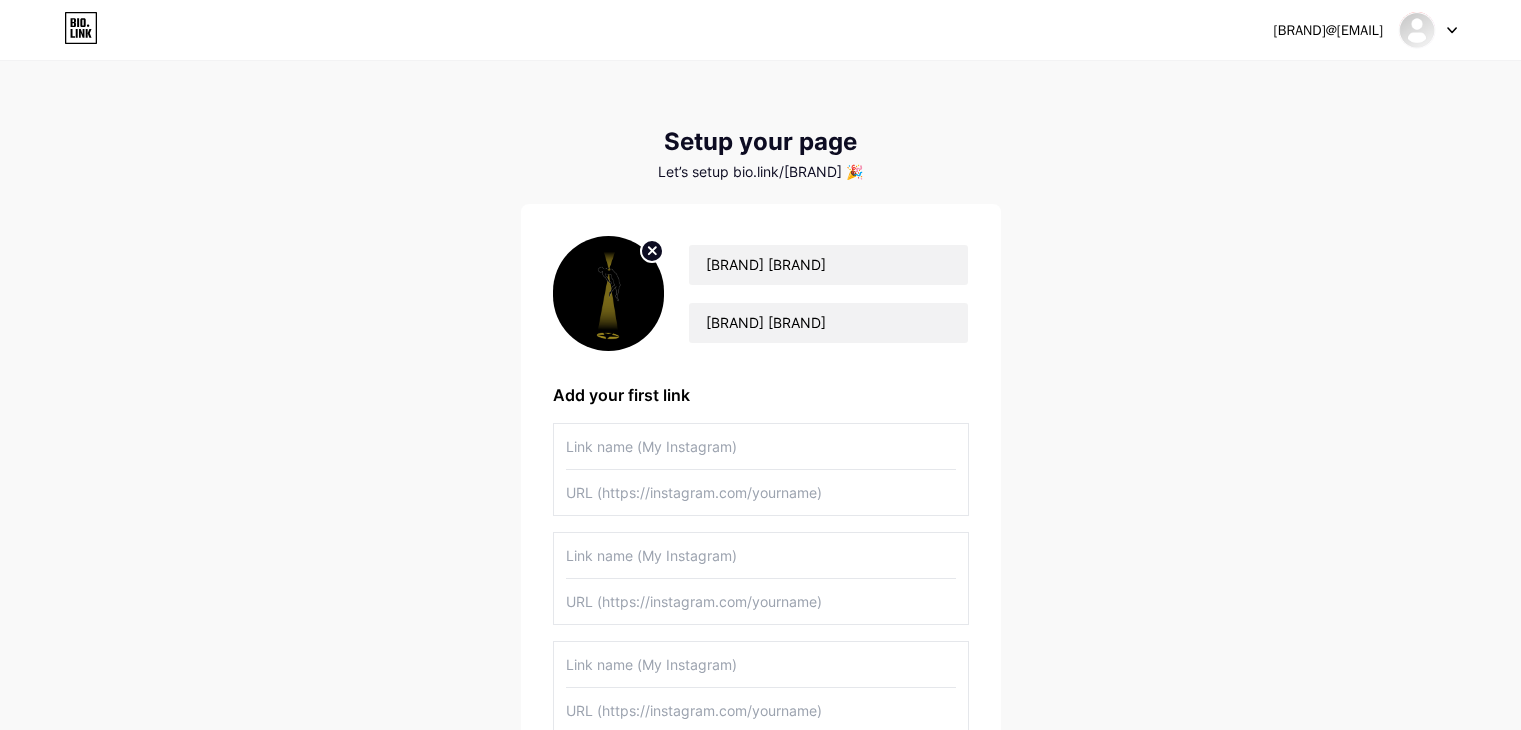 scroll, scrollTop: 280, scrollLeft: 0, axis: vertical 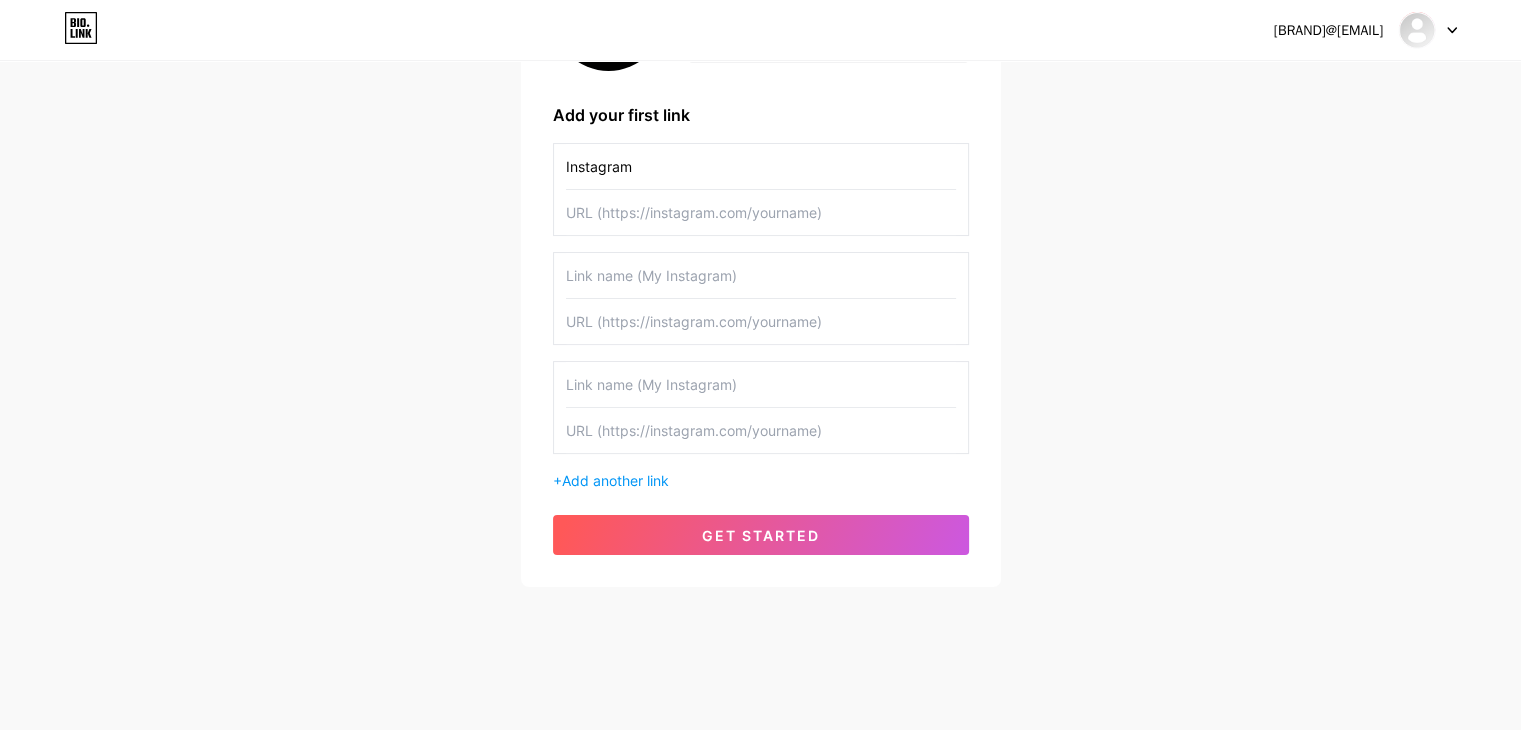 type on "Instagram" 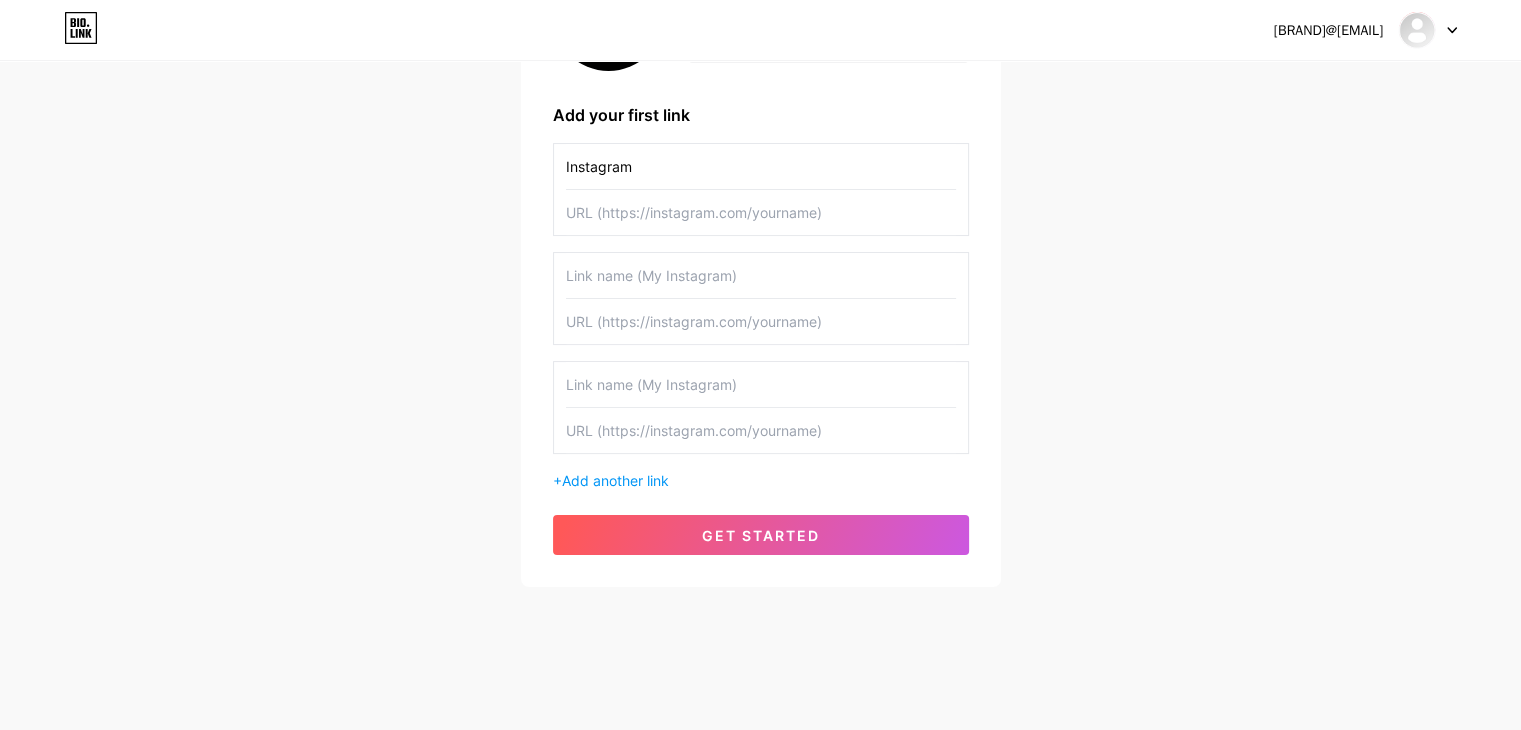 click at bounding box center (761, 275) 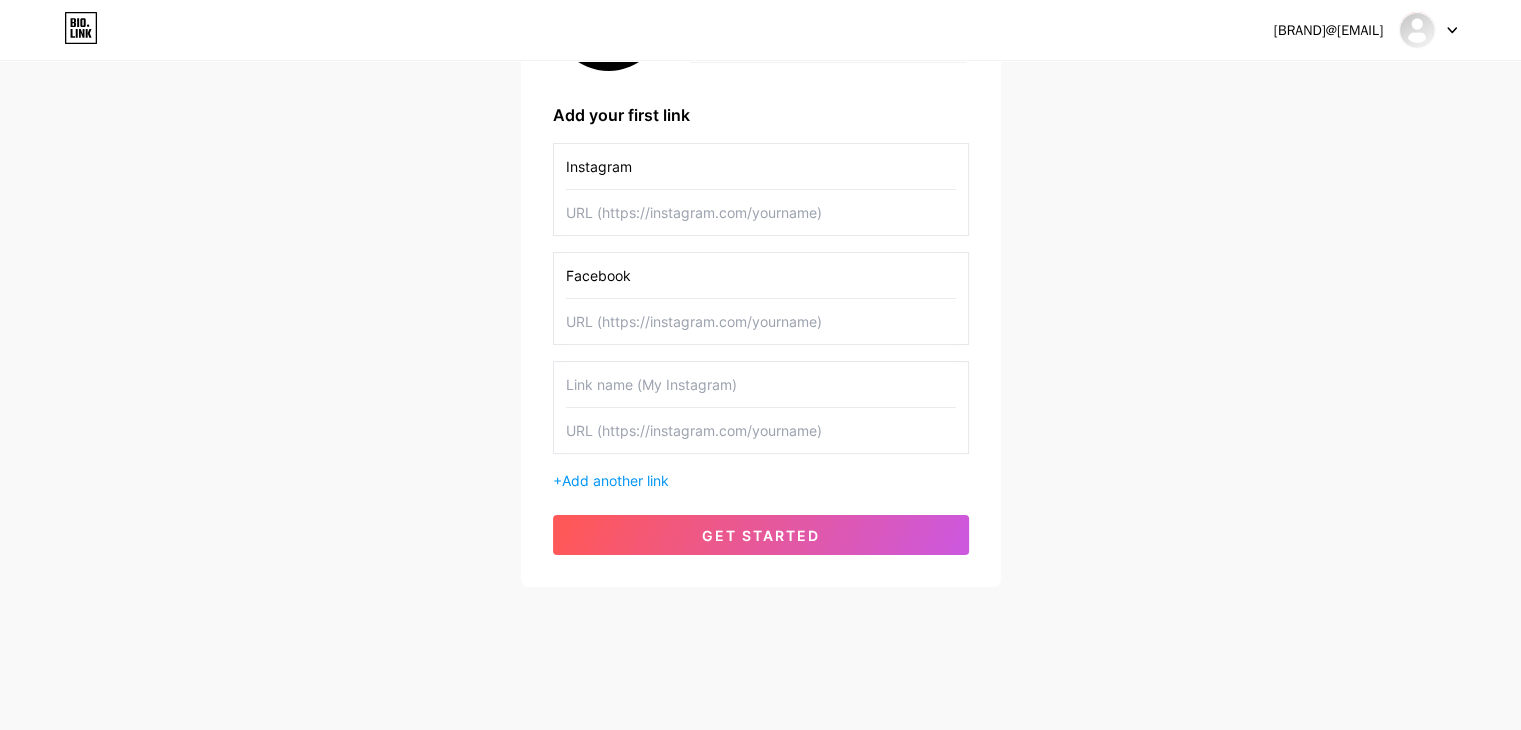 type on "Facebook" 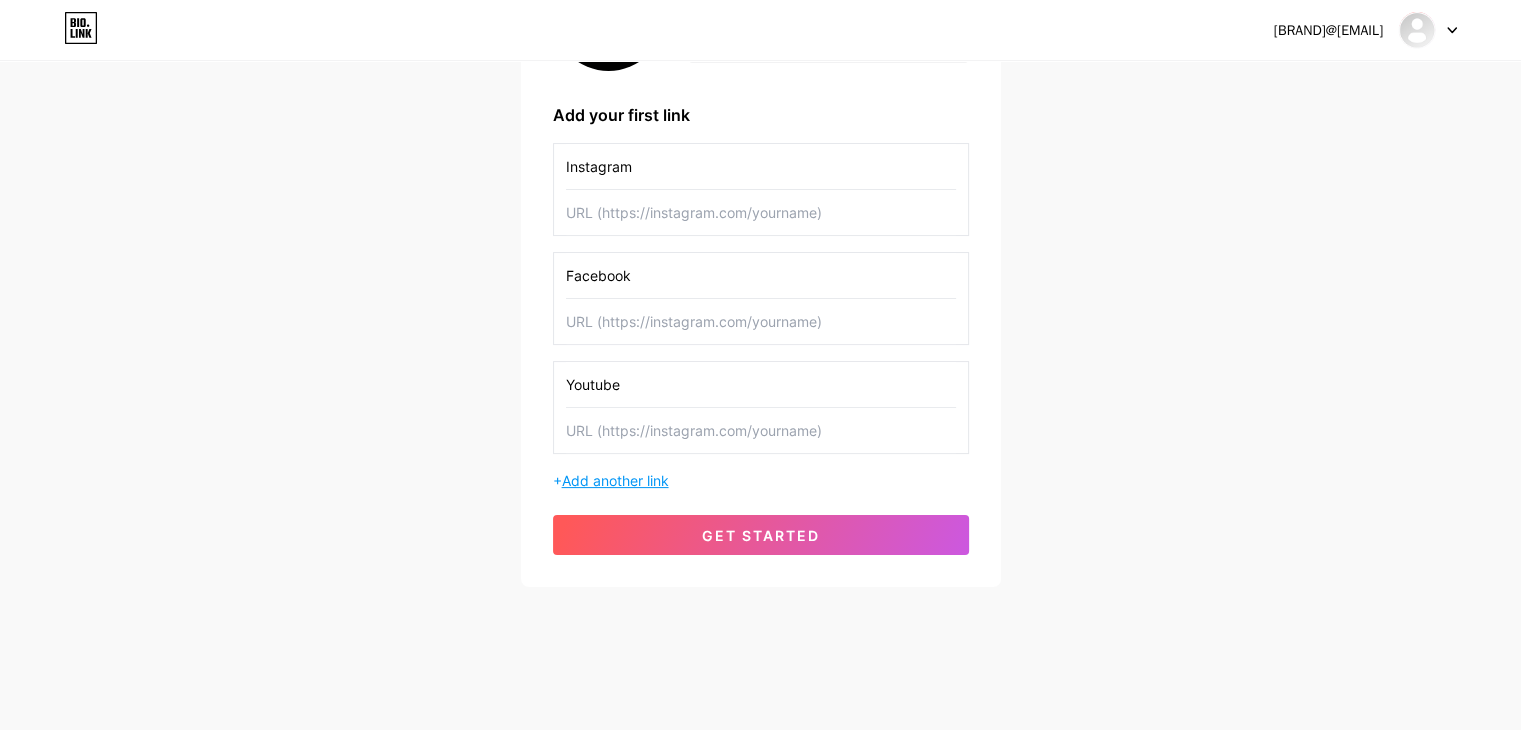 type on "Youtube" 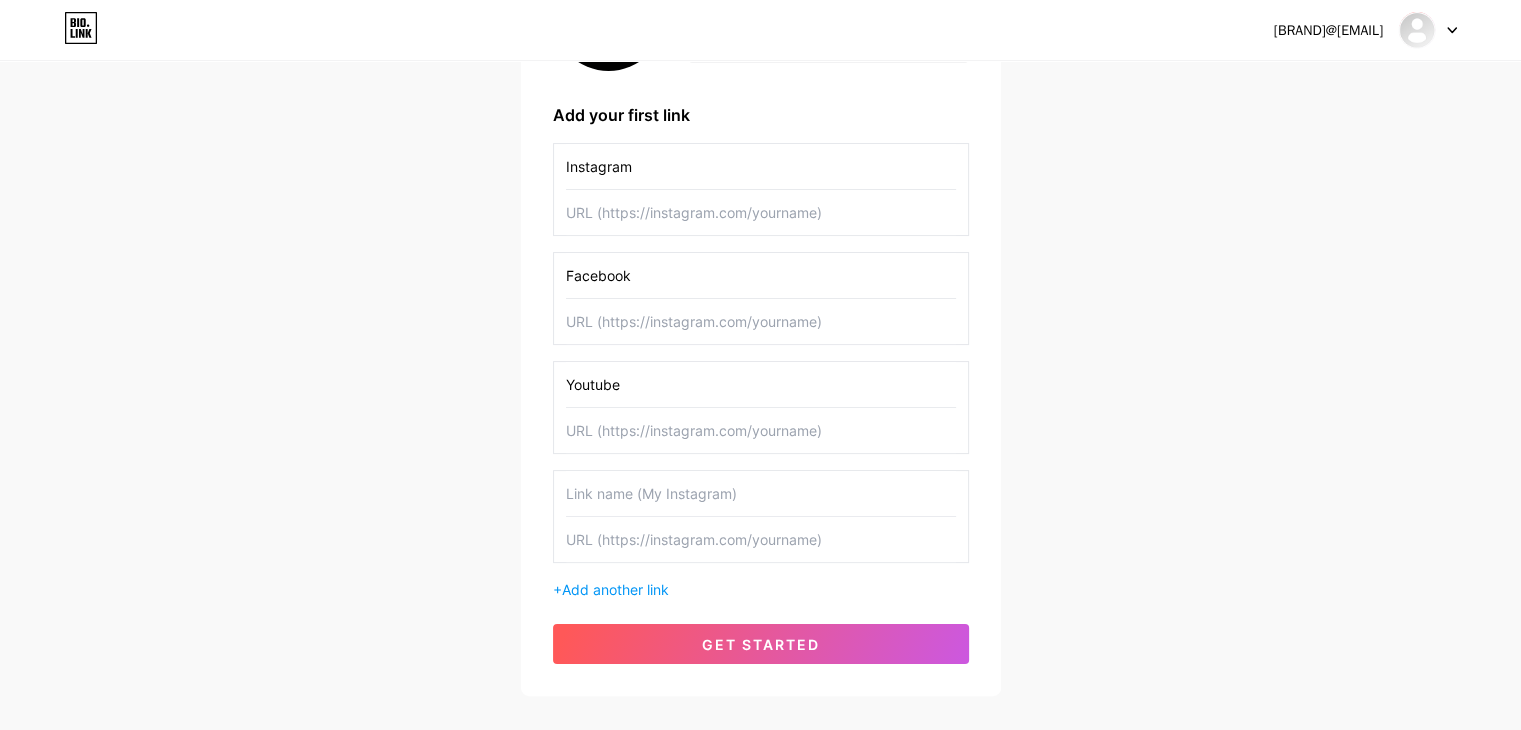 click at bounding box center (761, 493) 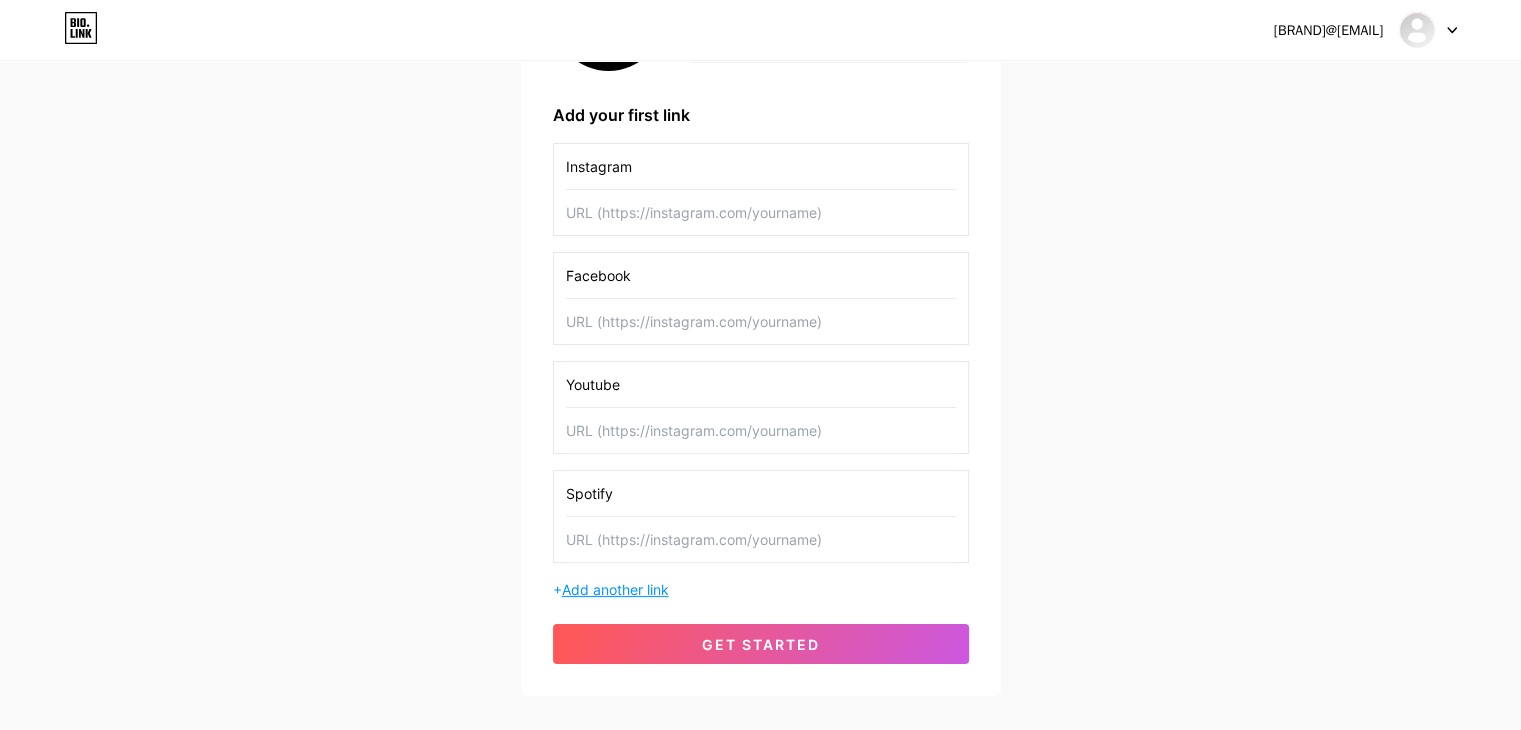 type on "Spotify" 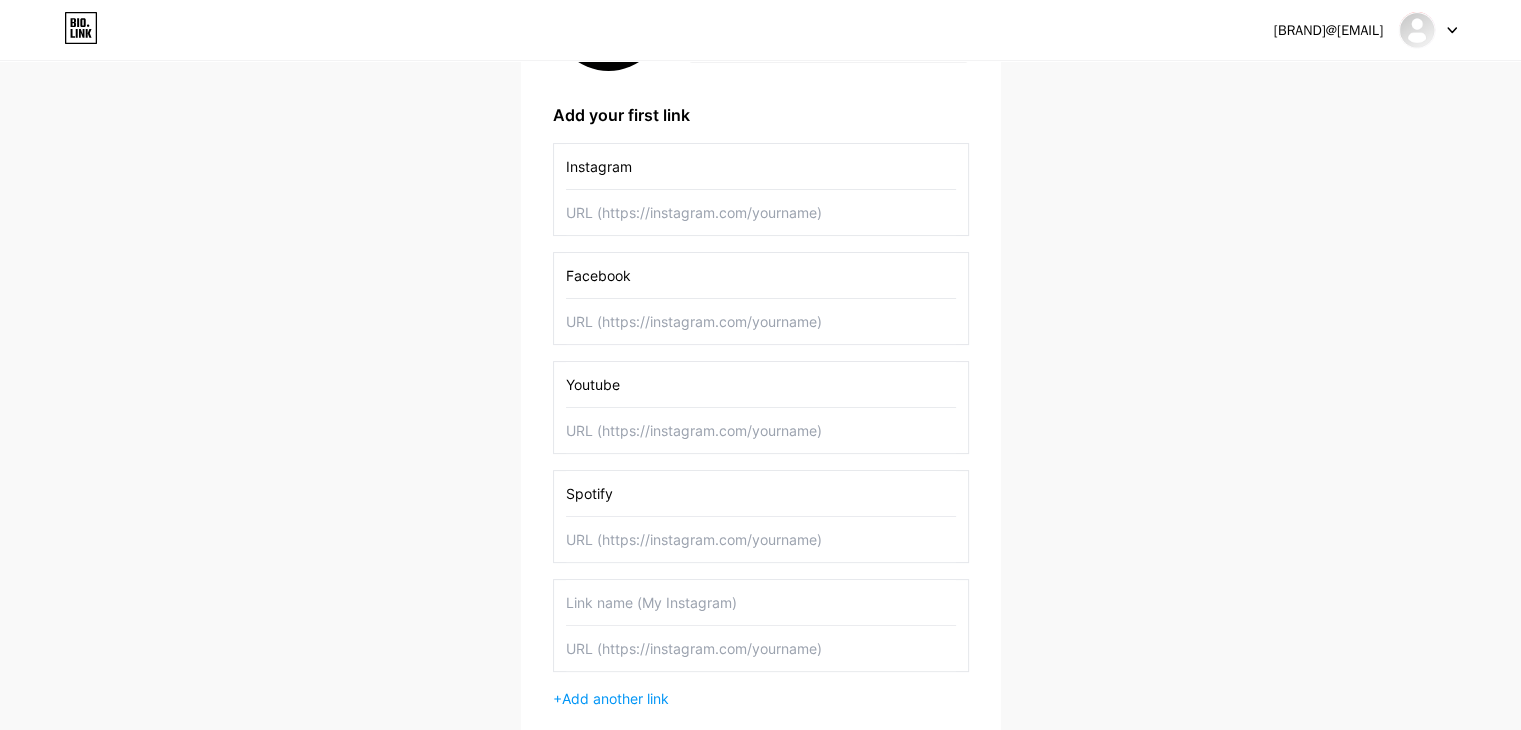 click at bounding box center (761, 602) 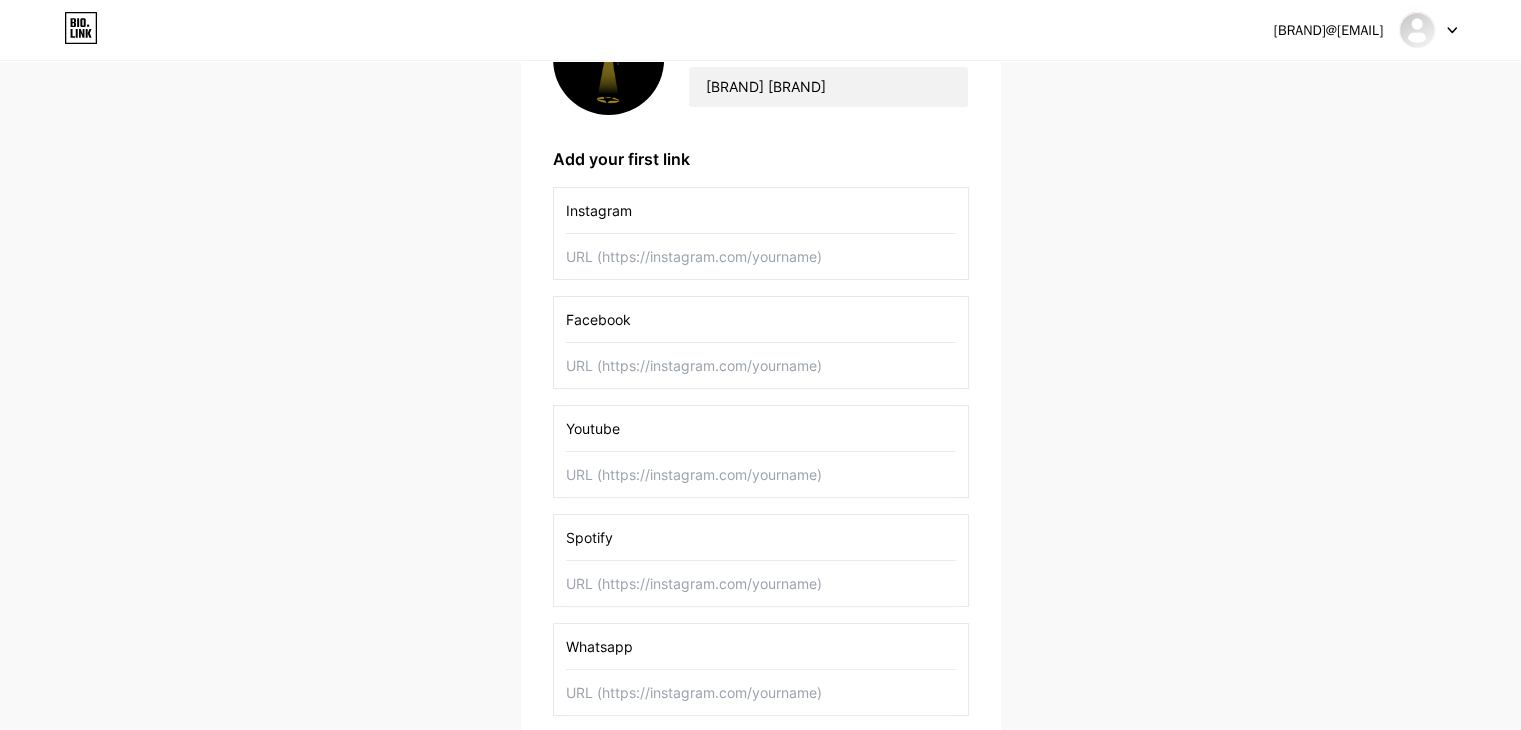 scroll, scrollTop: 196, scrollLeft: 0, axis: vertical 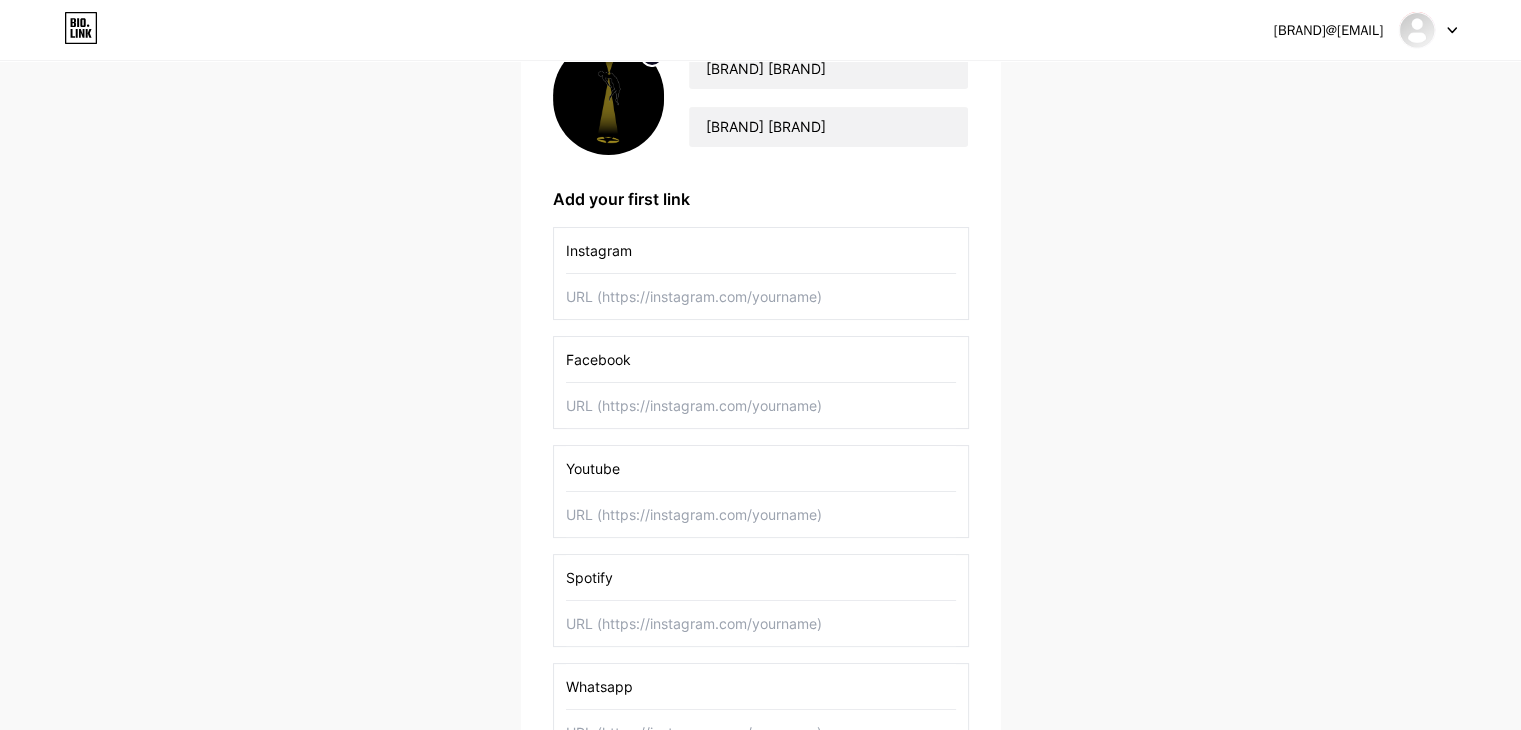 type on "Whatsapp" 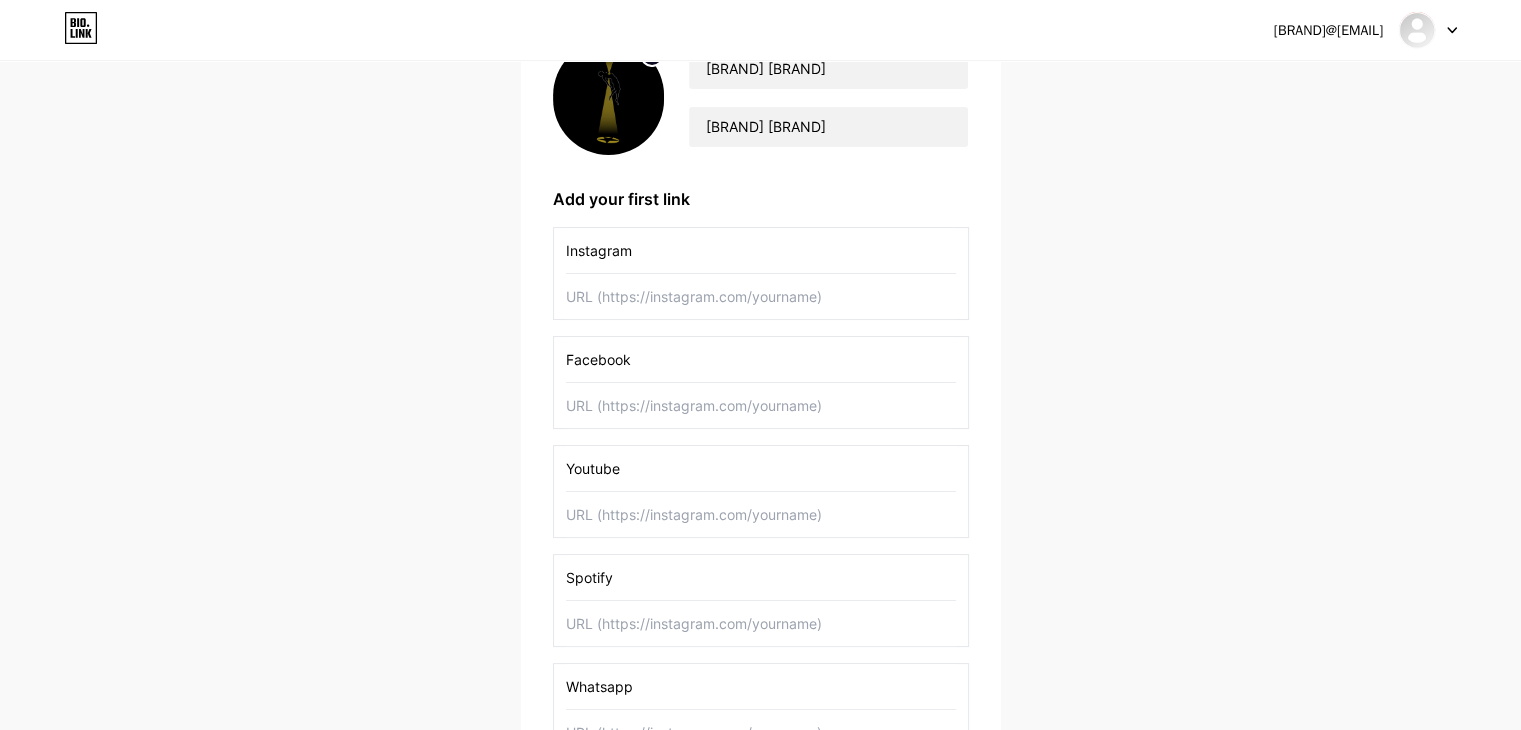 paste on "https://www.youtube.com/[BRAND]" 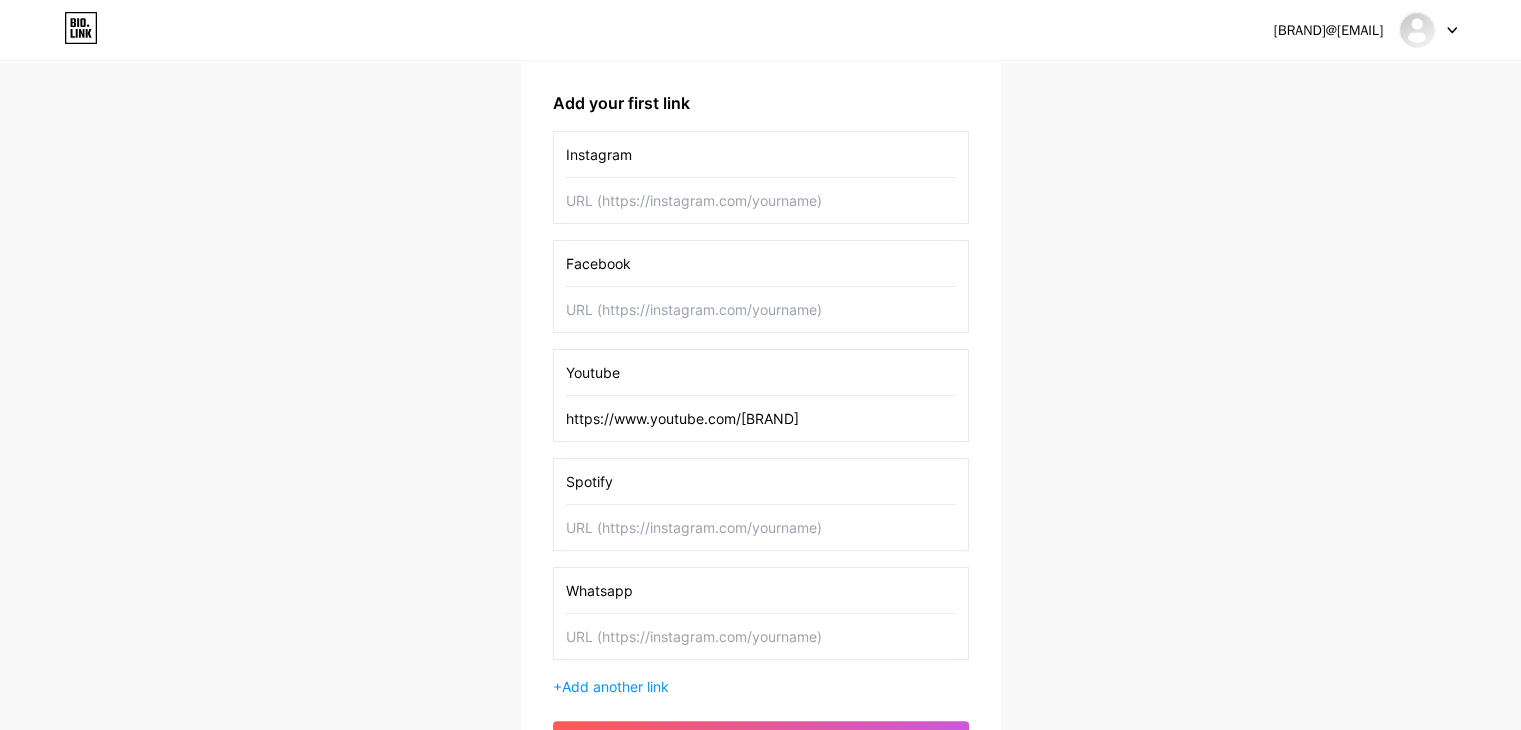 scroll, scrollTop: 296, scrollLeft: 0, axis: vertical 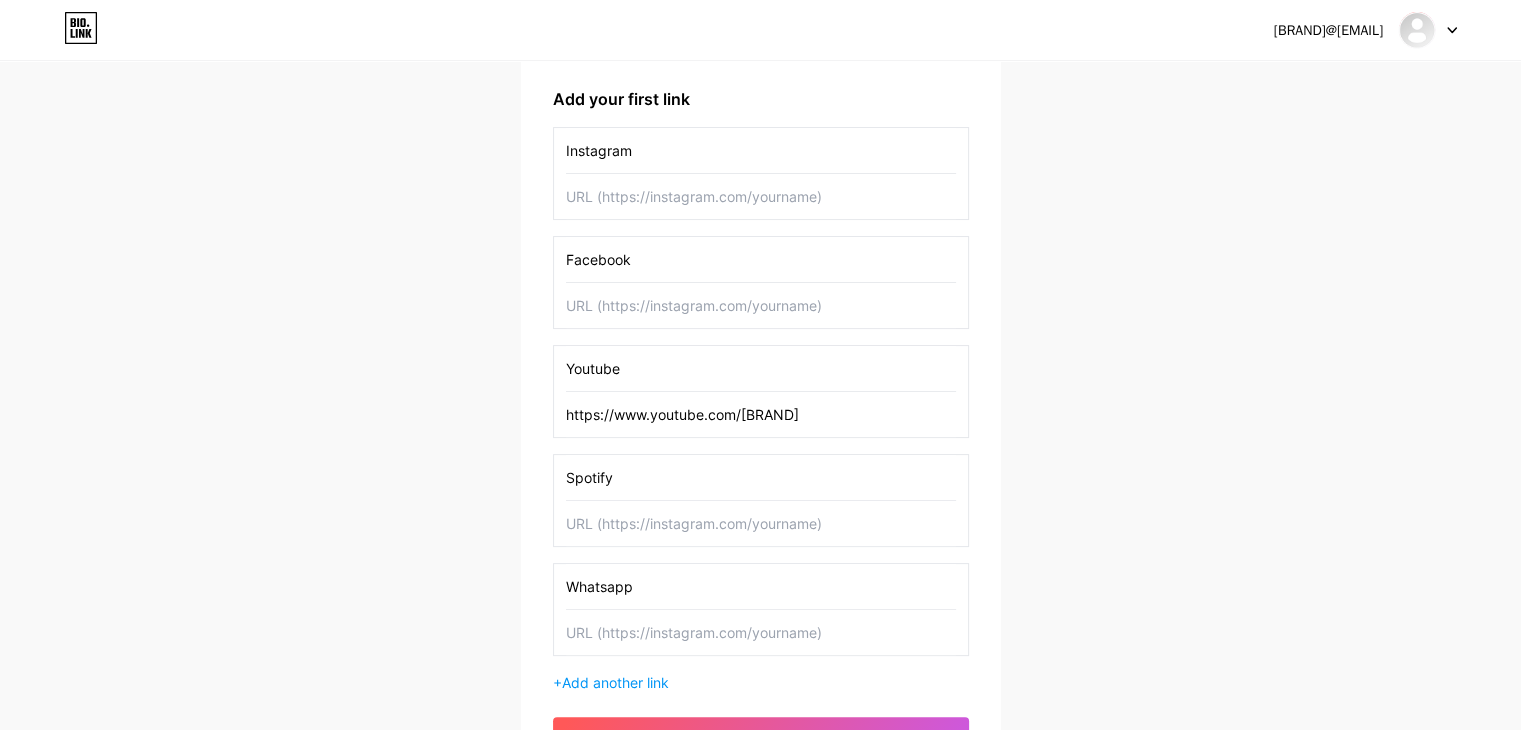 type on "https://www.youtube.com/[BRAND]" 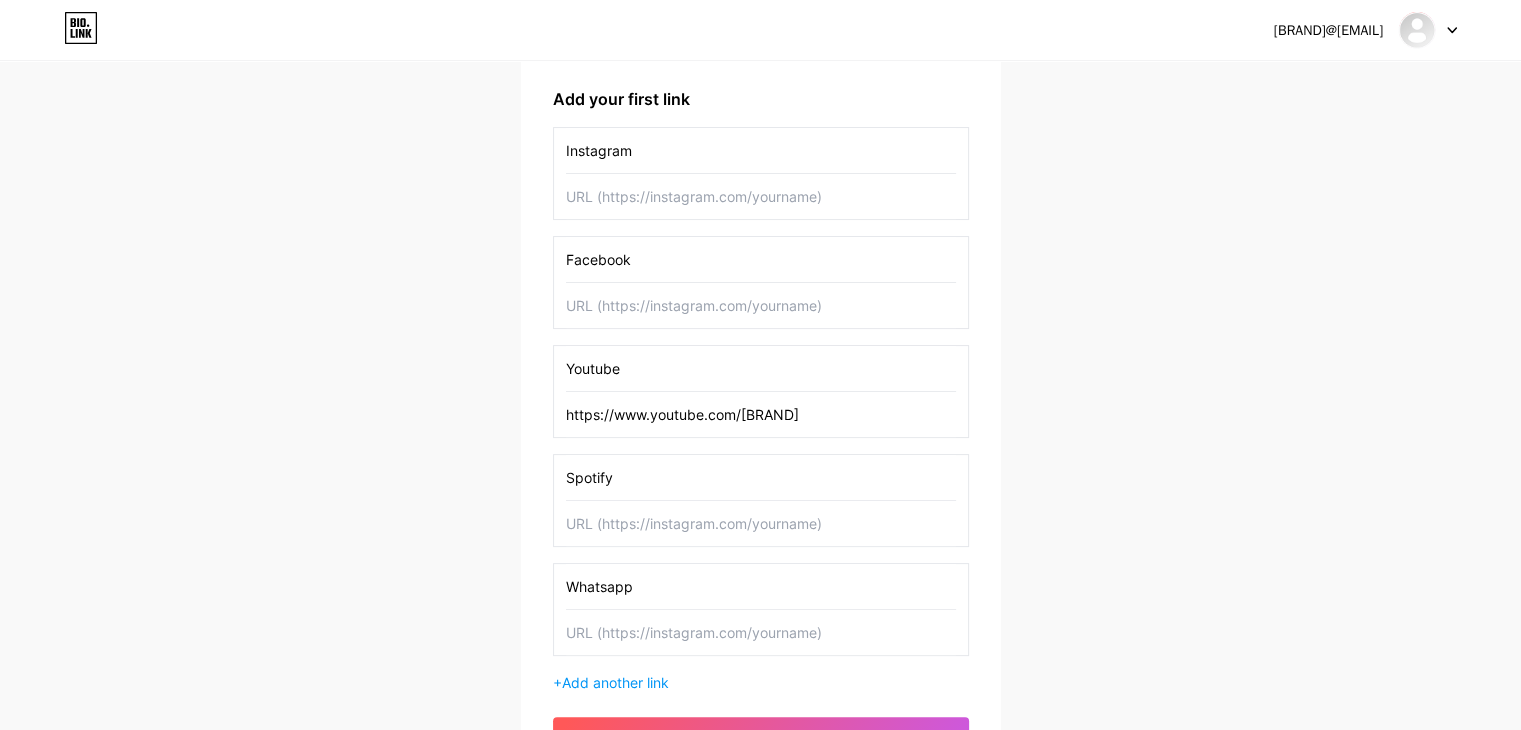 click at bounding box center [761, 523] 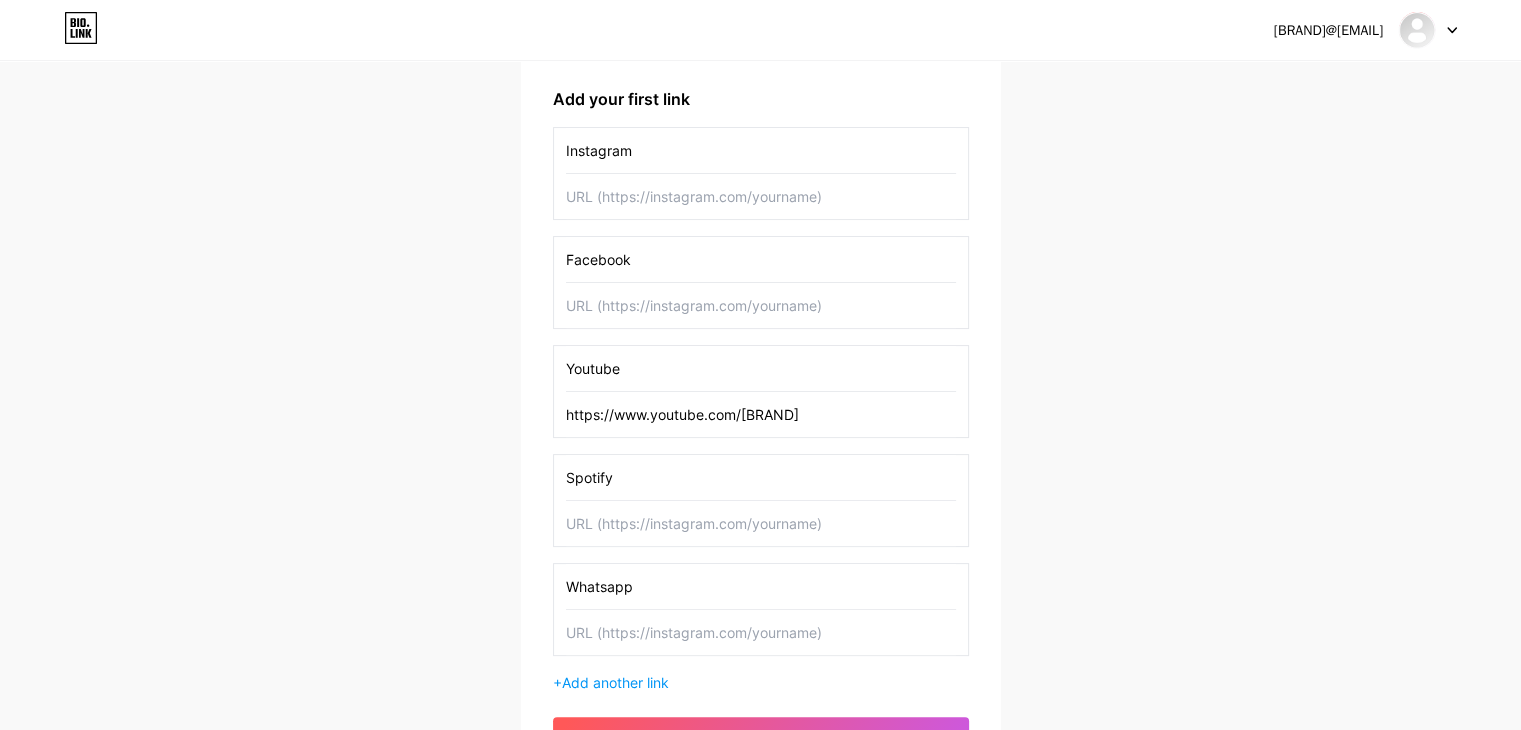 click at bounding box center (761, 305) 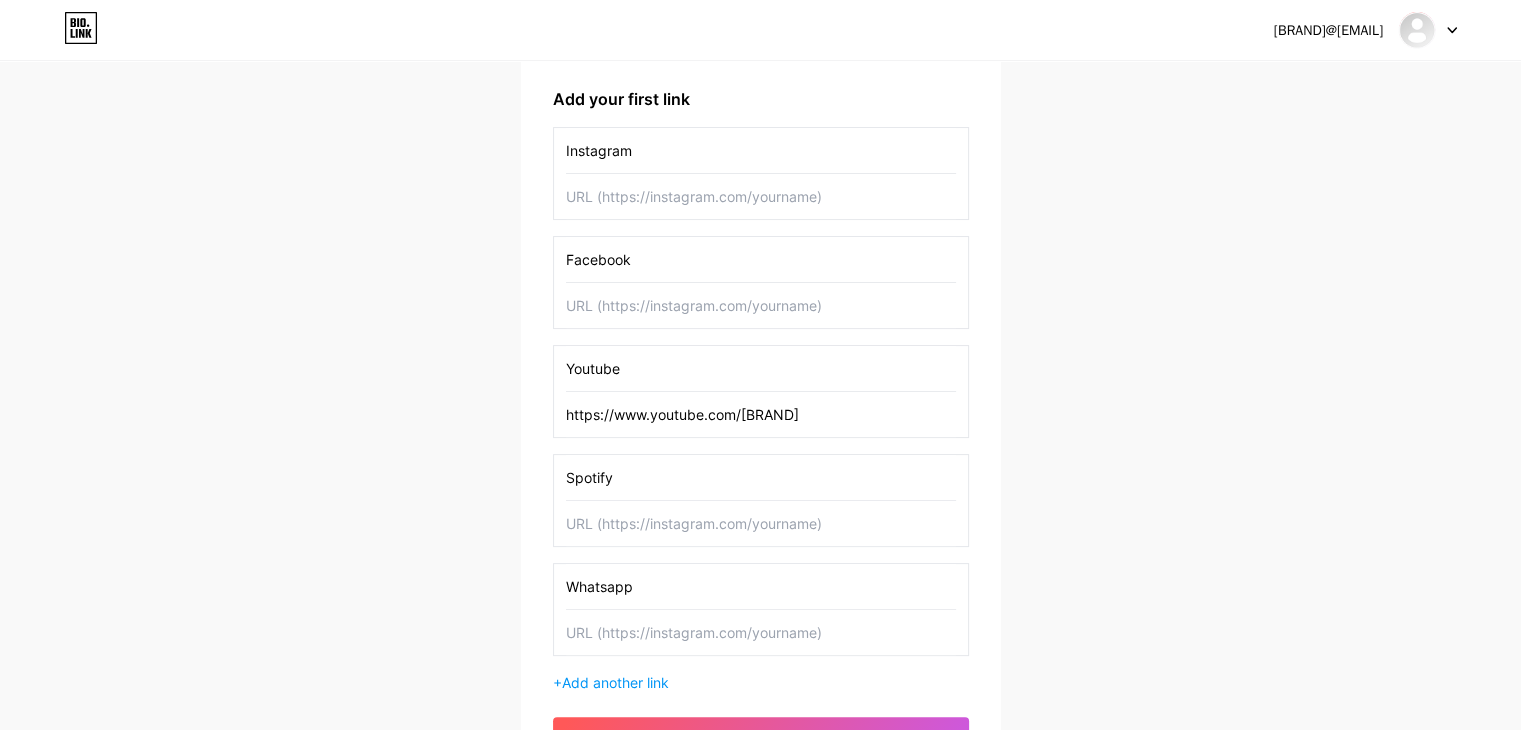 paste on "https://www.facebook.com/profile.php?id=[CODE]" 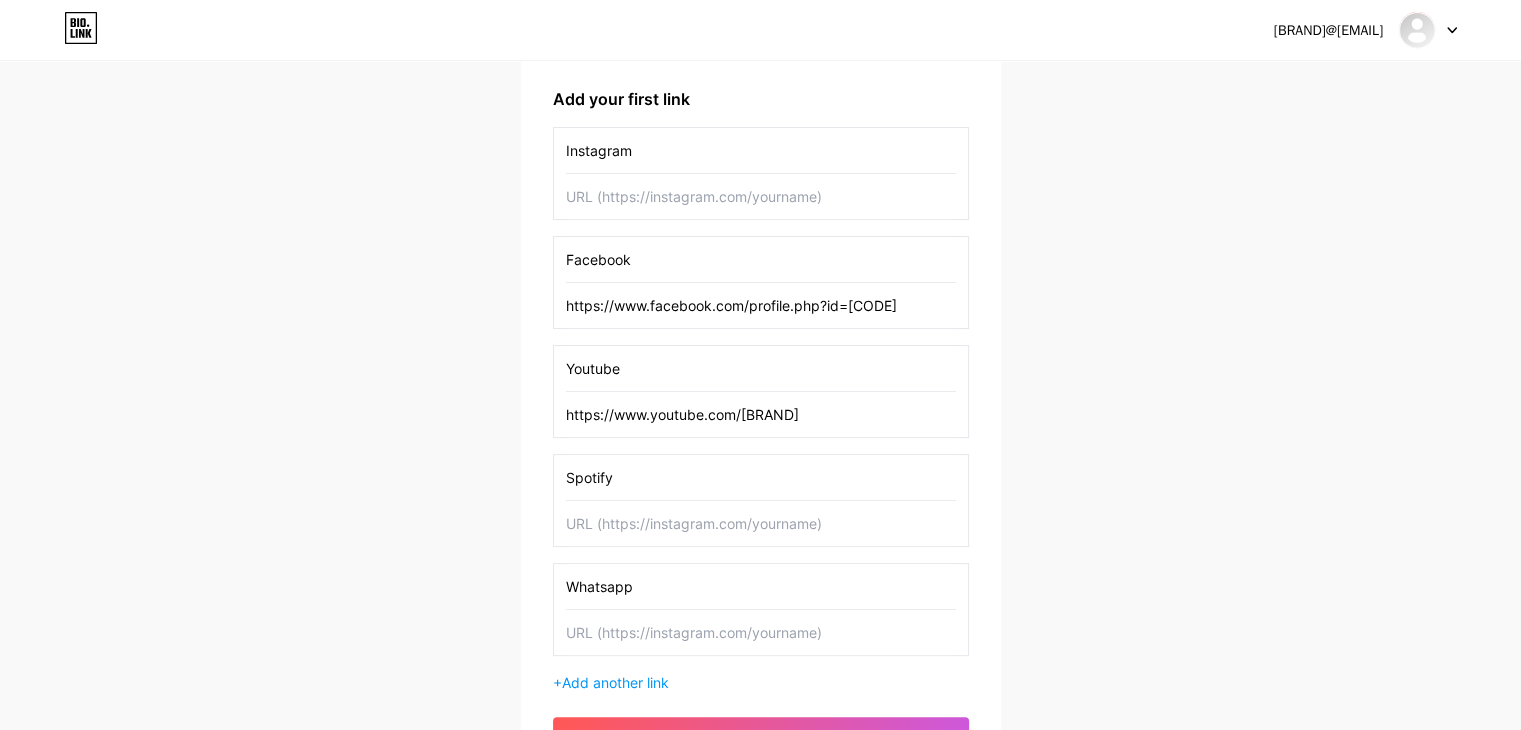 scroll, scrollTop: 0, scrollLeft: 10, axis: horizontal 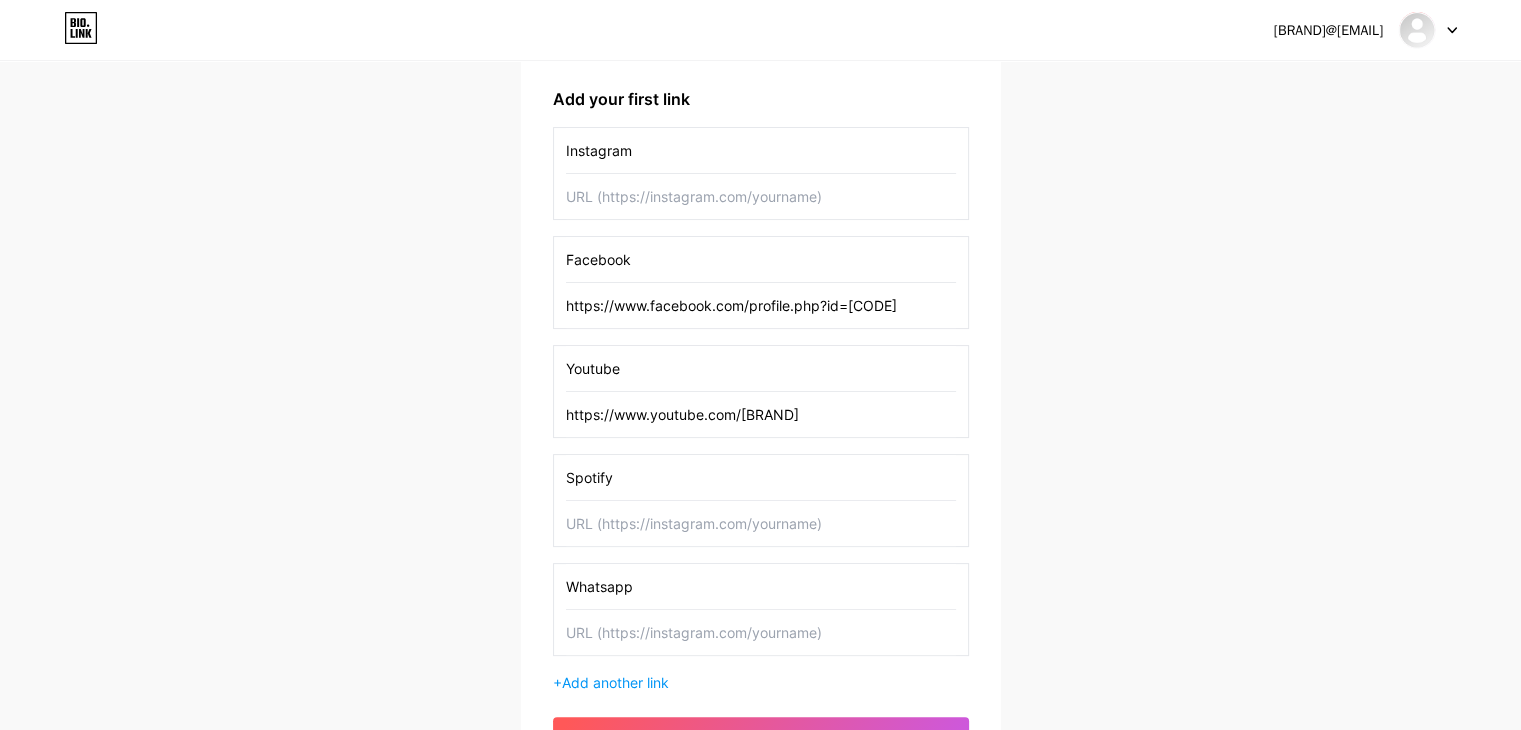 paste on "https://www.instagram.com/[BRAND]/" 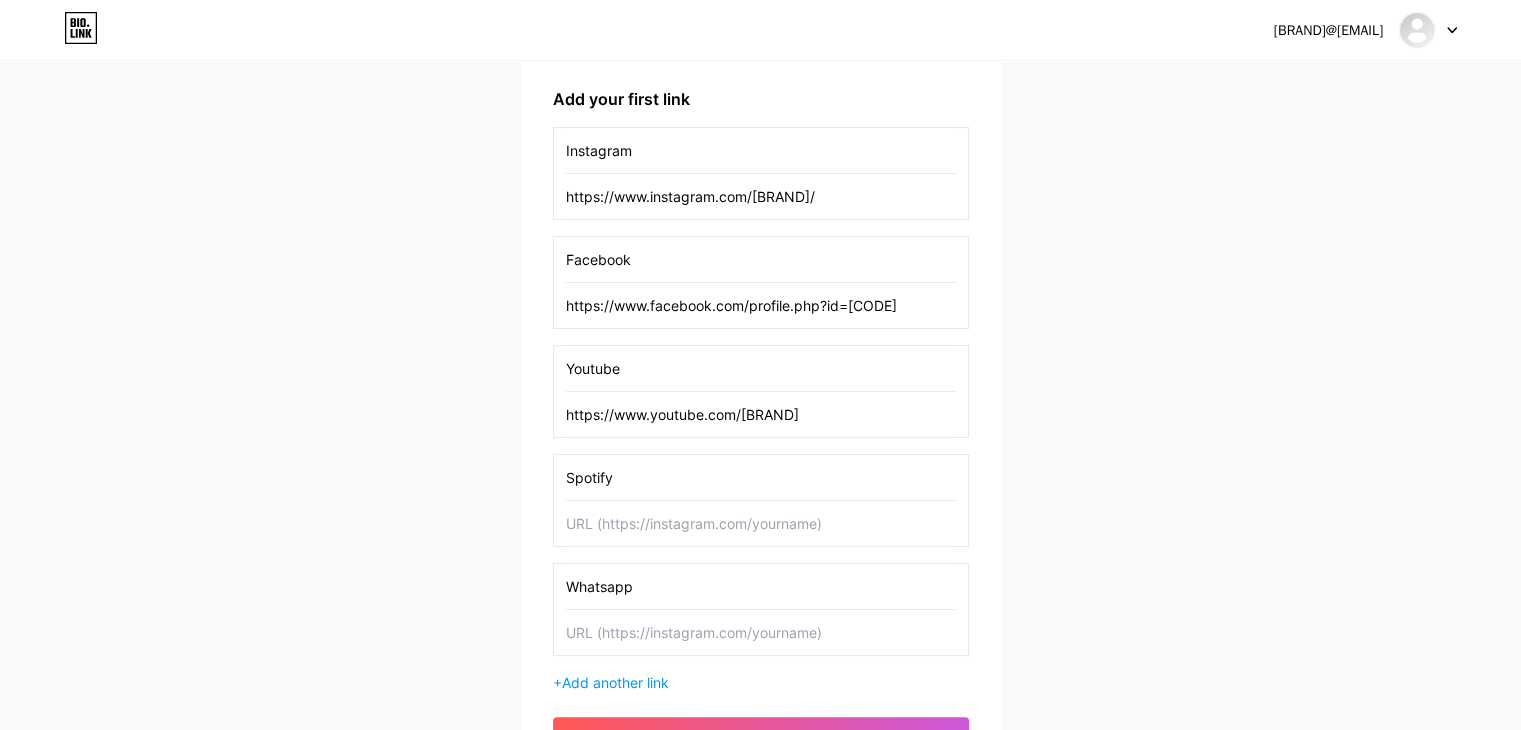 type on "https://www.instagram.com/[BRAND]/" 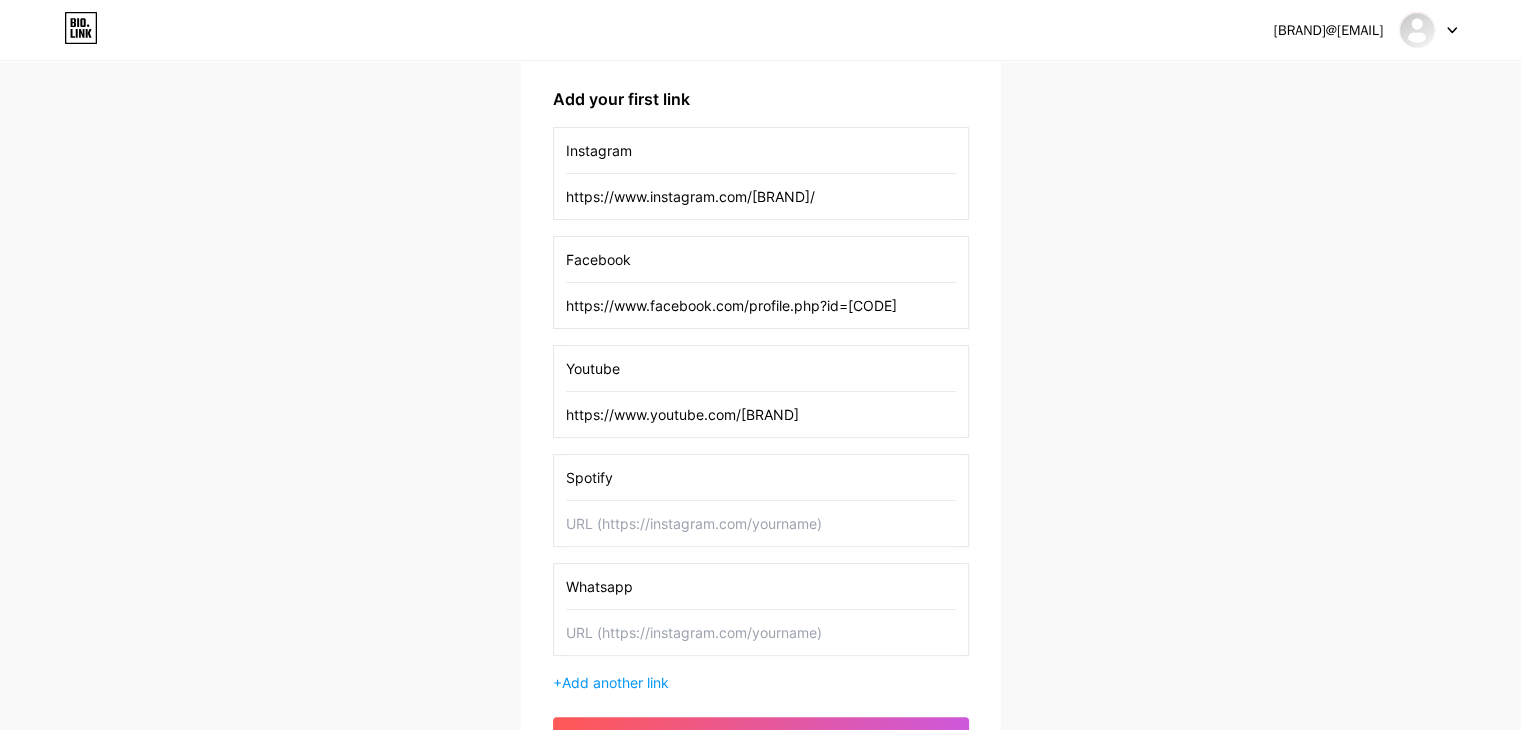 paste on "https://wa.link/[CODE]" 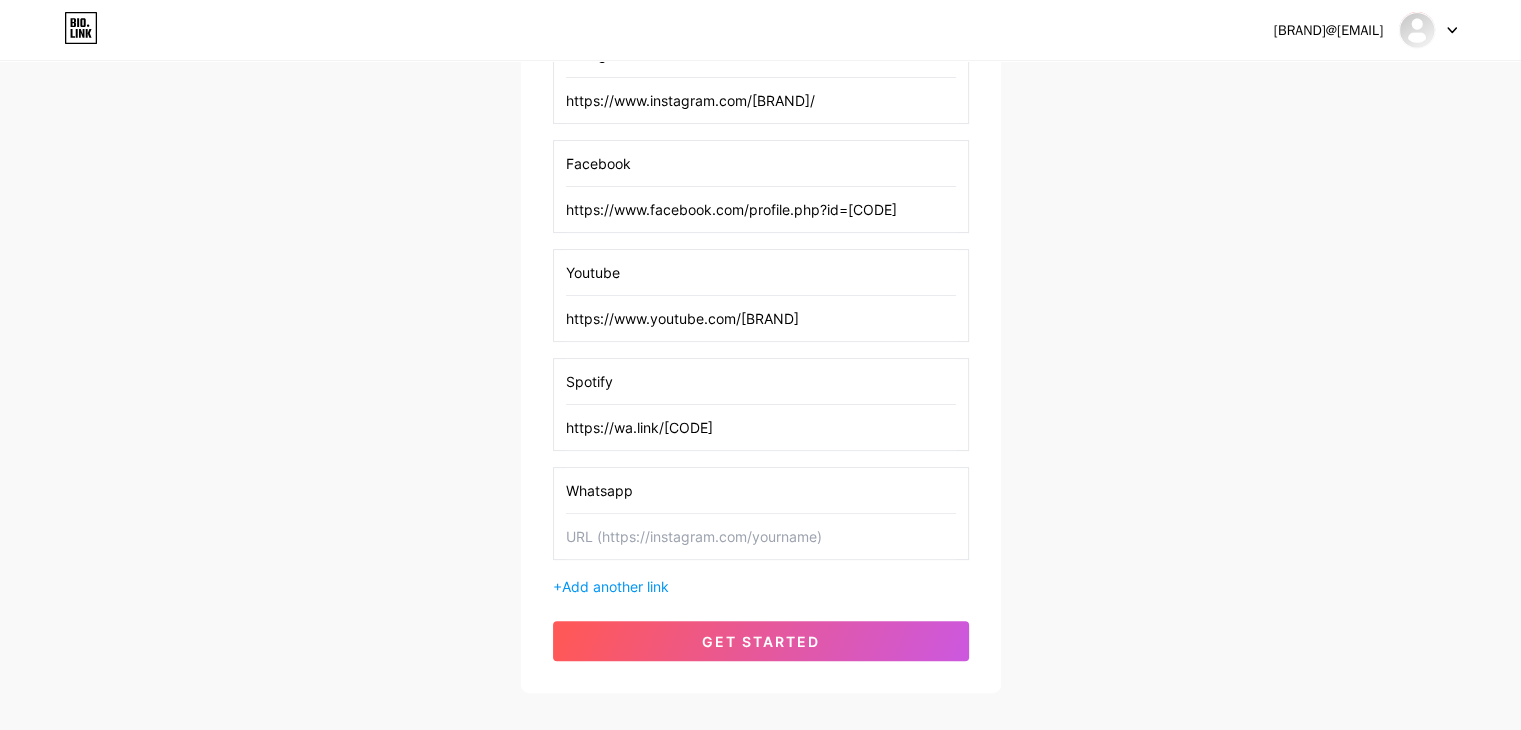 scroll, scrollTop: 396, scrollLeft: 0, axis: vertical 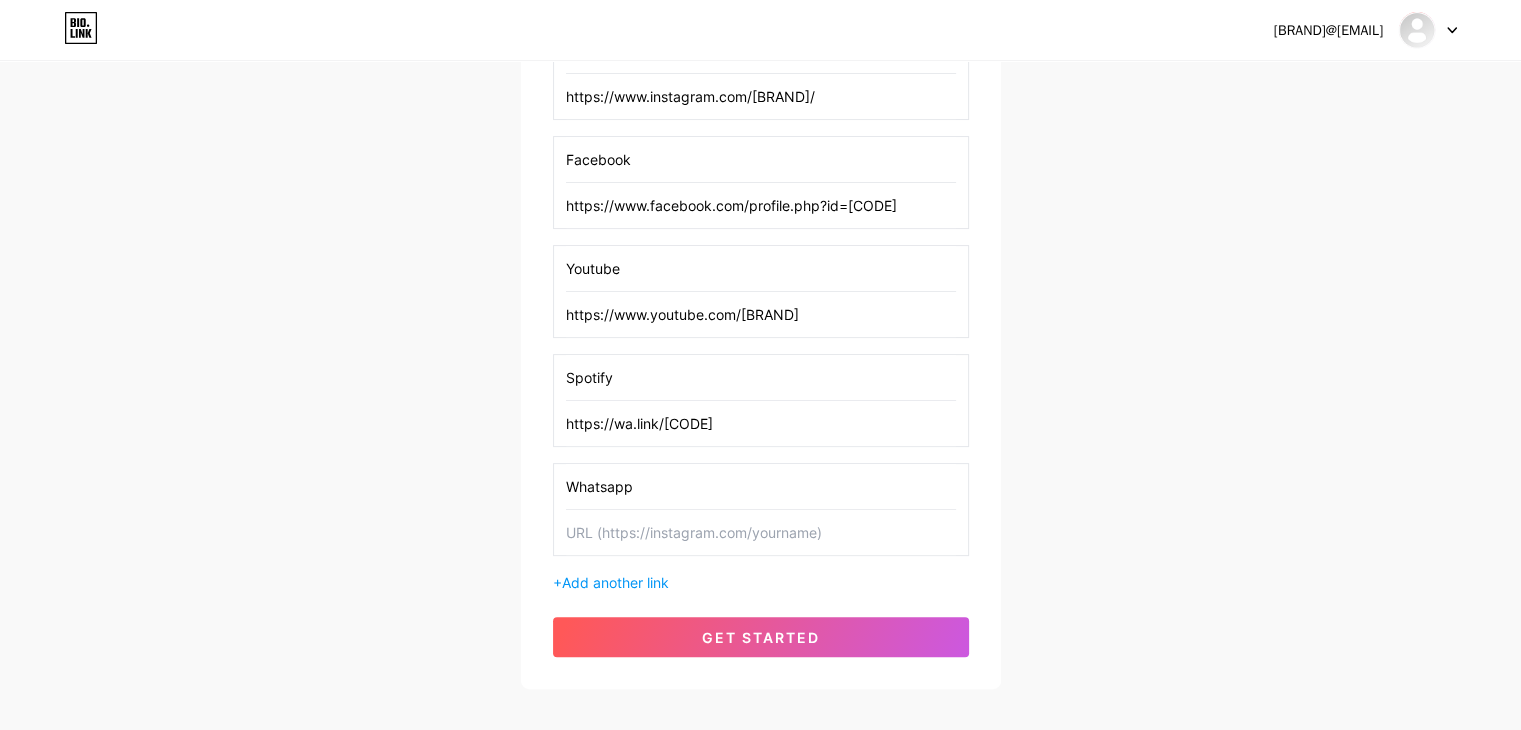 type on "https://wa.link/[CODE]" 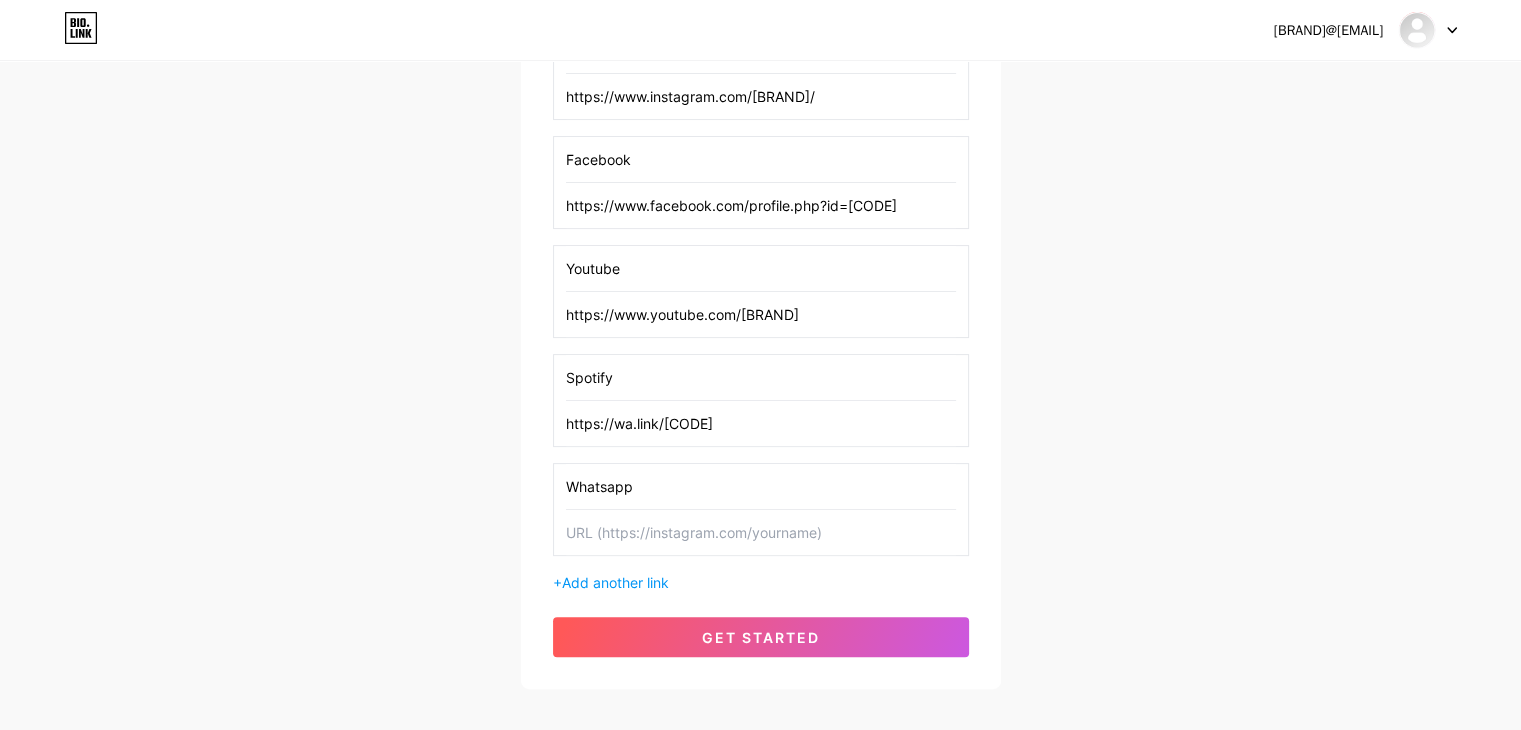 click on "[BRAND] [BRAND]     [BRAND] [BRAND]     [WORD] your first [WORD]   [BRAND]   https://www.instagram.com/[BRAND]/   [BRAND]   https://www.facebook.com/profile.php?id=[CODE]   [BRAND]   https://www.youtube.com/[BRAND]   [BRAND]   https://wa.link/[CODE]   [BRAND]
+ [WORD] another [WORD]     [WORD] started" at bounding box center [761, 248] 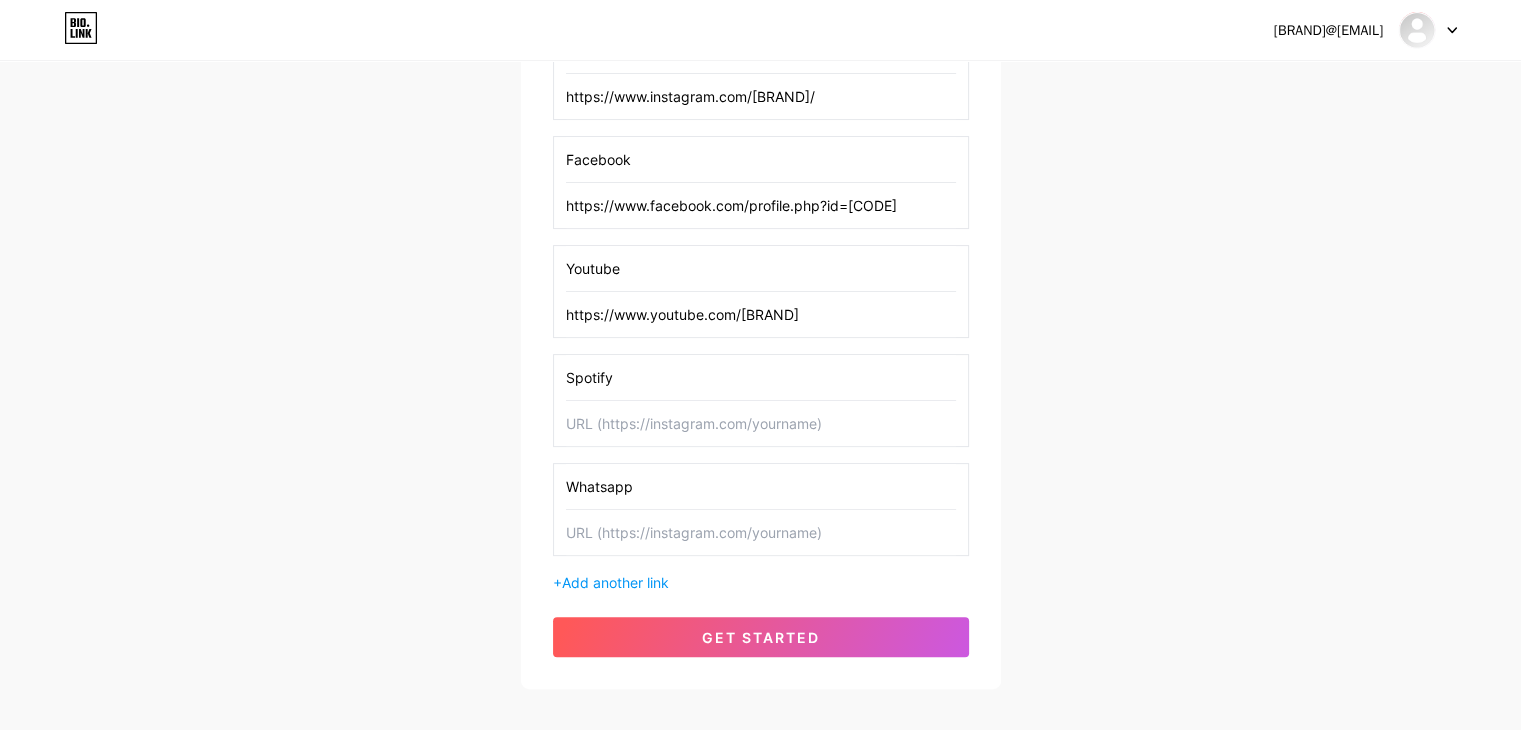 type 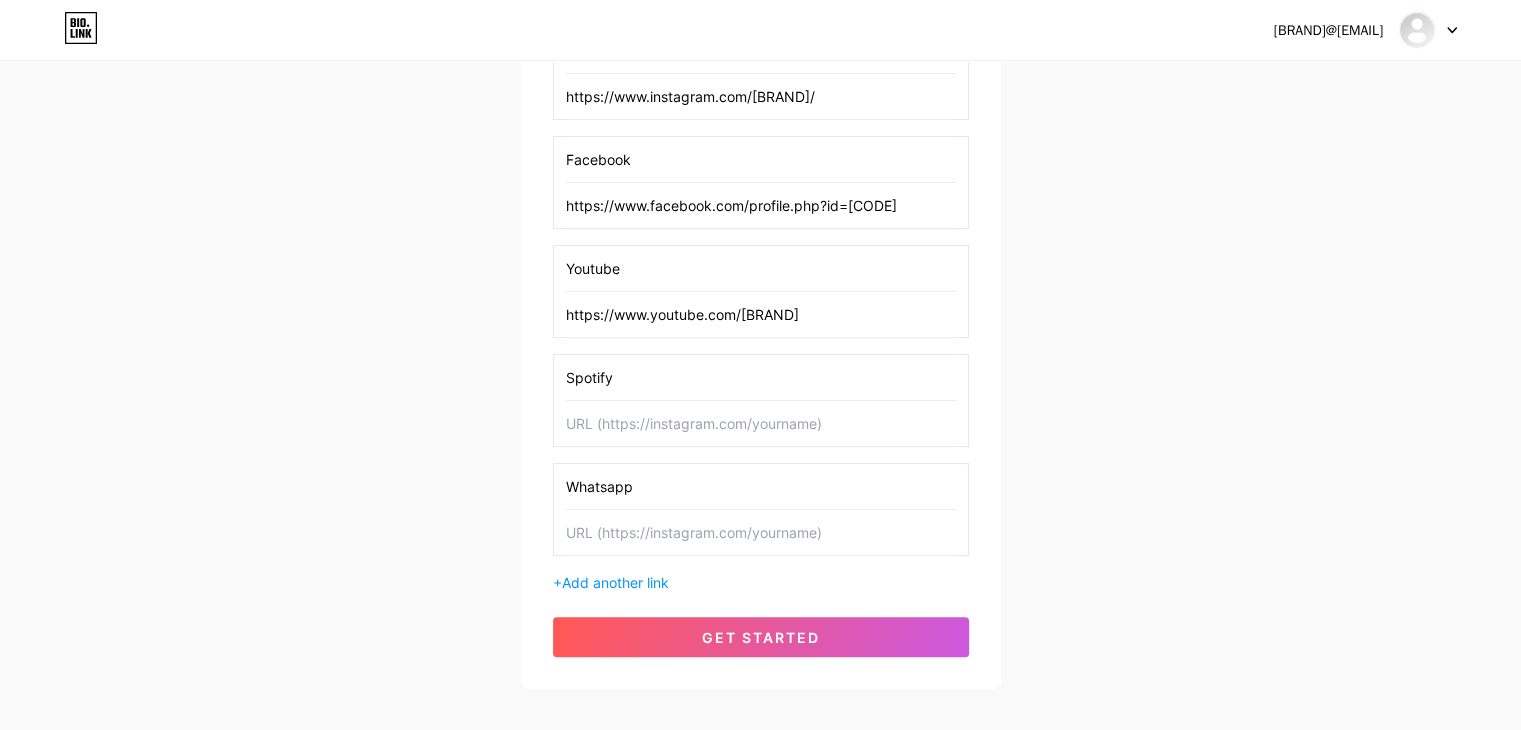 paste on "https://wa.link/[CODE]" 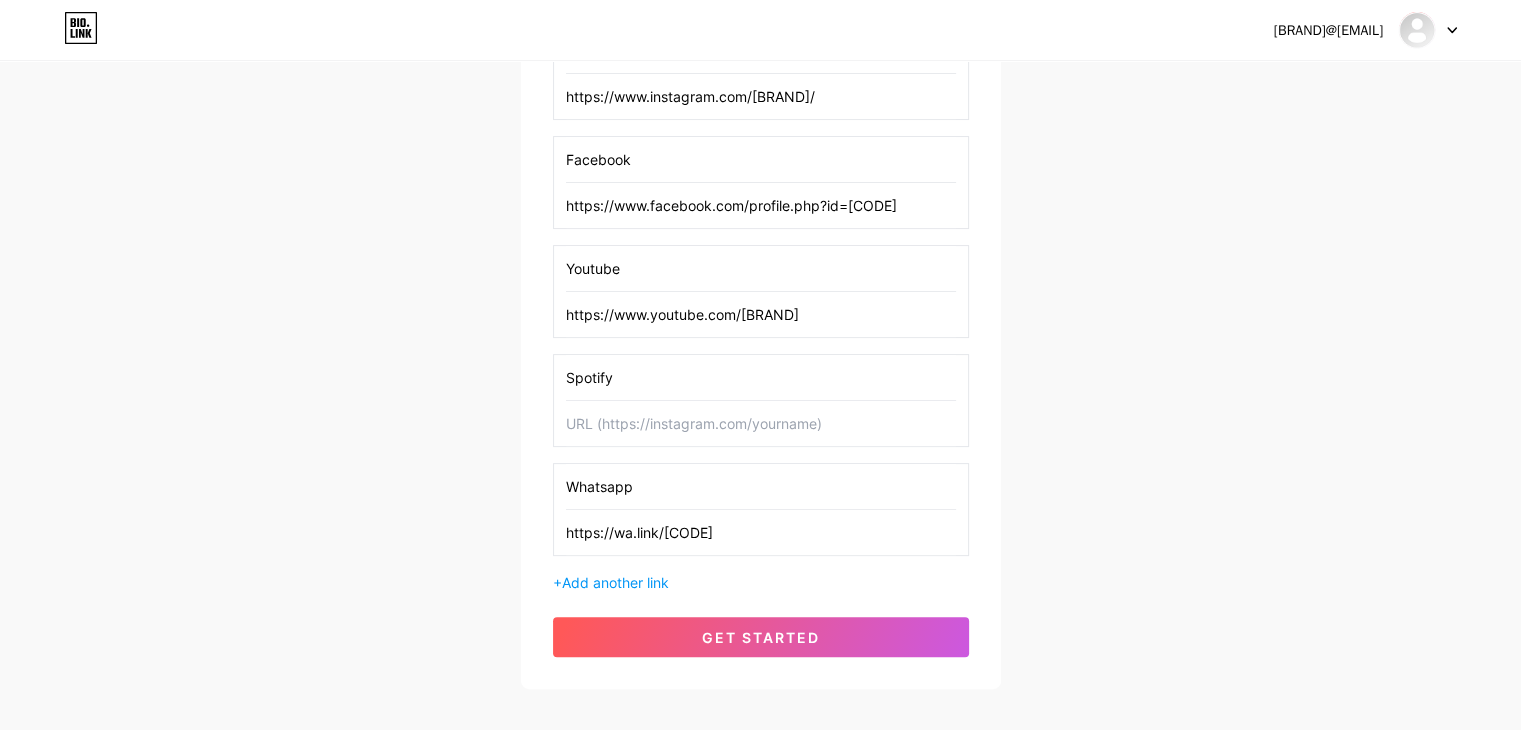 type on "https://wa.link/[CODE]" 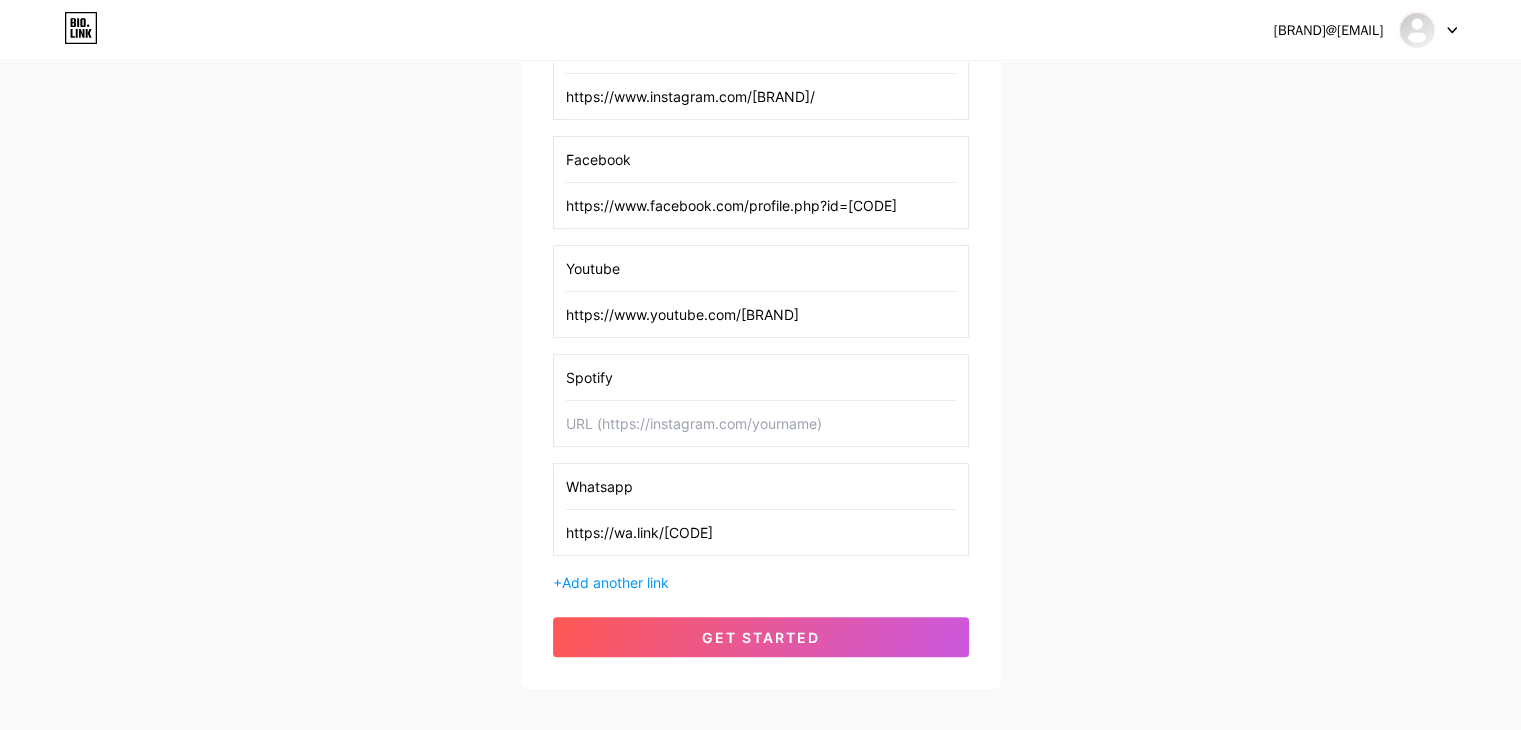 paste on "https://open.spotify.com/show/[CODE]?si=[CODE]&fbclid=PAZXh0bgNhZW0CMTEAAafcpXfweRJBpW4lZ0XLXvfyG2zOoCG9WhdjQhu-gv4USYPodTk2K1l4oRgLDw_aem_uKB5gngOjRMpzb2HlB8fPQ&nd=1&dlsi=[CODE]" 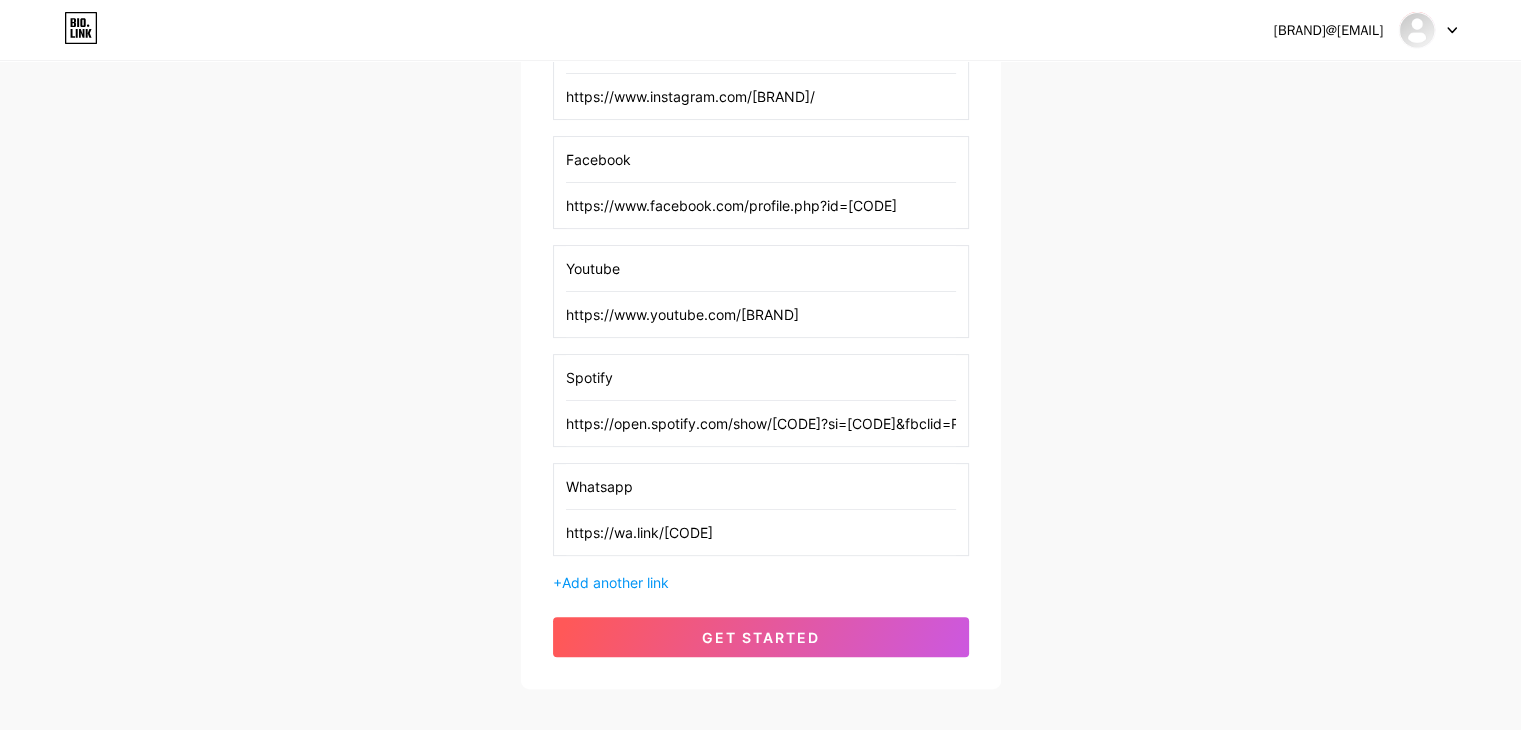 scroll, scrollTop: 0, scrollLeft: 1399, axis: horizontal 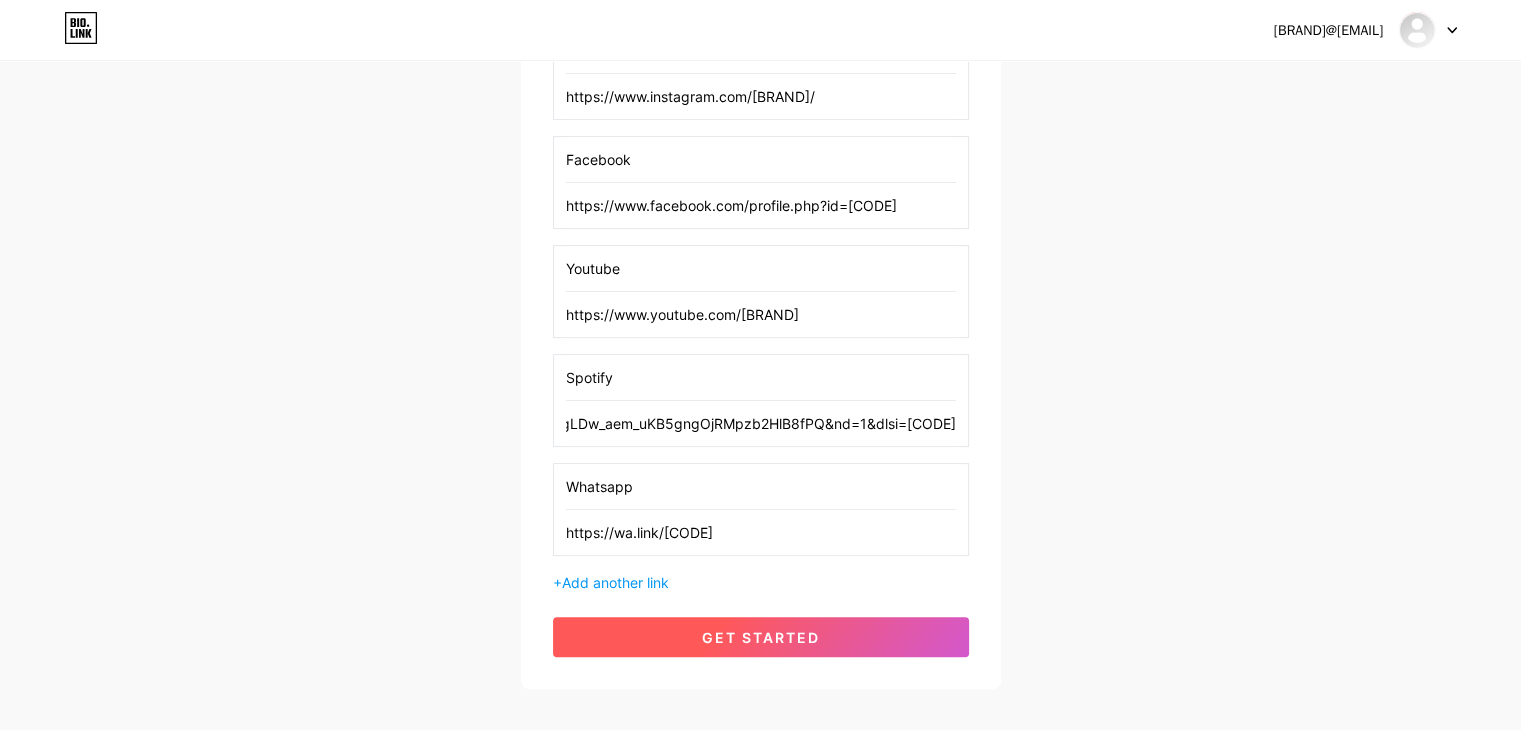 type on "https://open.spotify.com/show/[CODE]?si=[CODE]&fbclid=PAZXh0bgNhZW0CMTEAAafcpXfweRJBpW4lZ0XLXvfyG2zOoCG9WhdjQhu-gv4USYPodTk2K1l4oRgLDw_aem_uKB5gngOjRMpzb2HlB8fPQ&nd=1&dlsi=[CODE]" 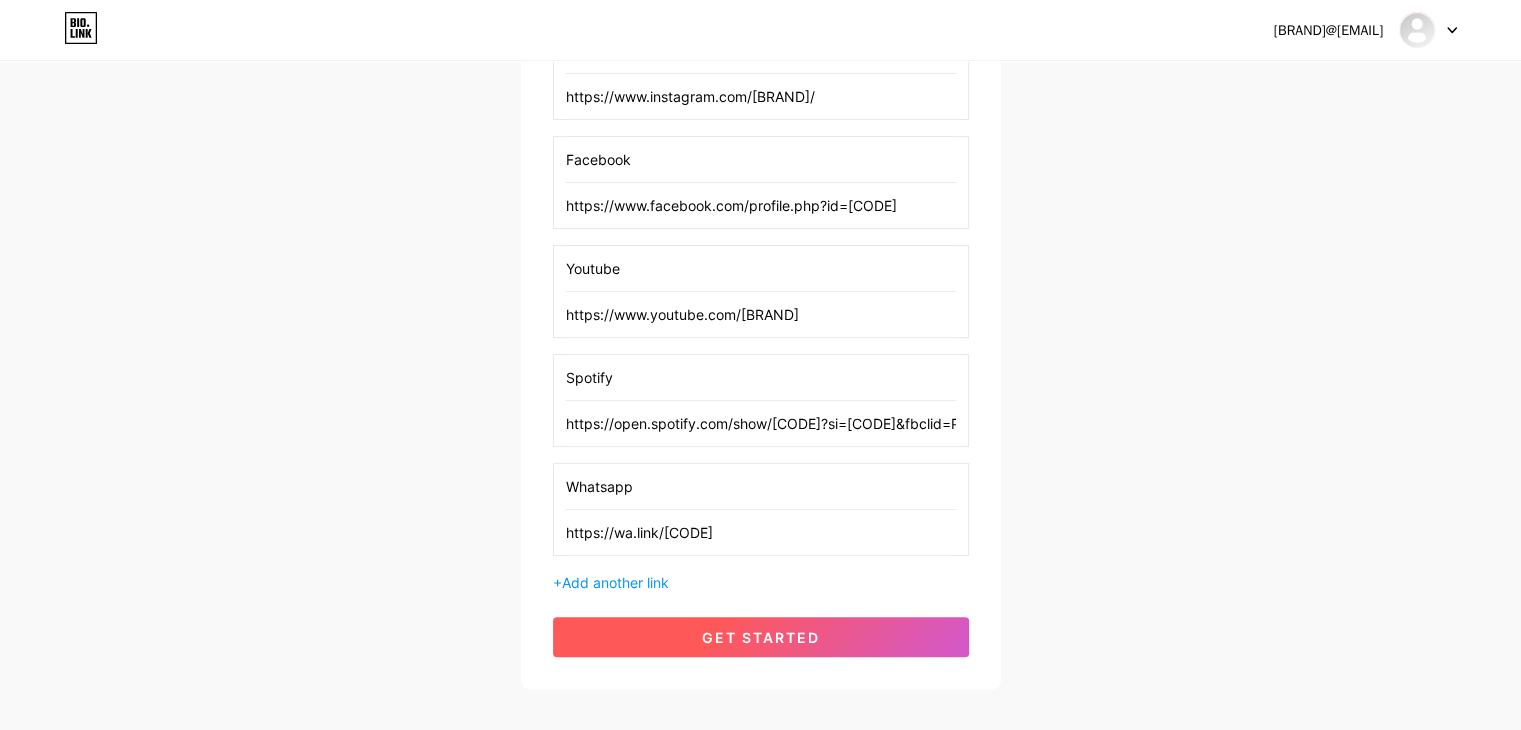 click on "get started" at bounding box center (761, 637) 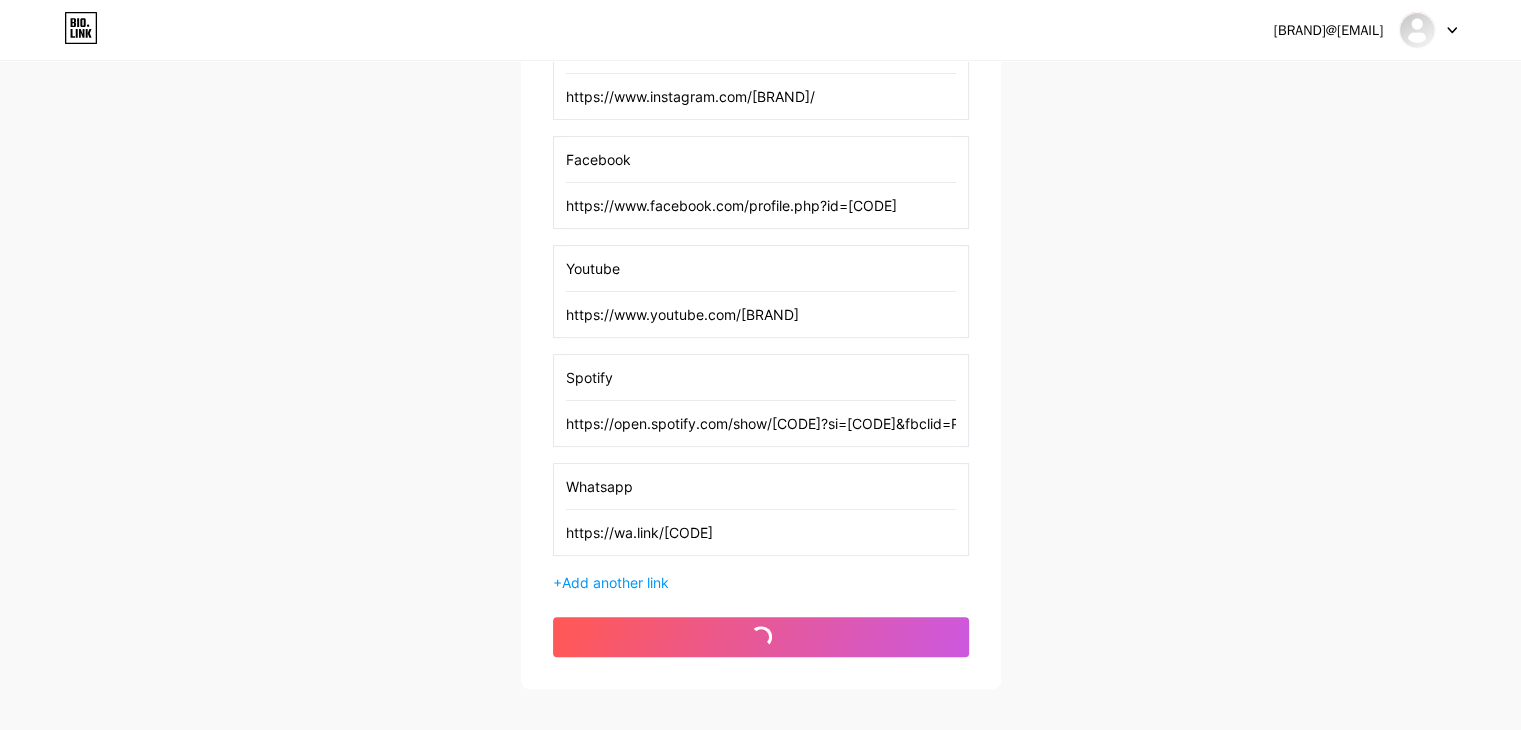 scroll, scrollTop: 0, scrollLeft: 0, axis: both 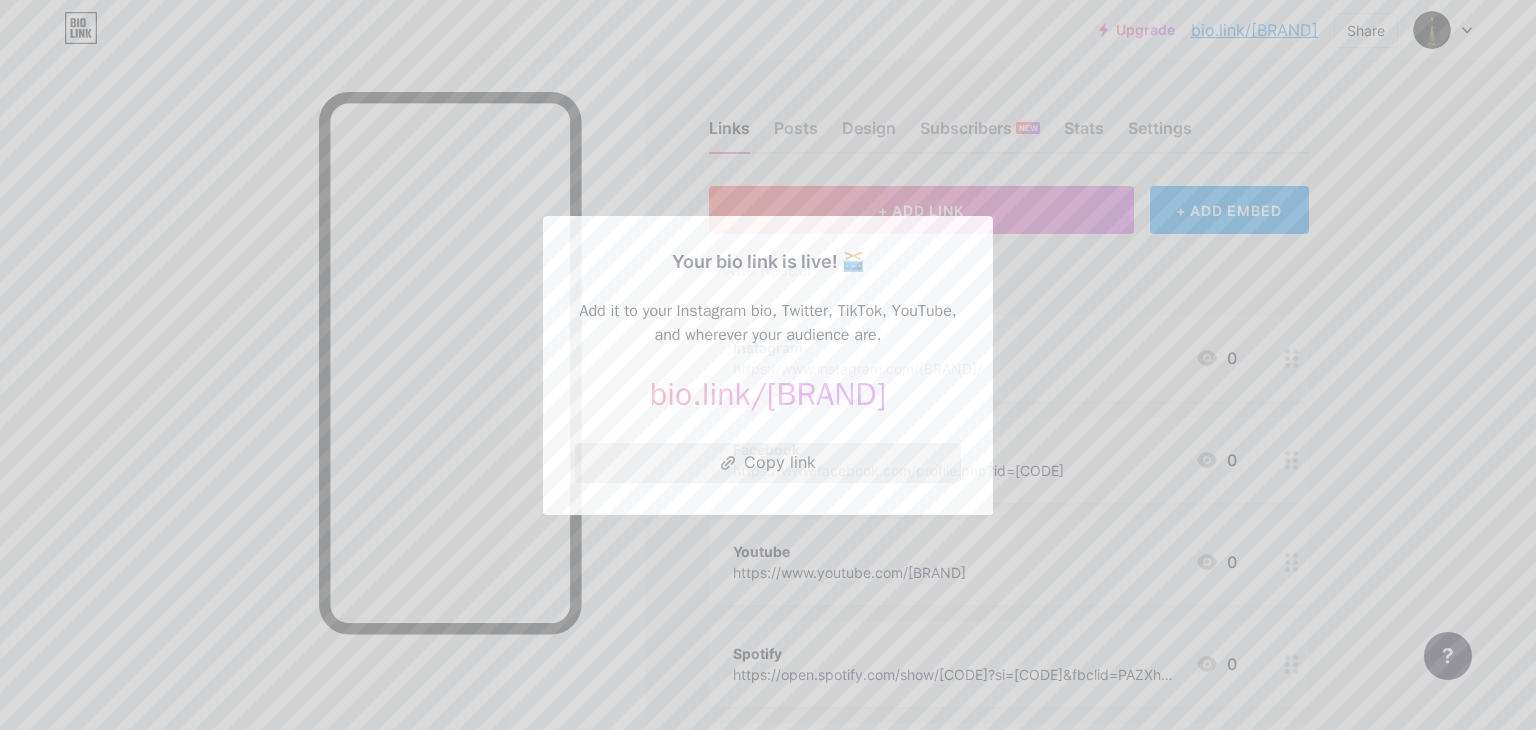 click on "Copy link" at bounding box center [768, 463] 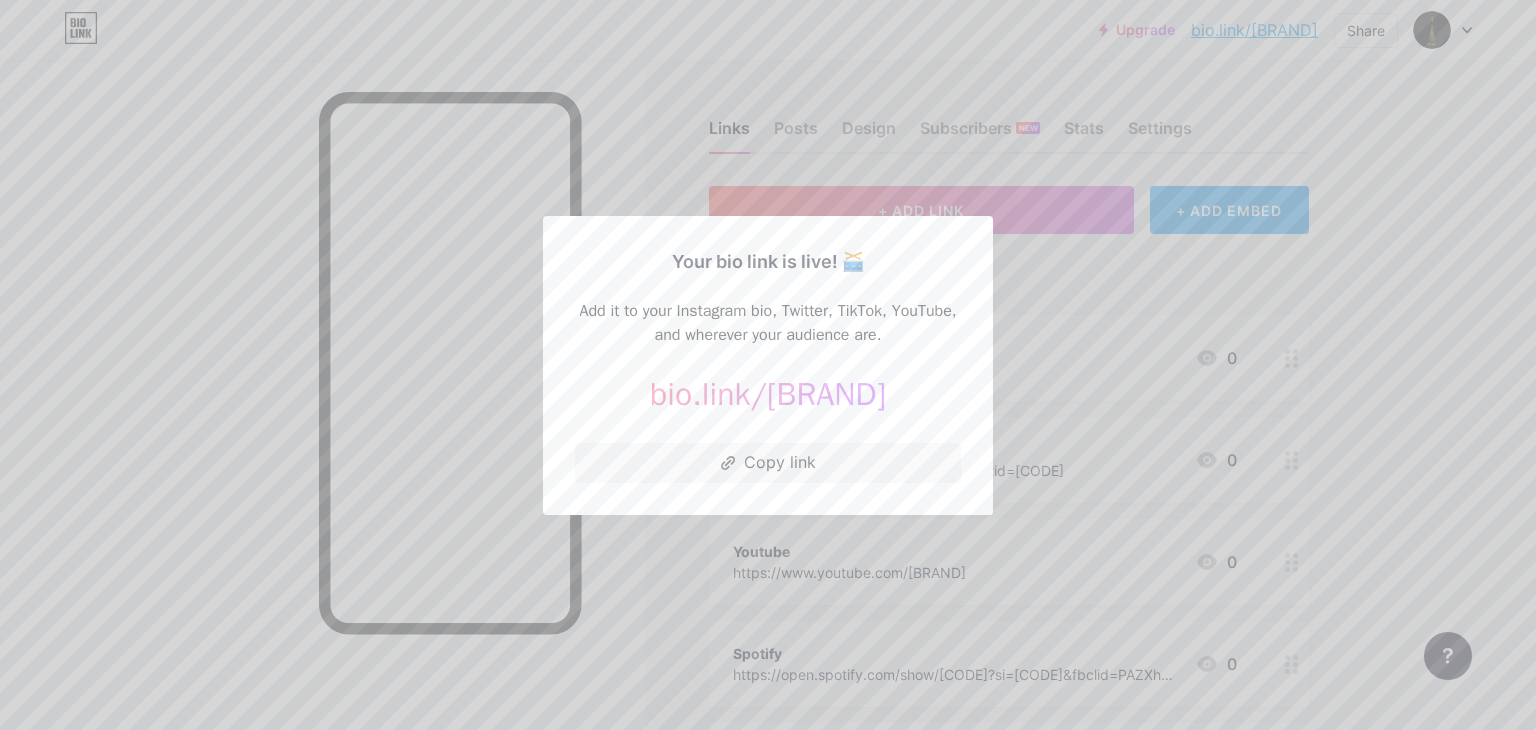 click at bounding box center [768, 365] 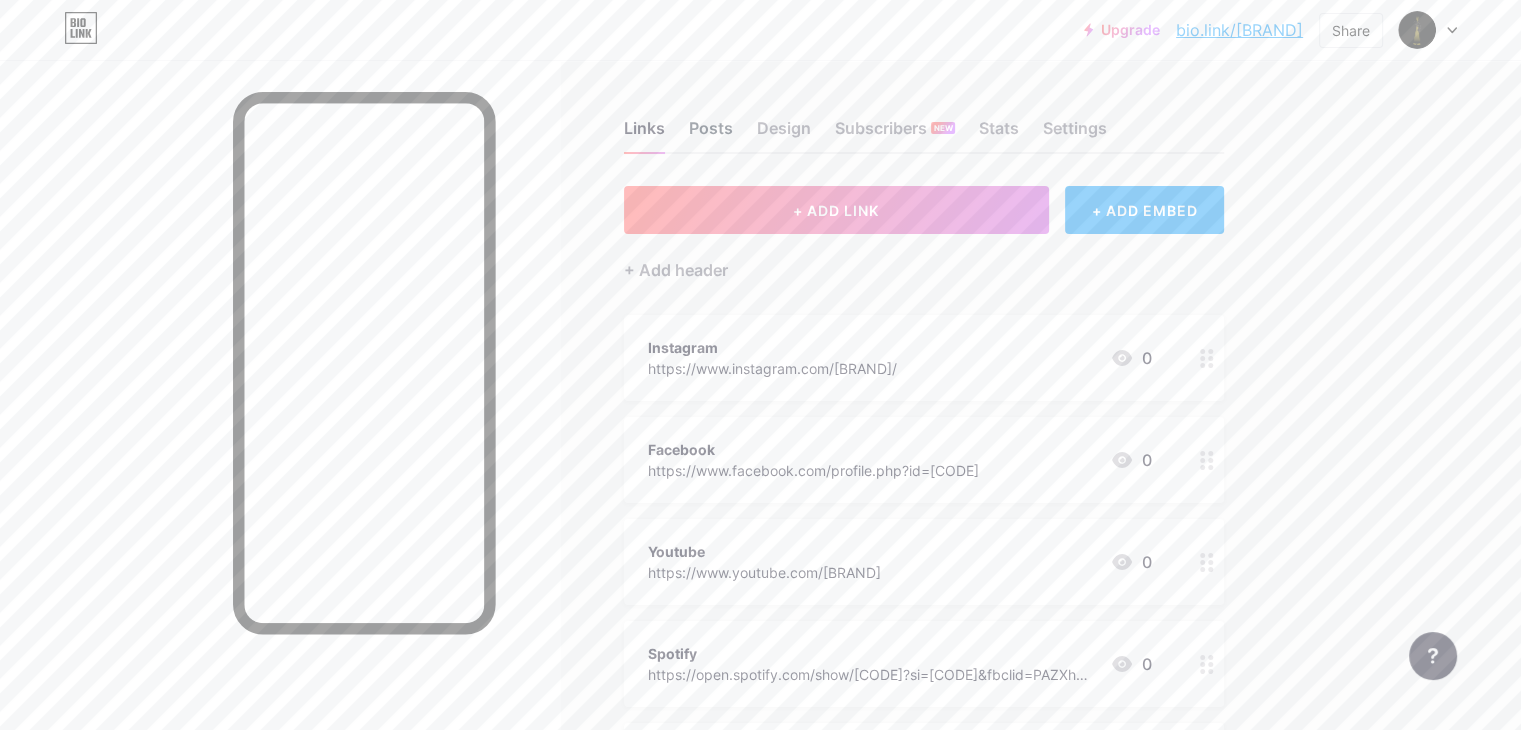 click on "Posts" at bounding box center (711, 134) 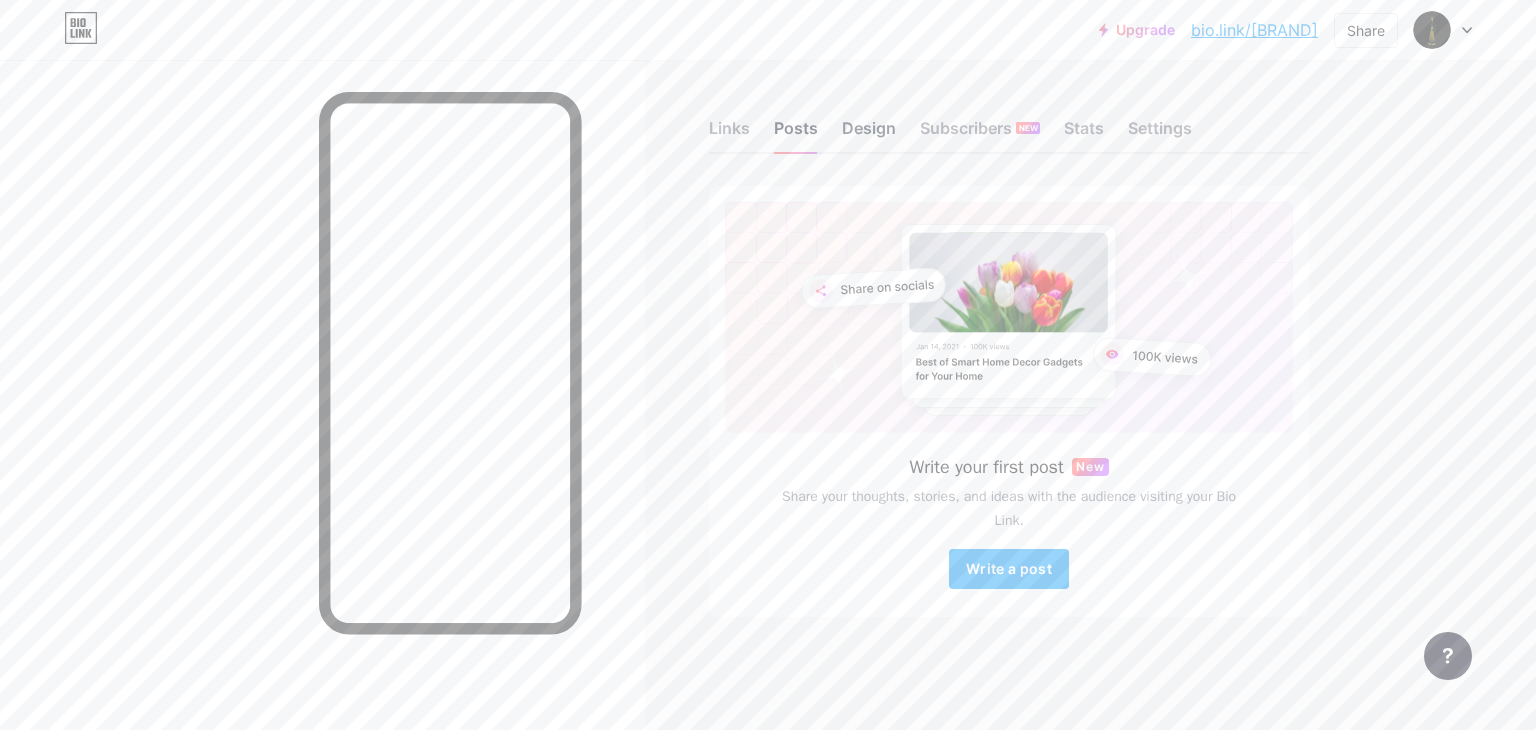 click on "Design" at bounding box center (869, 134) 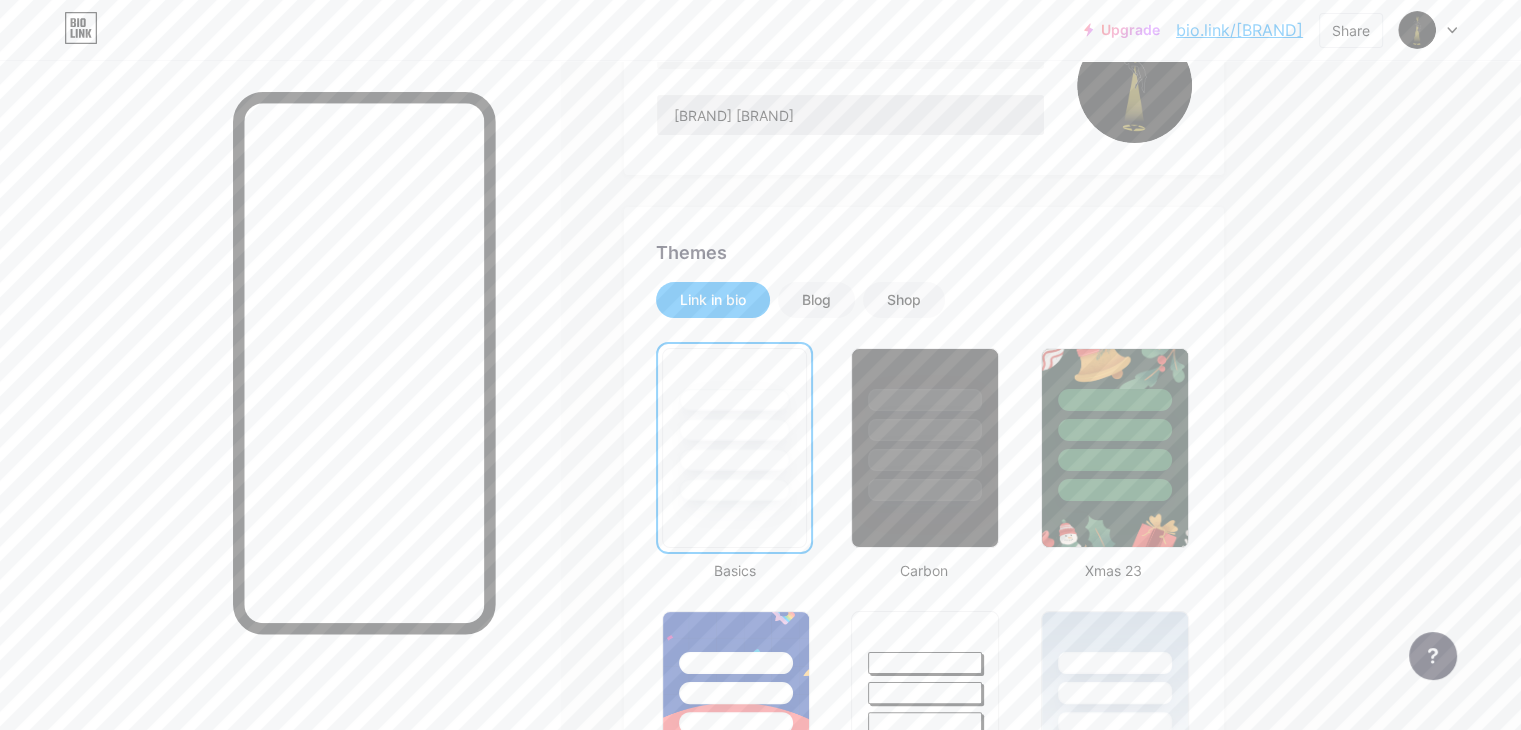 scroll, scrollTop: 300, scrollLeft: 0, axis: vertical 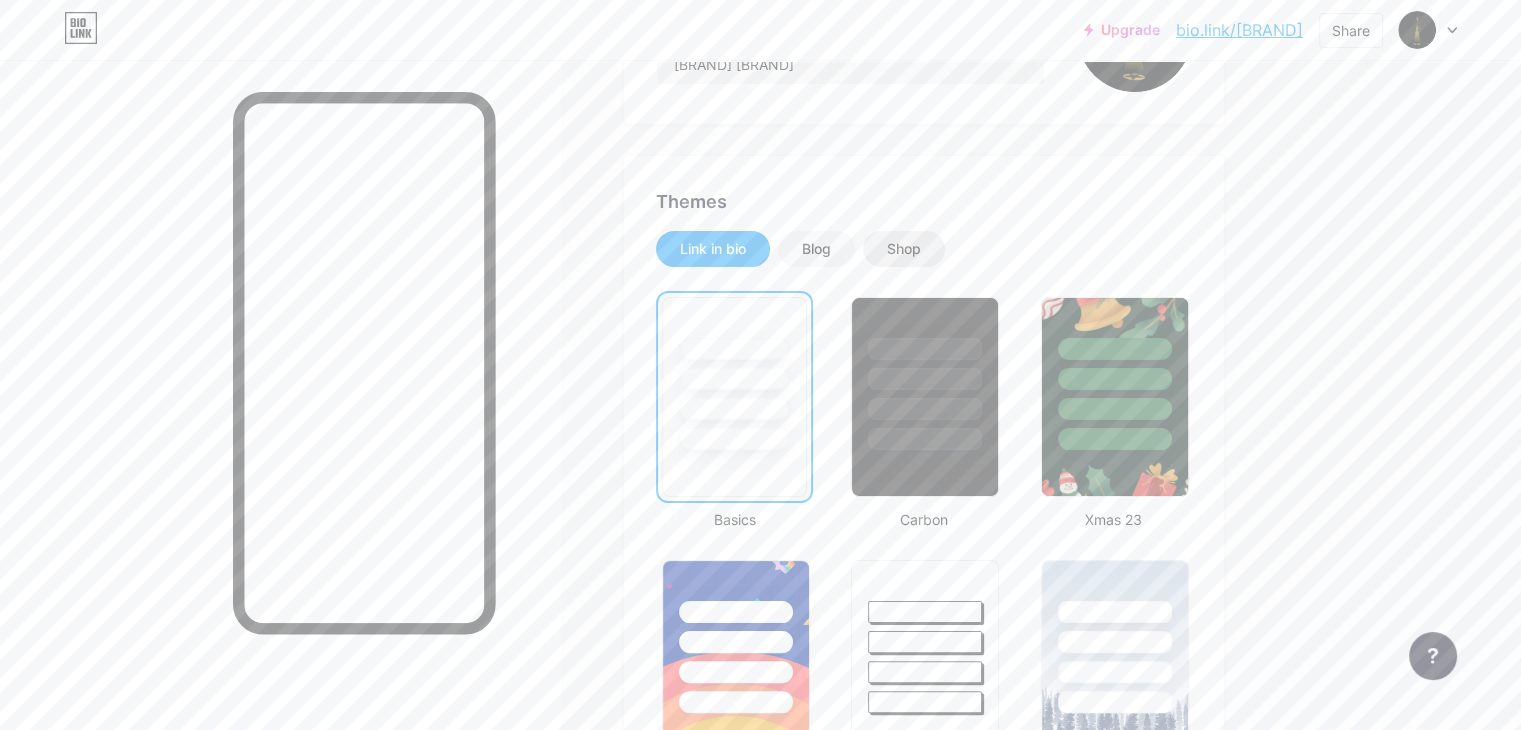 click on "Shop" at bounding box center (904, 249) 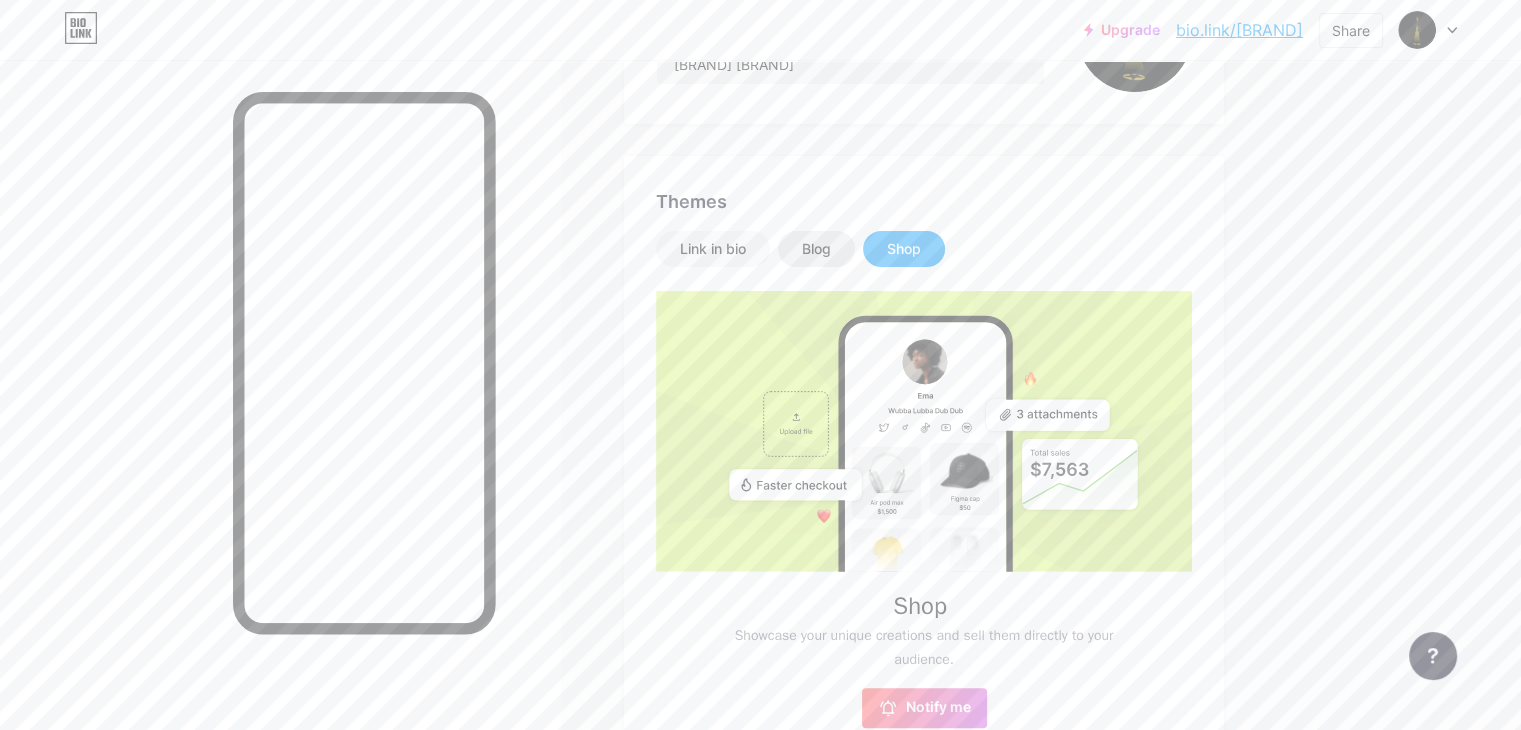 click on "Blog" at bounding box center (816, 249) 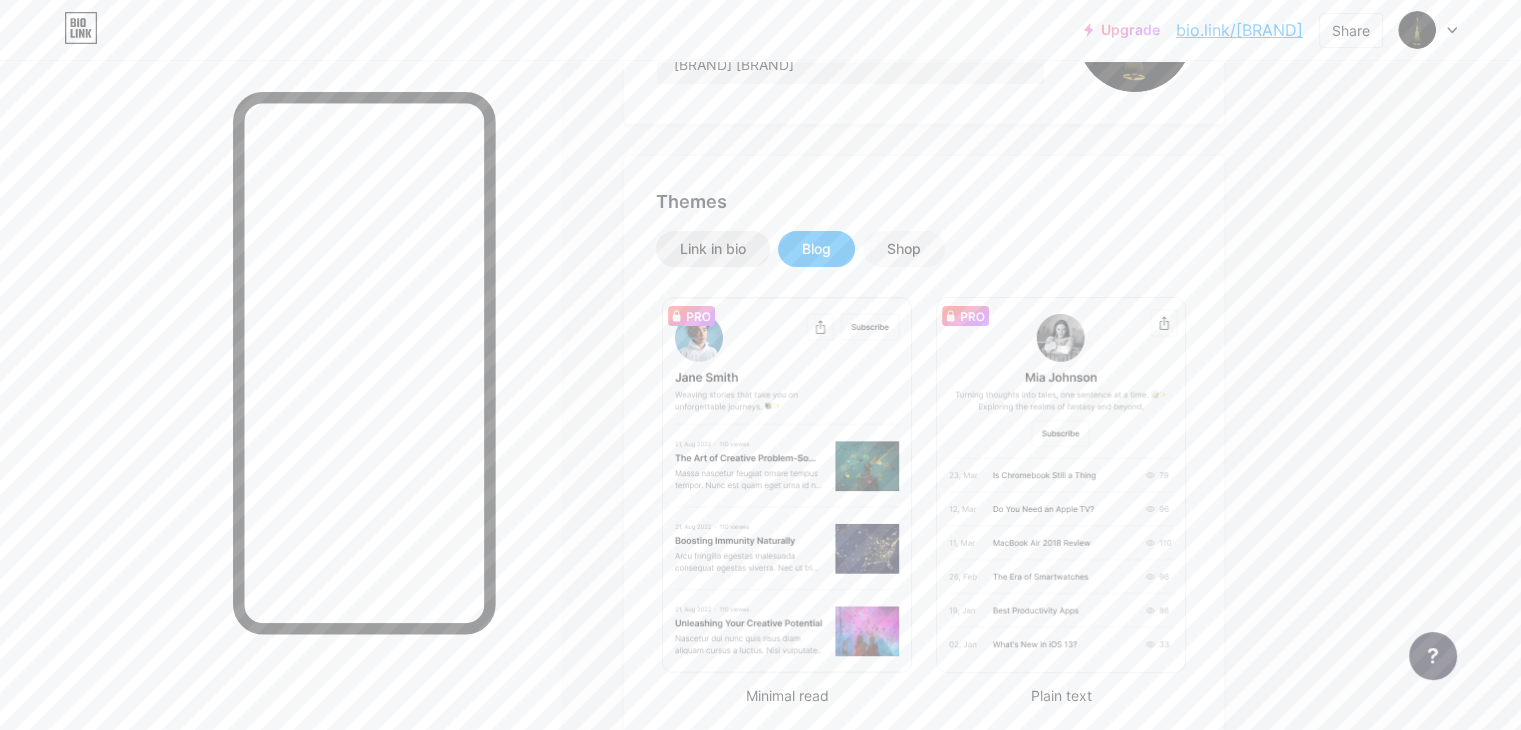 click on "Link in bio" at bounding box center [713, 249] 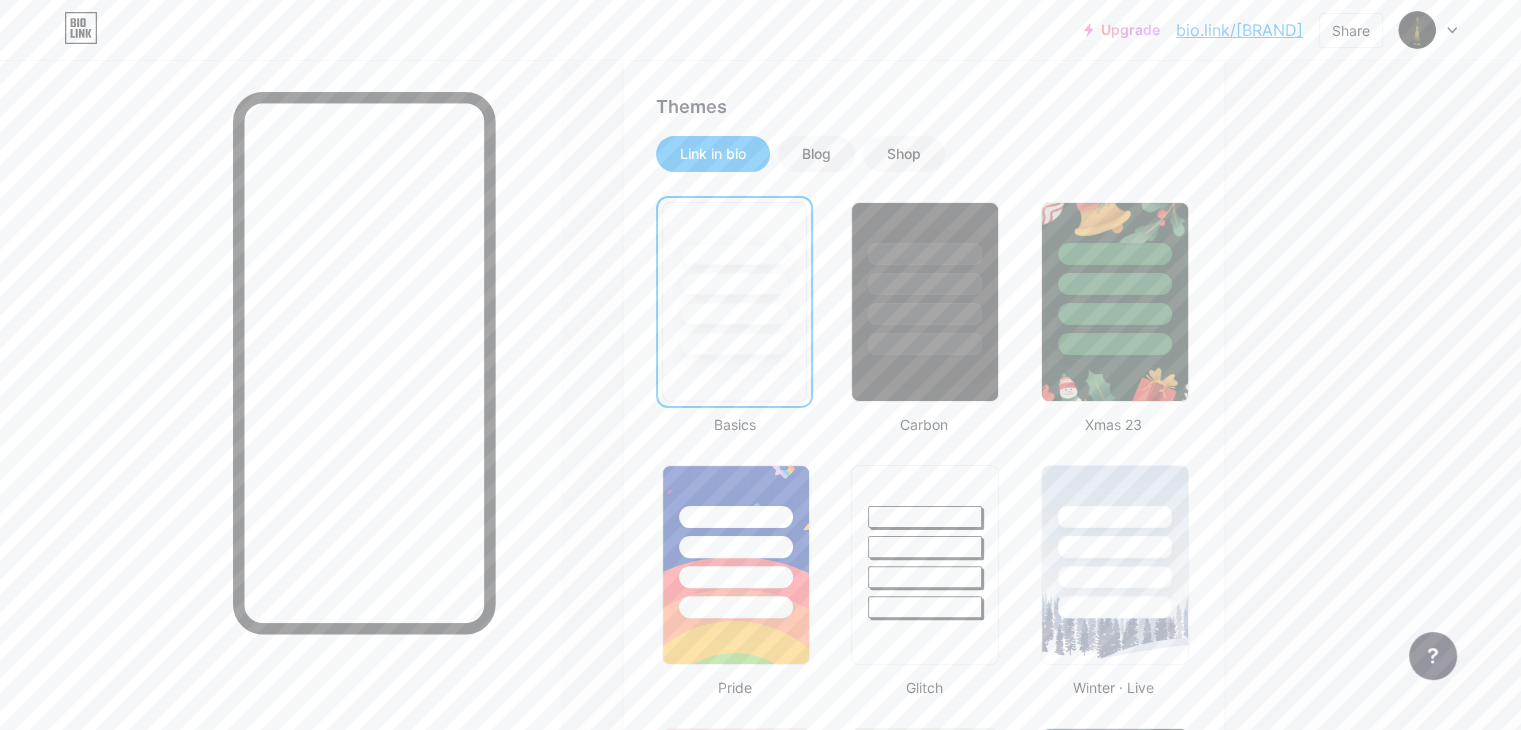 scroll, scrollTop: 400, scrollLeft: 0, axis: vertical 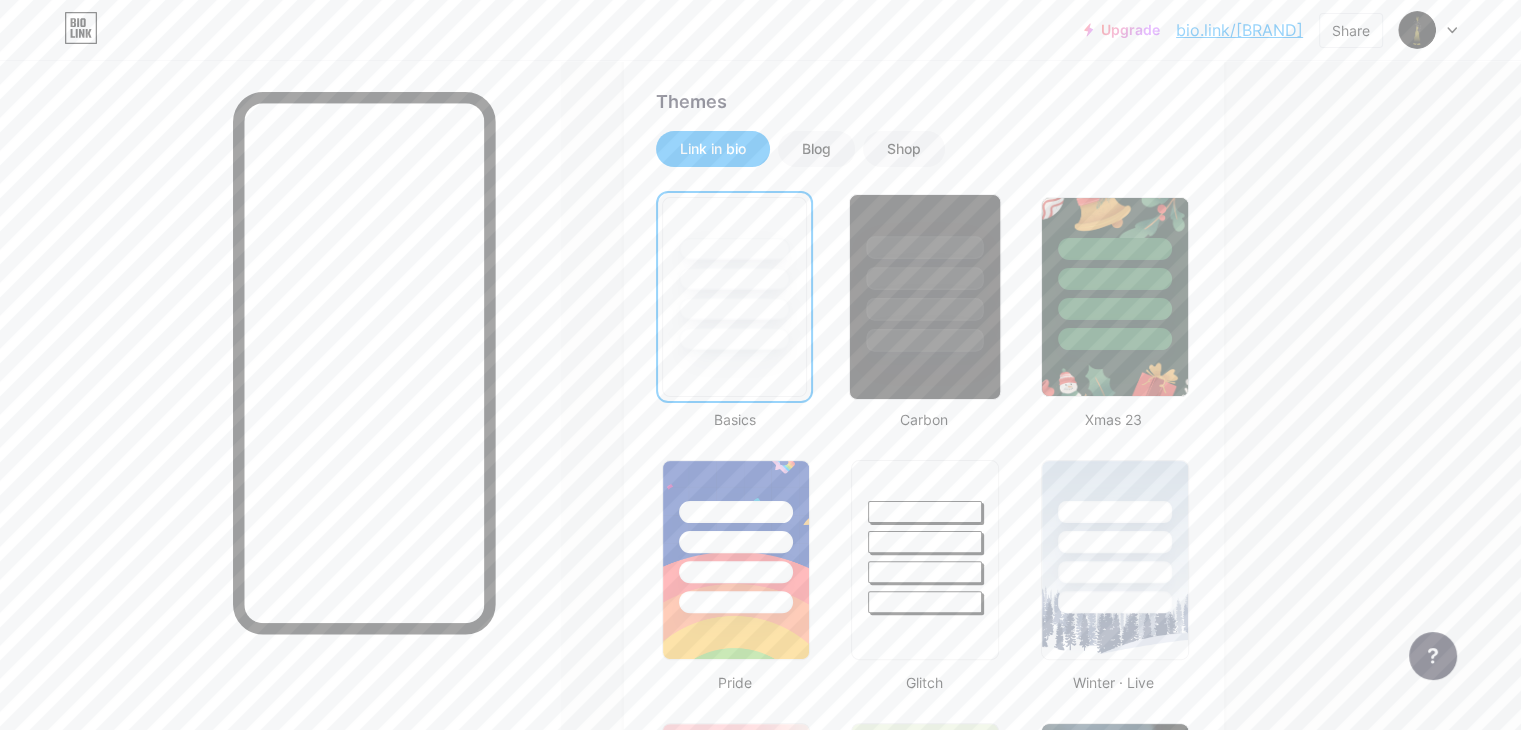 click at bounding box center [925, 309] 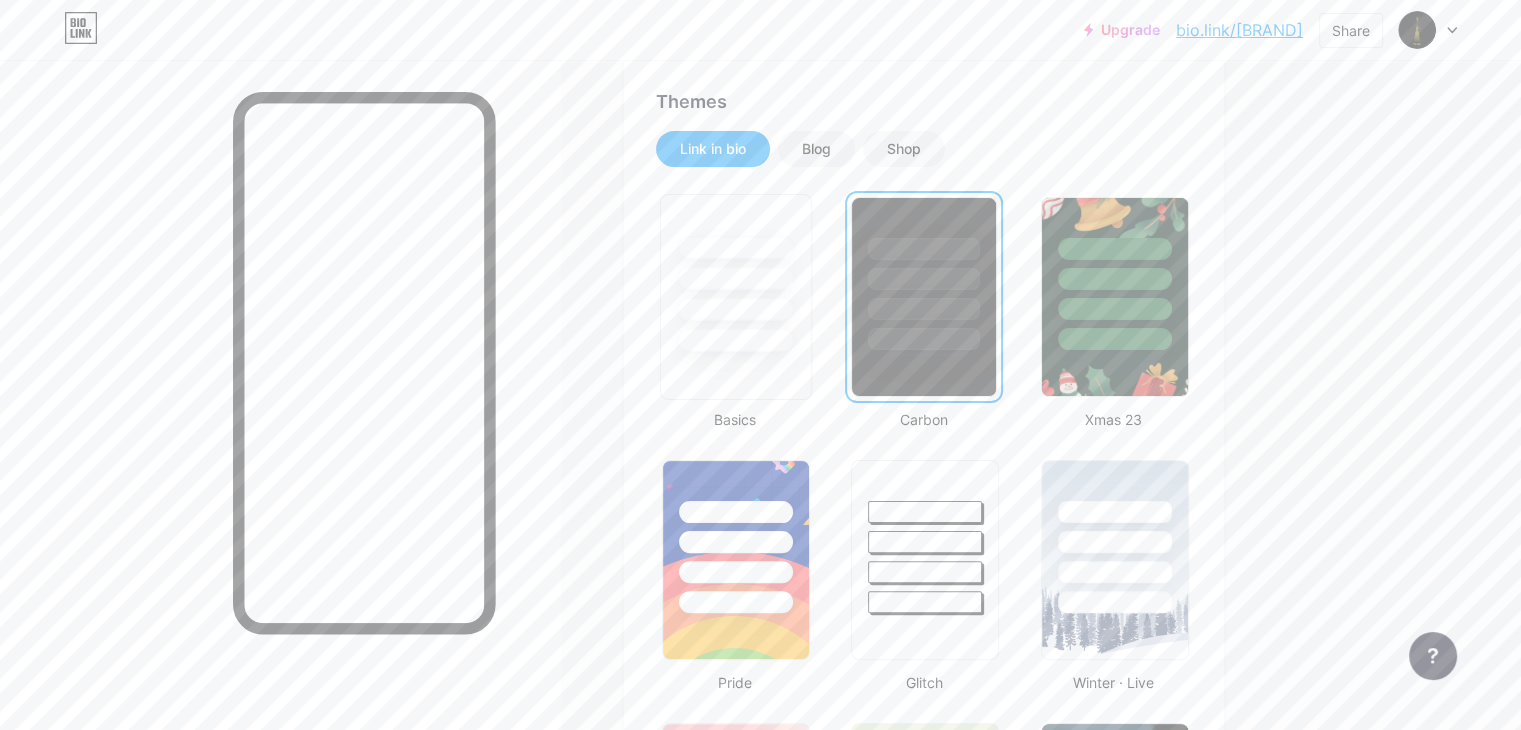 click at bounding box center (735, 309) 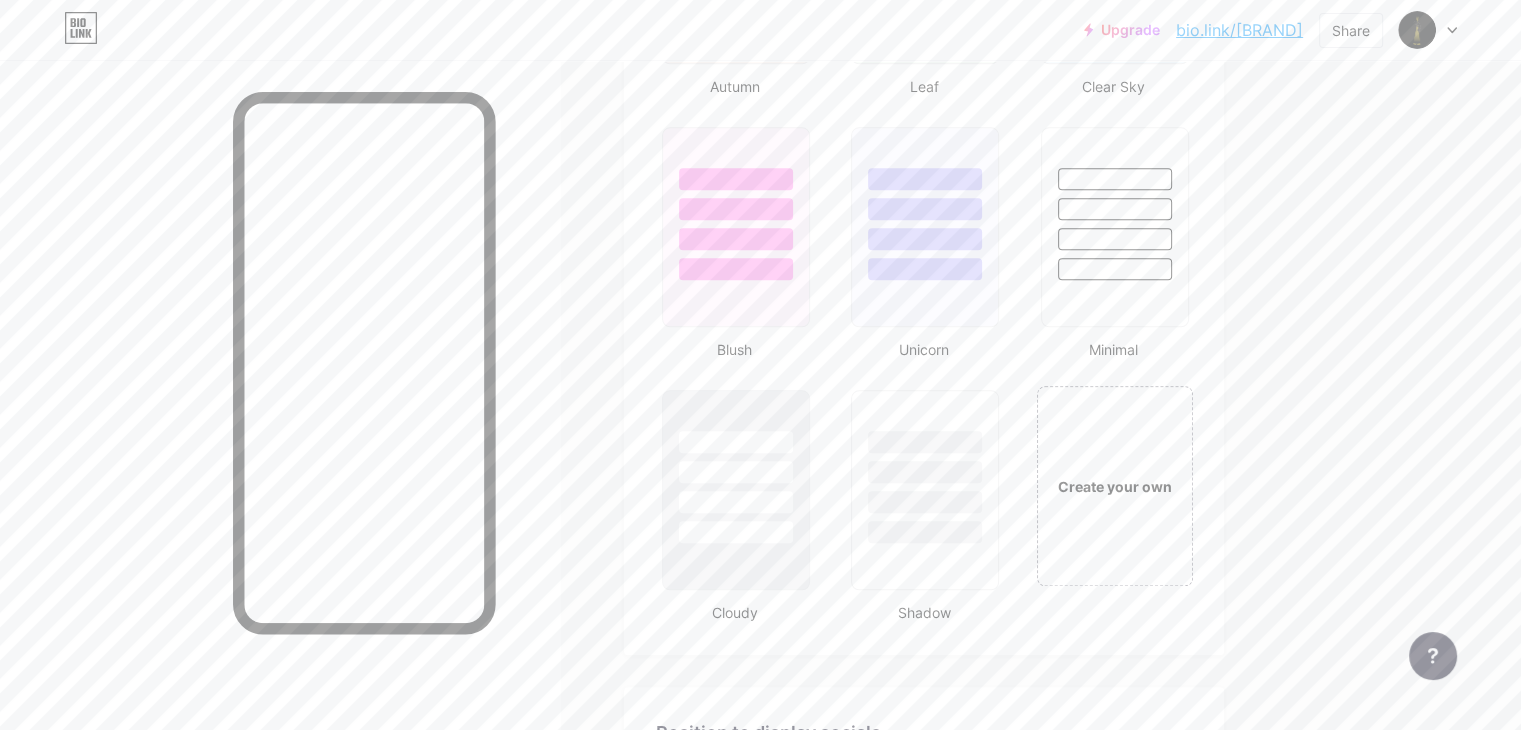 scroll, scrollTop: 2100, scrollLeft: 0, axis: vertical 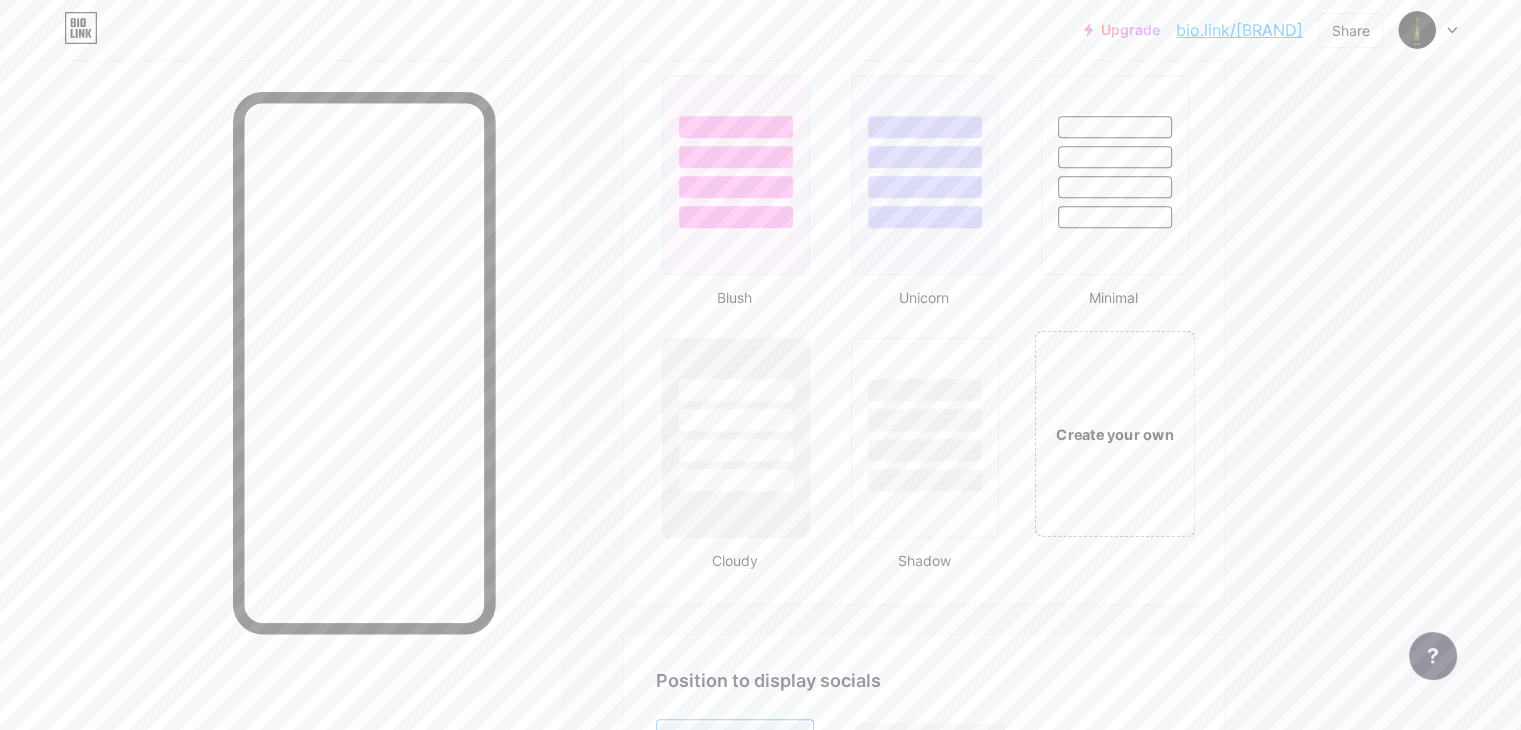 click on "Create your own" at bounding box center (1114, 434) 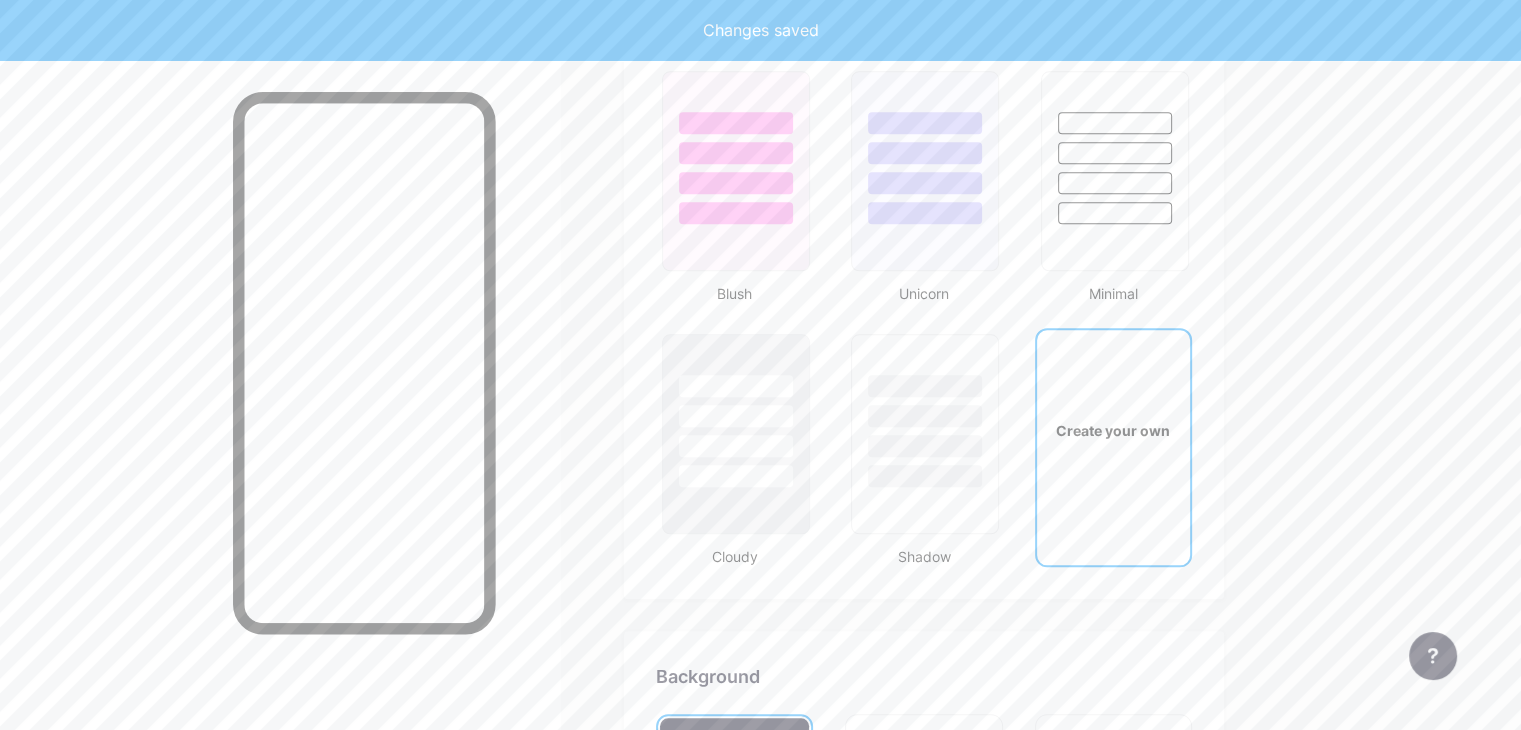type on "#ffffff" 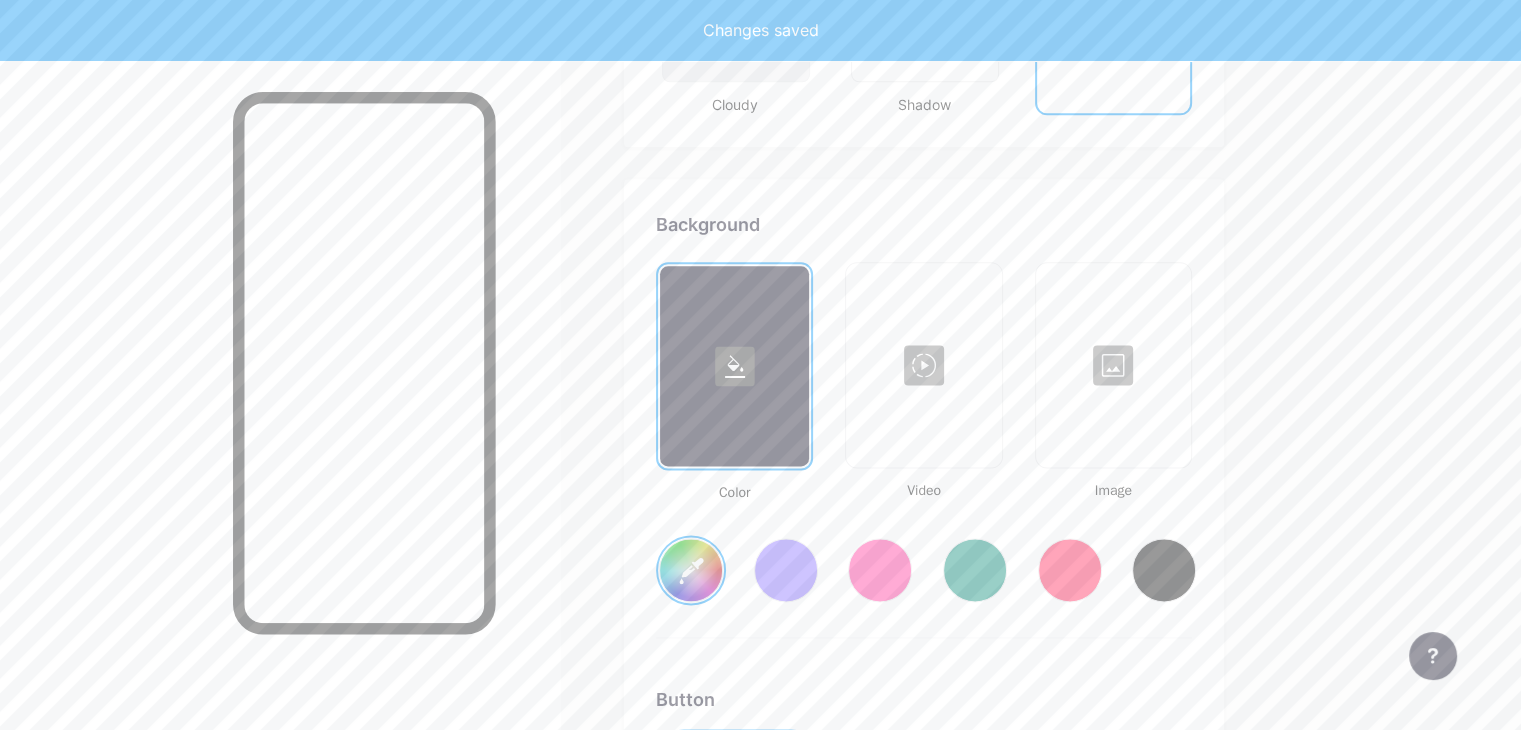 scroll, scrollTop: 2648, scrollLeft: 0, axis: vertical 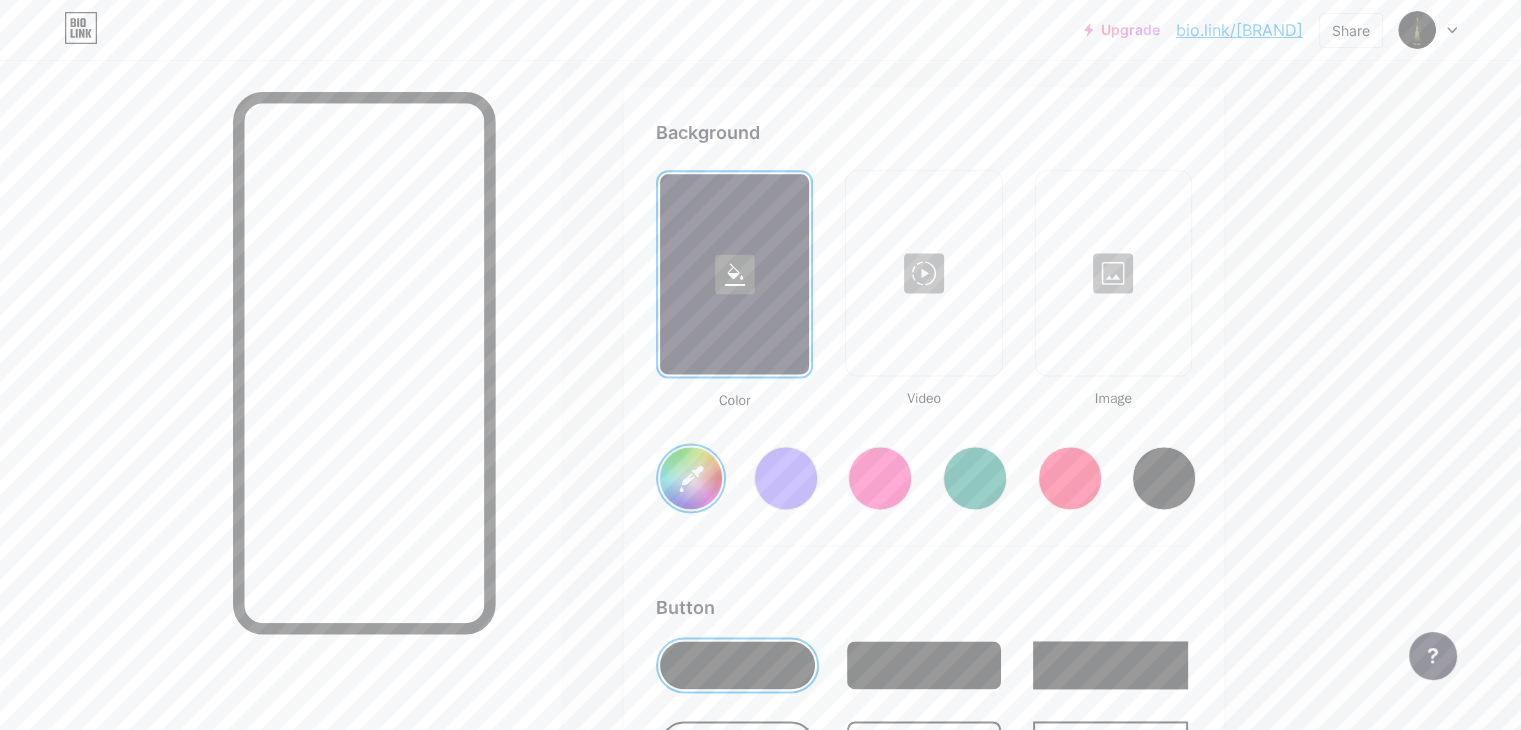 click on "[WORD]
[WORD]
[WORD]
[WORD]   [WORD]
[WORD]     [WORD]   [BRAND]     [BRAND]                   [WORD]   [WORD]   [WORD]       [WORD]       [WORD]       [WORD]       [WORD] · [WORD]       [WORD] · [WORD]       [WORD] · [WORD]       [WORD] · [WORD]       [WORD] · [WORD]       [WORD]       [WORD]       [WORD]       [WORD]       [WORD]       [WORD]       [WORD]       [WORD]       [WORD]       [WORD]     [WORD] your own           [WORD] saved     [WORD]         [WORD]           [WORD]             [WORD]           #[CODE]     [WORD]       #[CODE]   [WORD]   [INTER] [POPPINS] [EB GARAMOND] [TEKO BALSAMIQ SANS] [KITE ONE] [PT SANS] [QUICKSAND] [DM SANS]     #[CODE]   [WORD] saved     [WORD] to display [WORD]                 [WORD]                     [WORD]
[WORD] [BRAND] [BRAND]                         [WORD] saved" at bounding box center [654, -280] 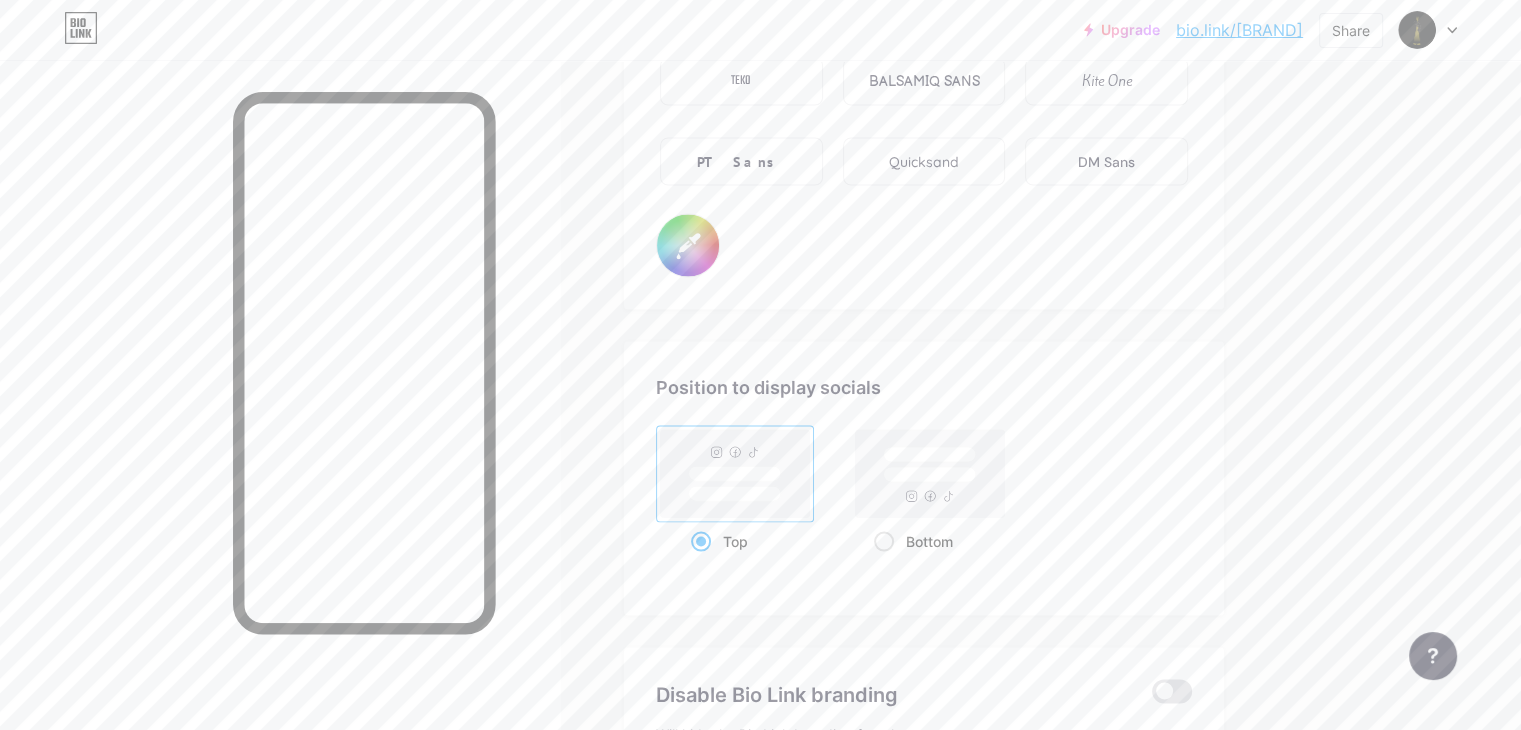 scroll, scrollTop: 3748, scrollLeft: 0, axis: vertical 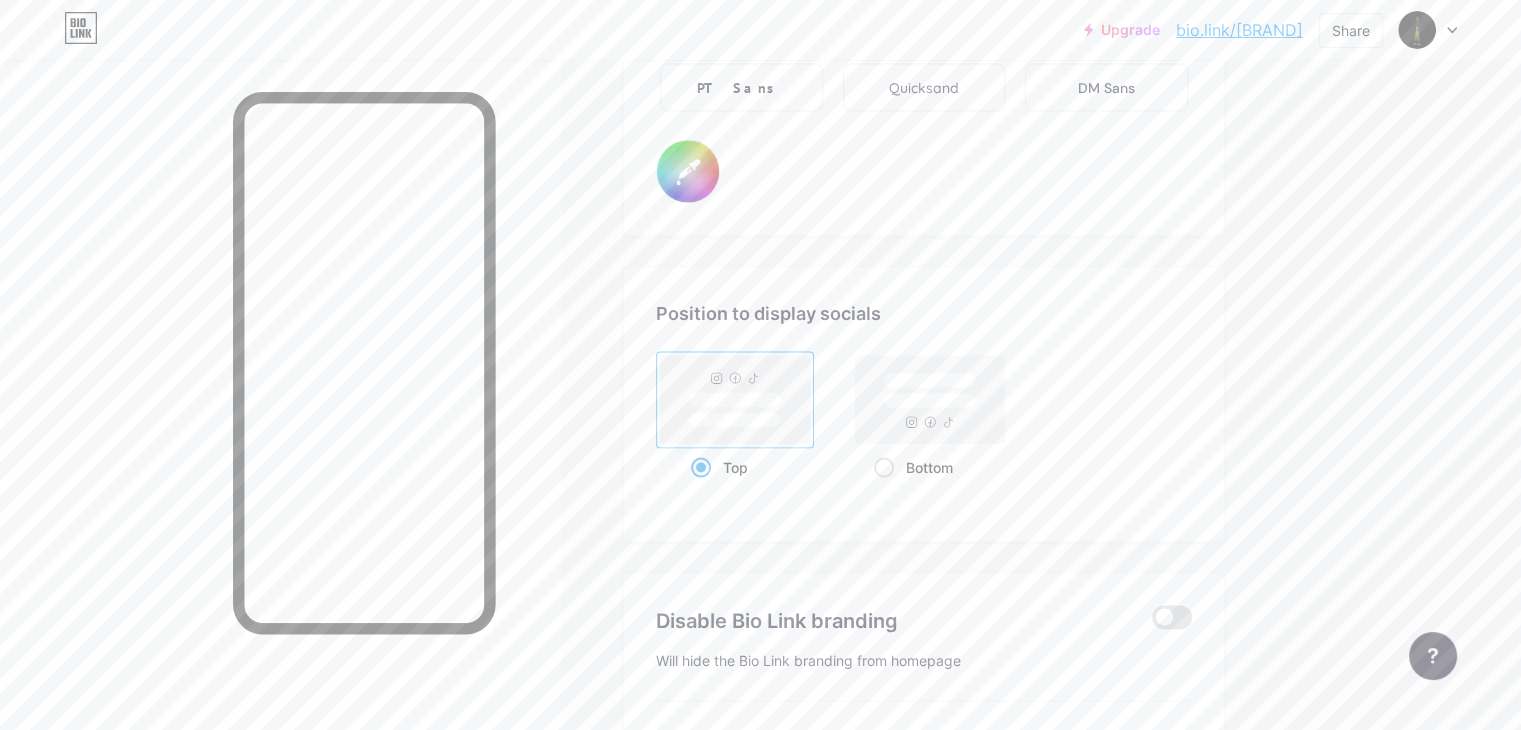 click 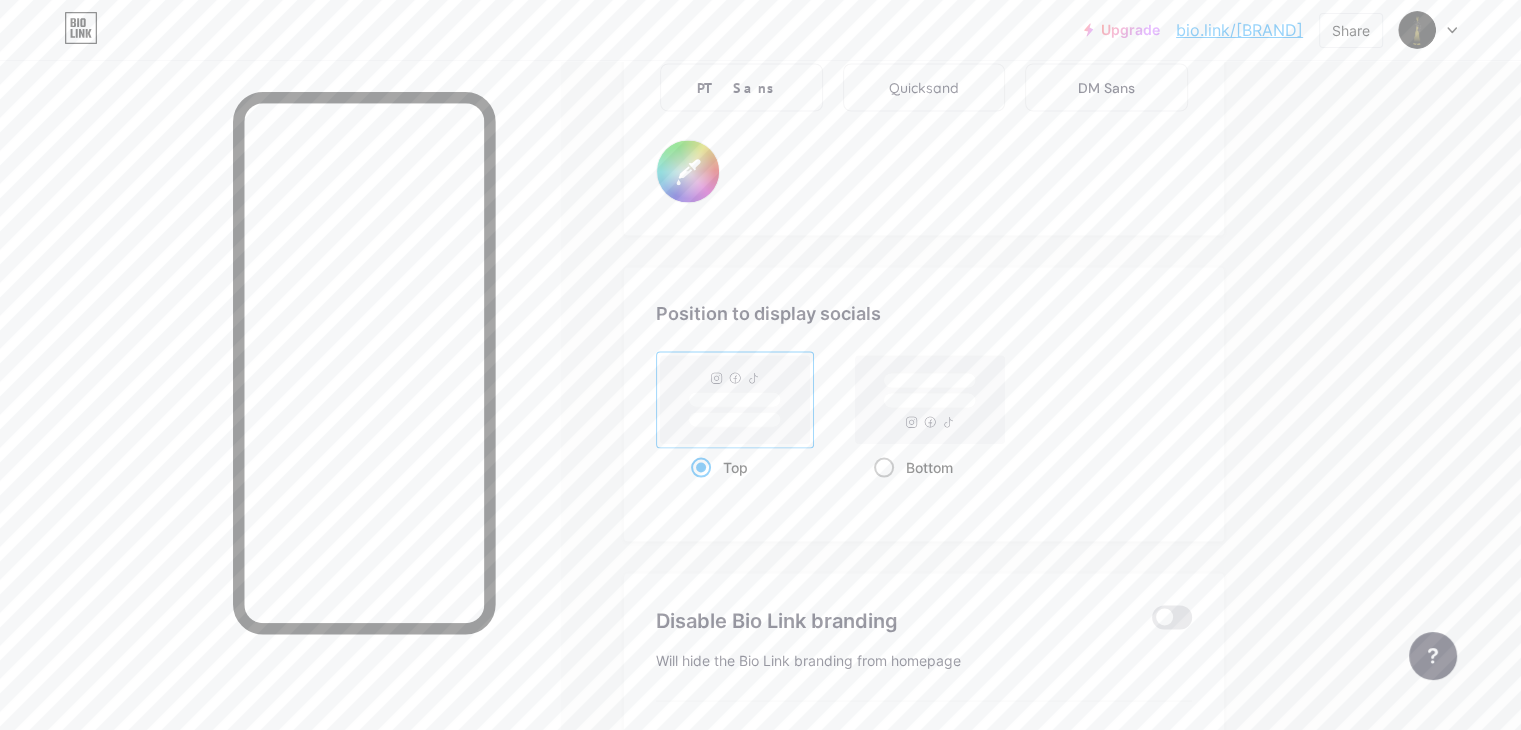 click at bounding box center [884, 467] 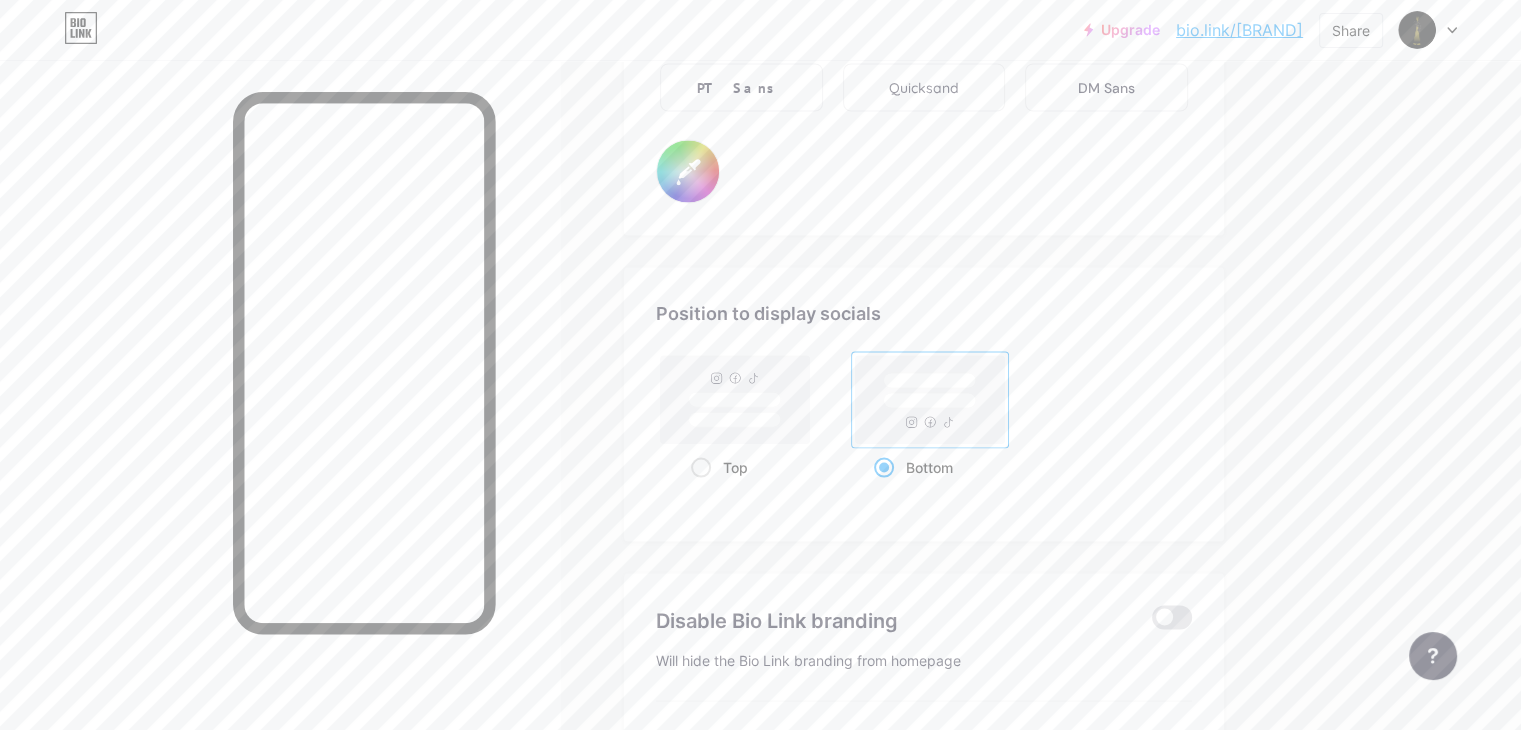 type on "#ffffff" 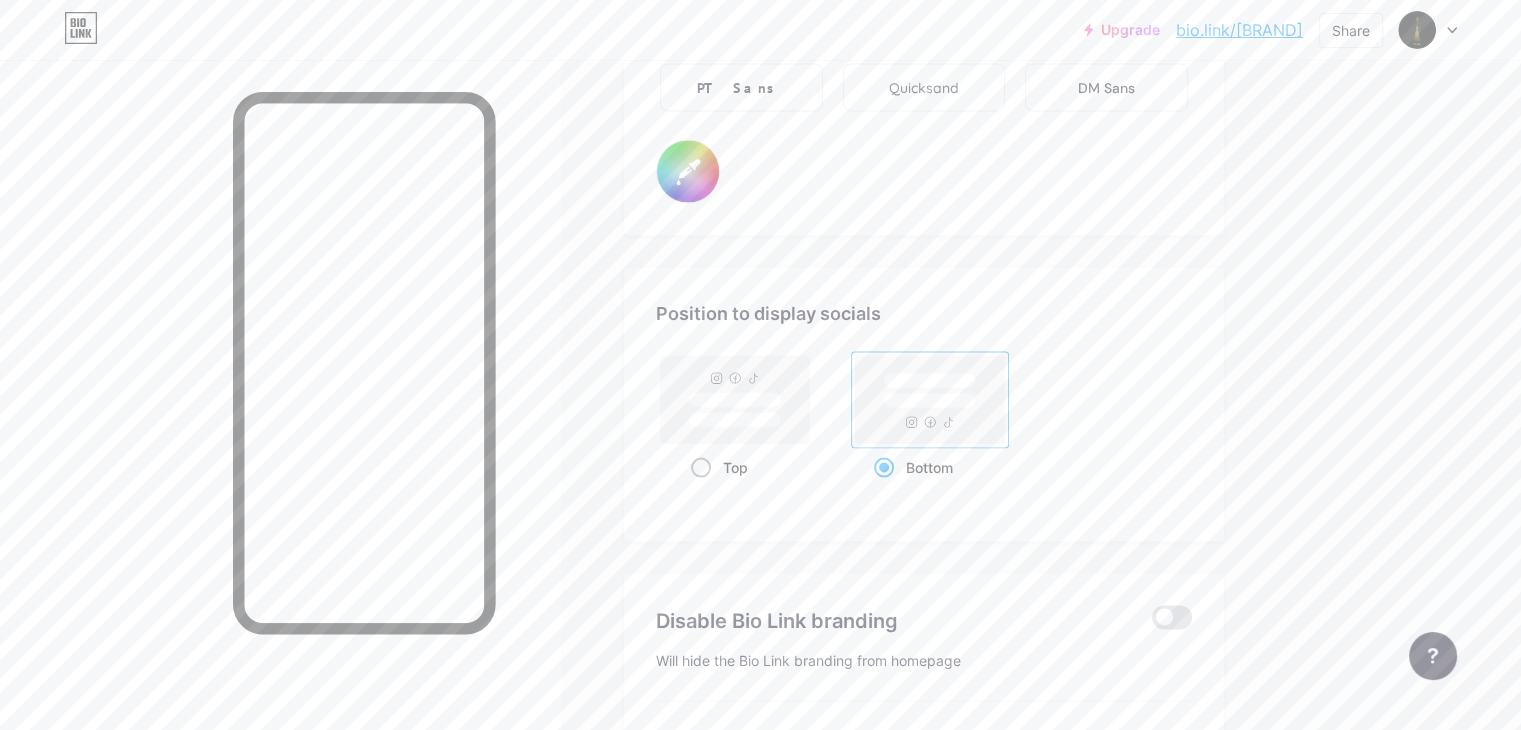 click on "Top" at bounding box center (735, 466) 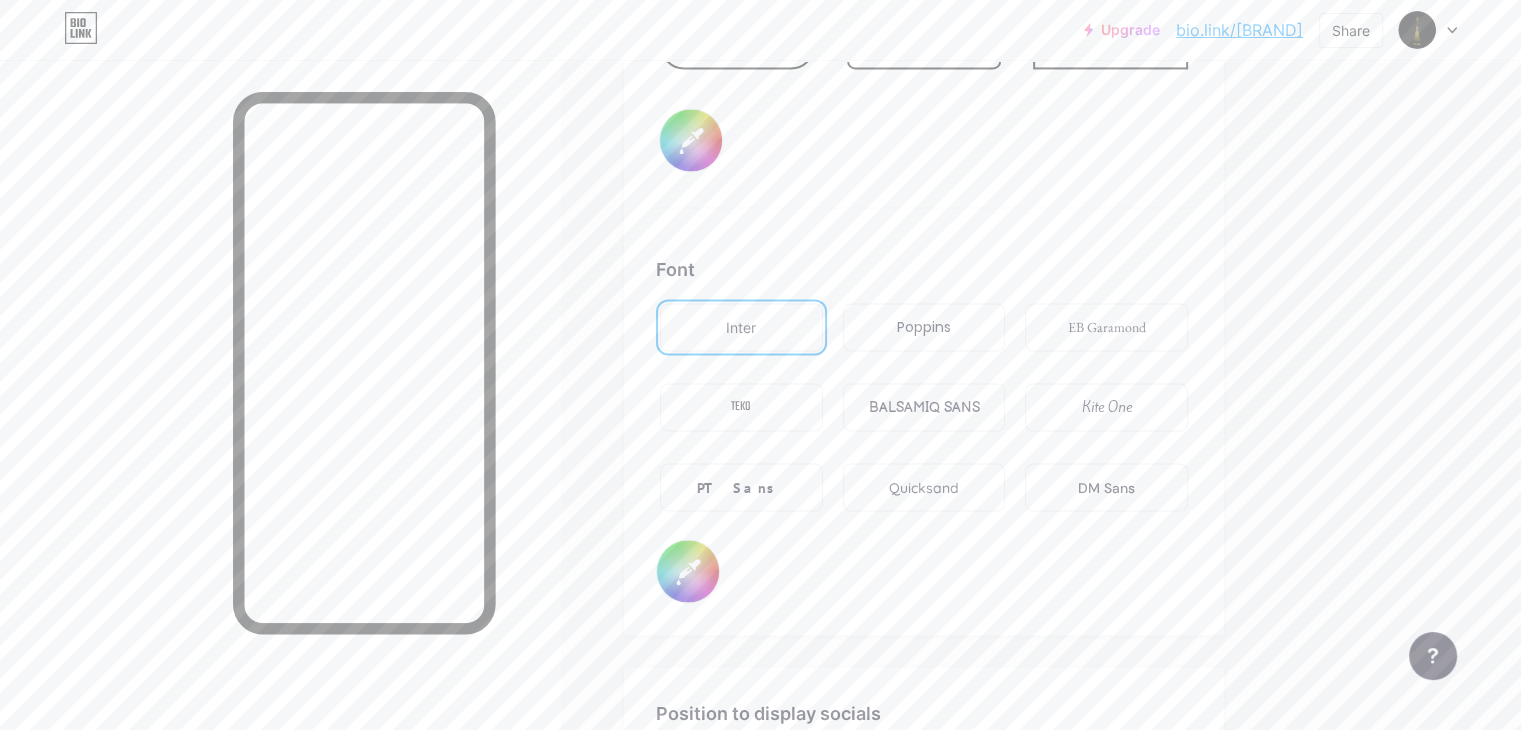 scroll, scrollTop: 3339, scrollLeft: 0, axis: vertical 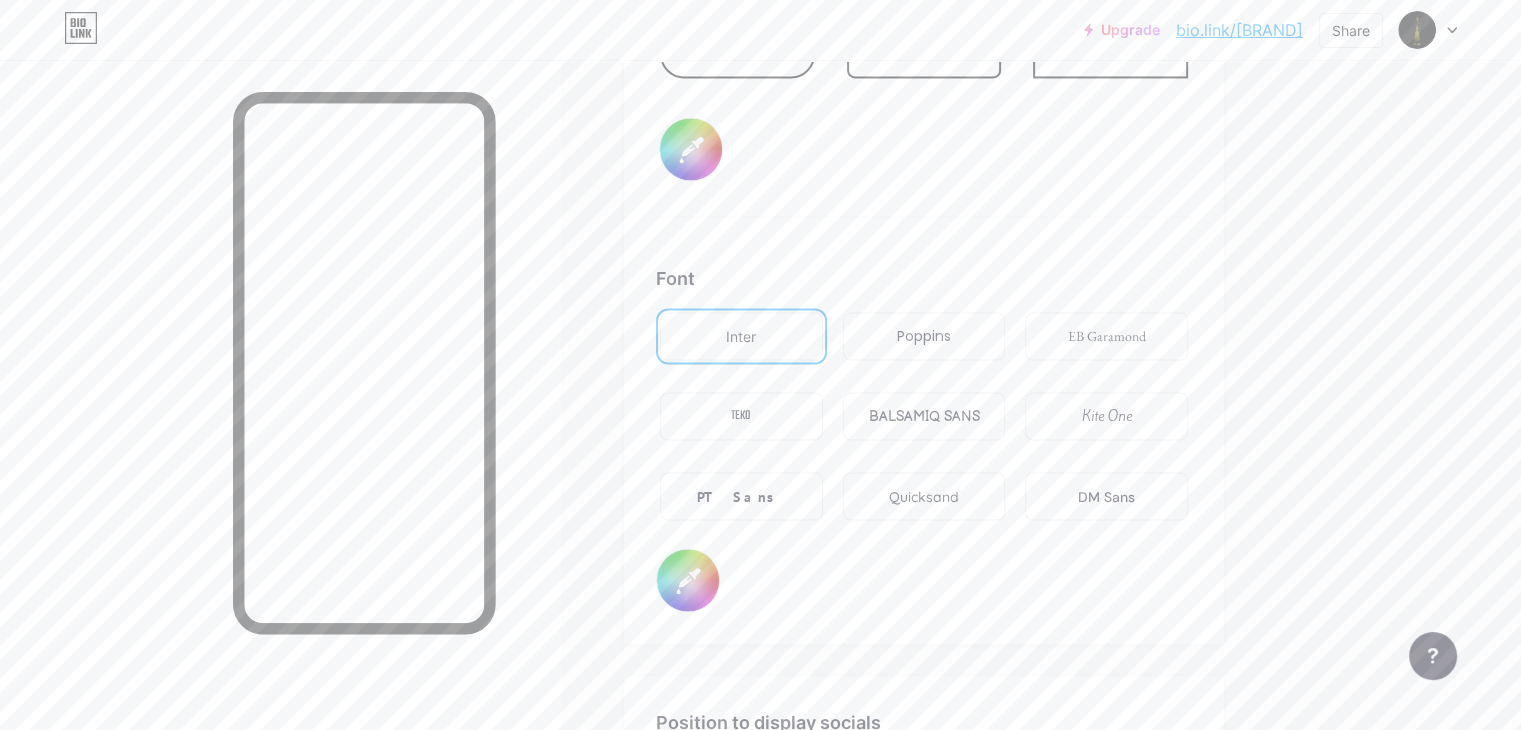 click on "EB Garamond" at bounding box center (1107, 336) 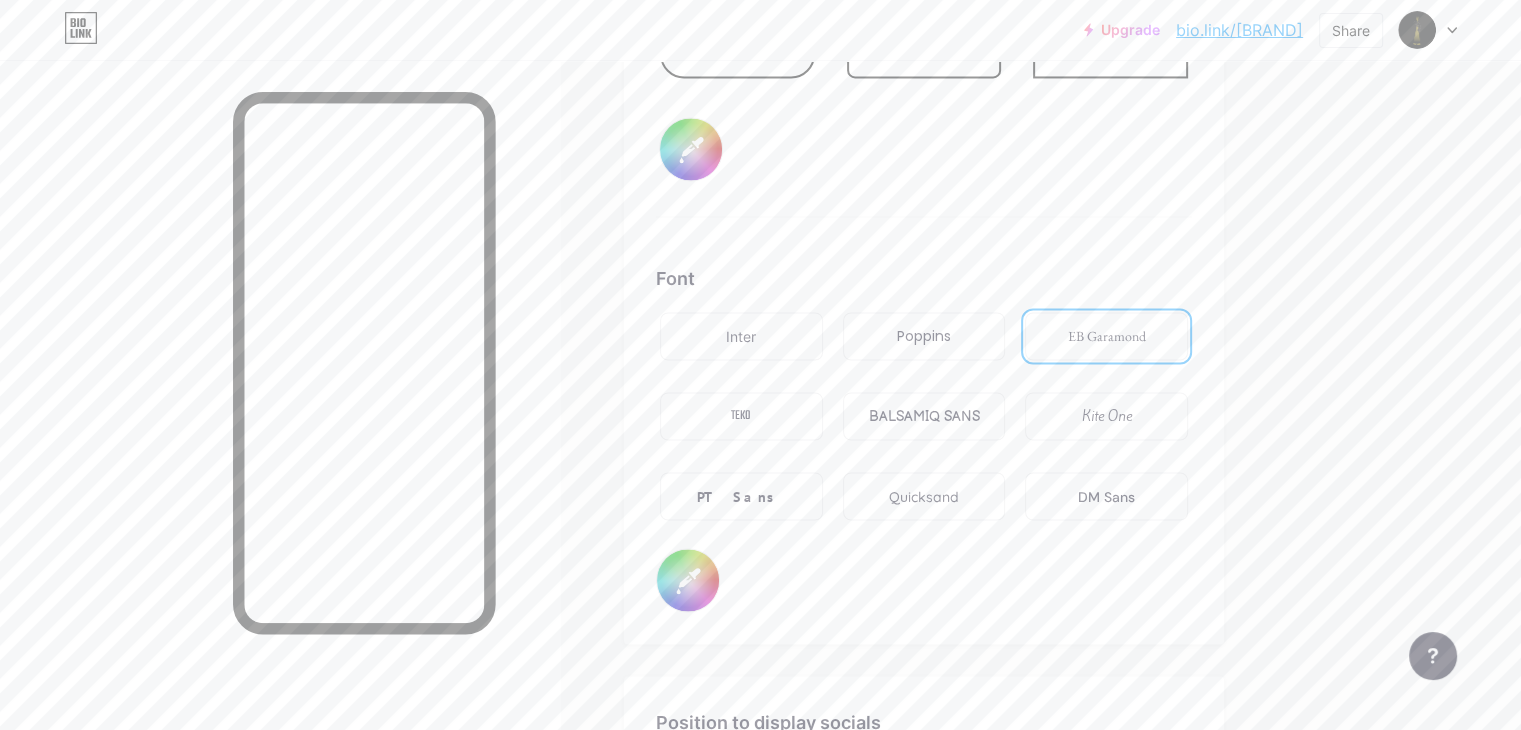 click on "Poppins" at bounding box center [924, 336] 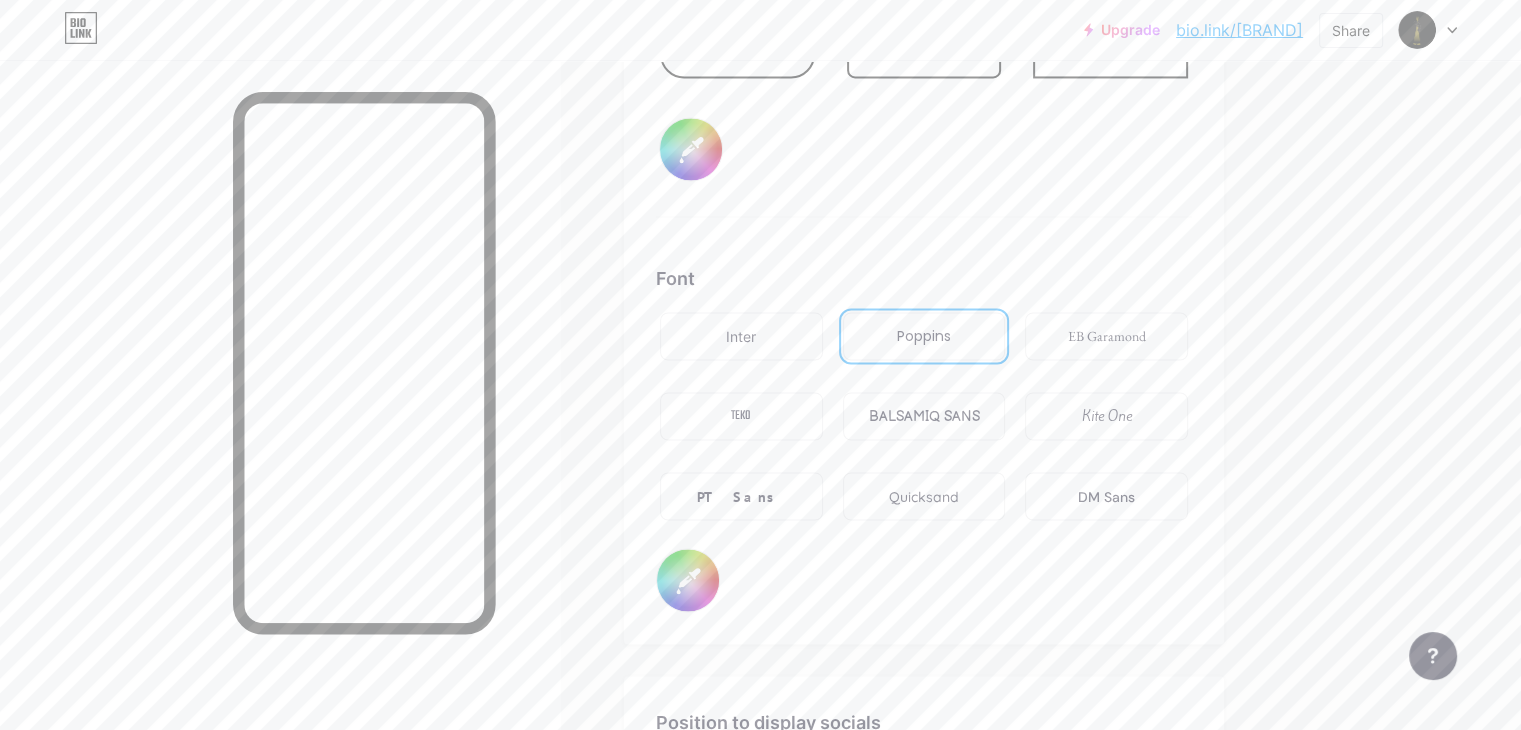 click on "PT Sans" at bounding box center (741, 496) 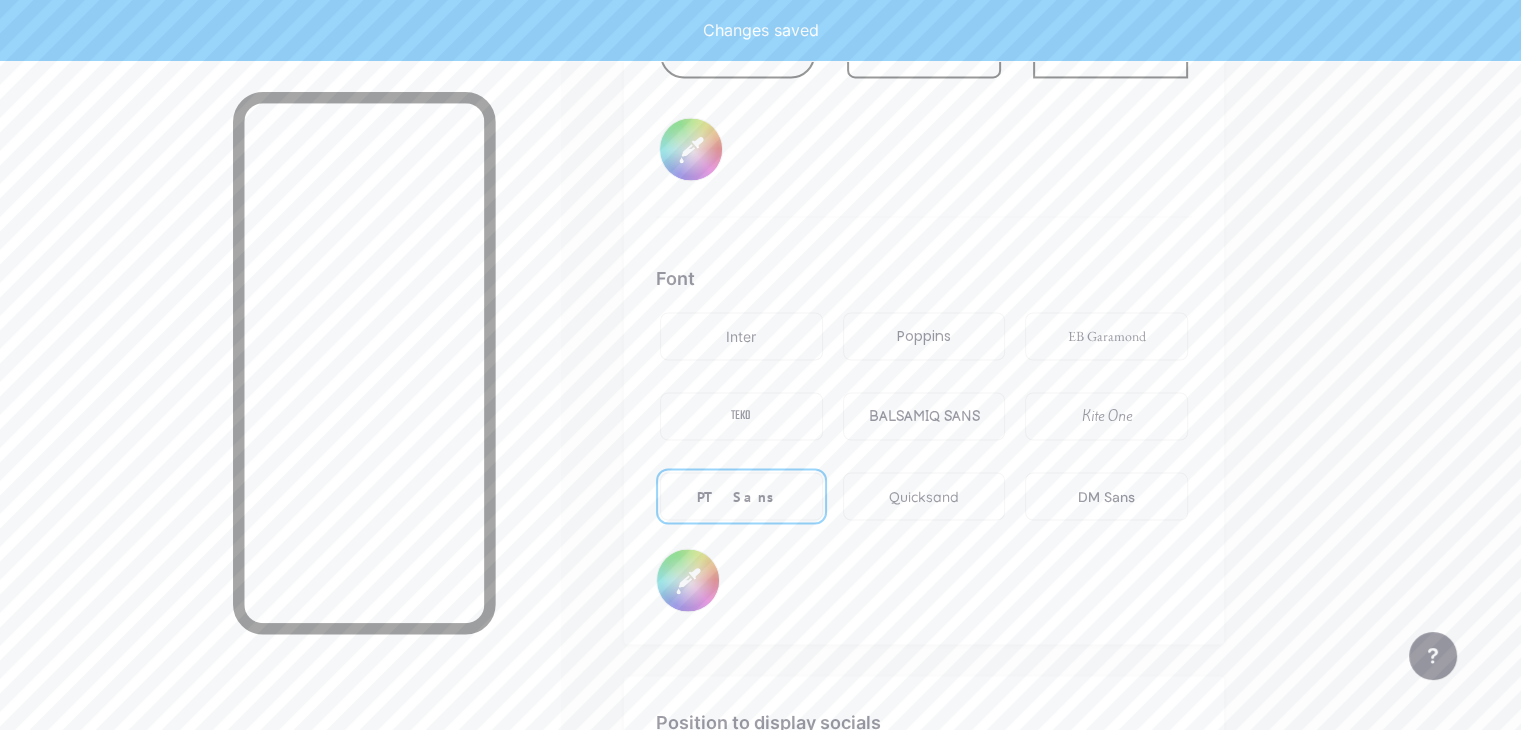click on "Inter" at bounding box center (741, 336) 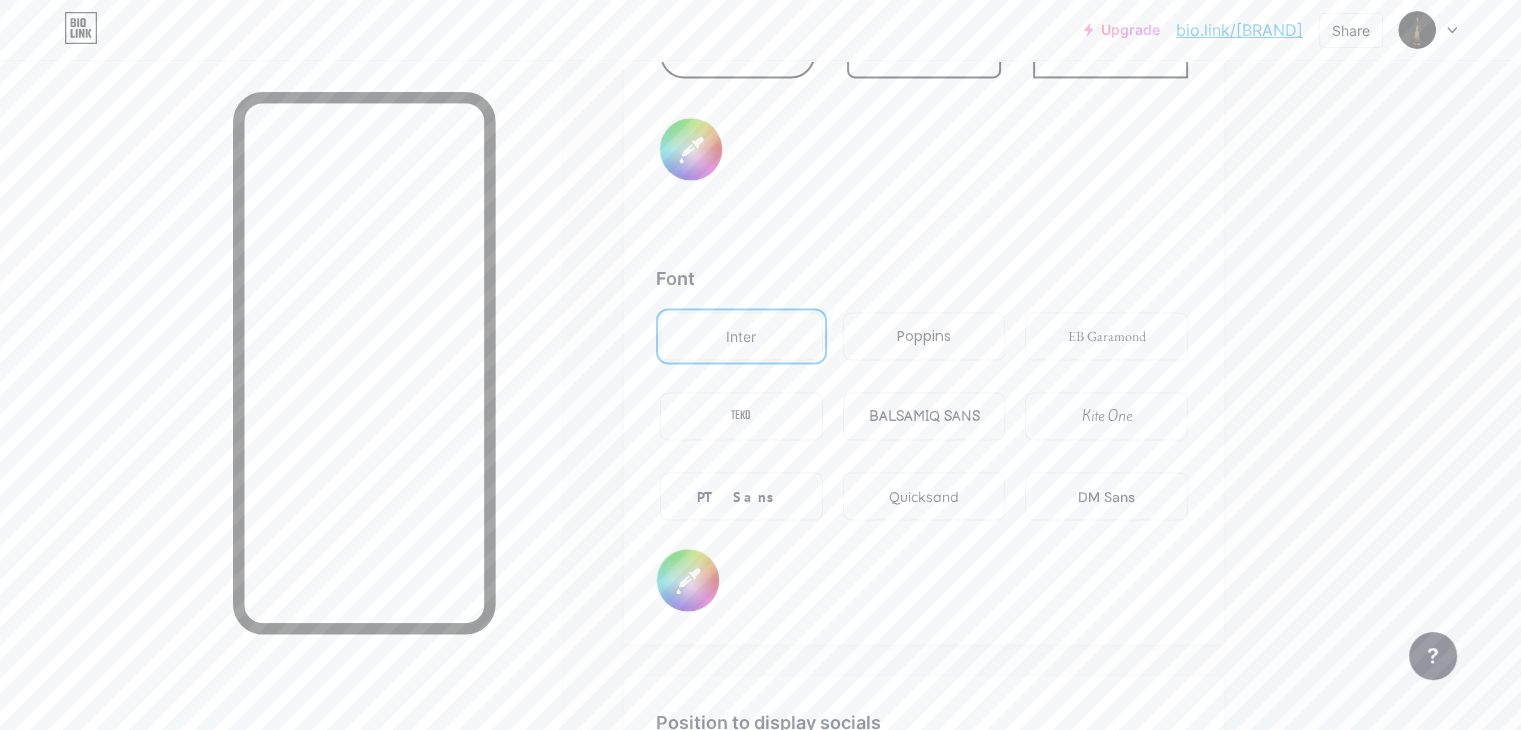 click on "Quicksand" at bounding box center [924, 496] 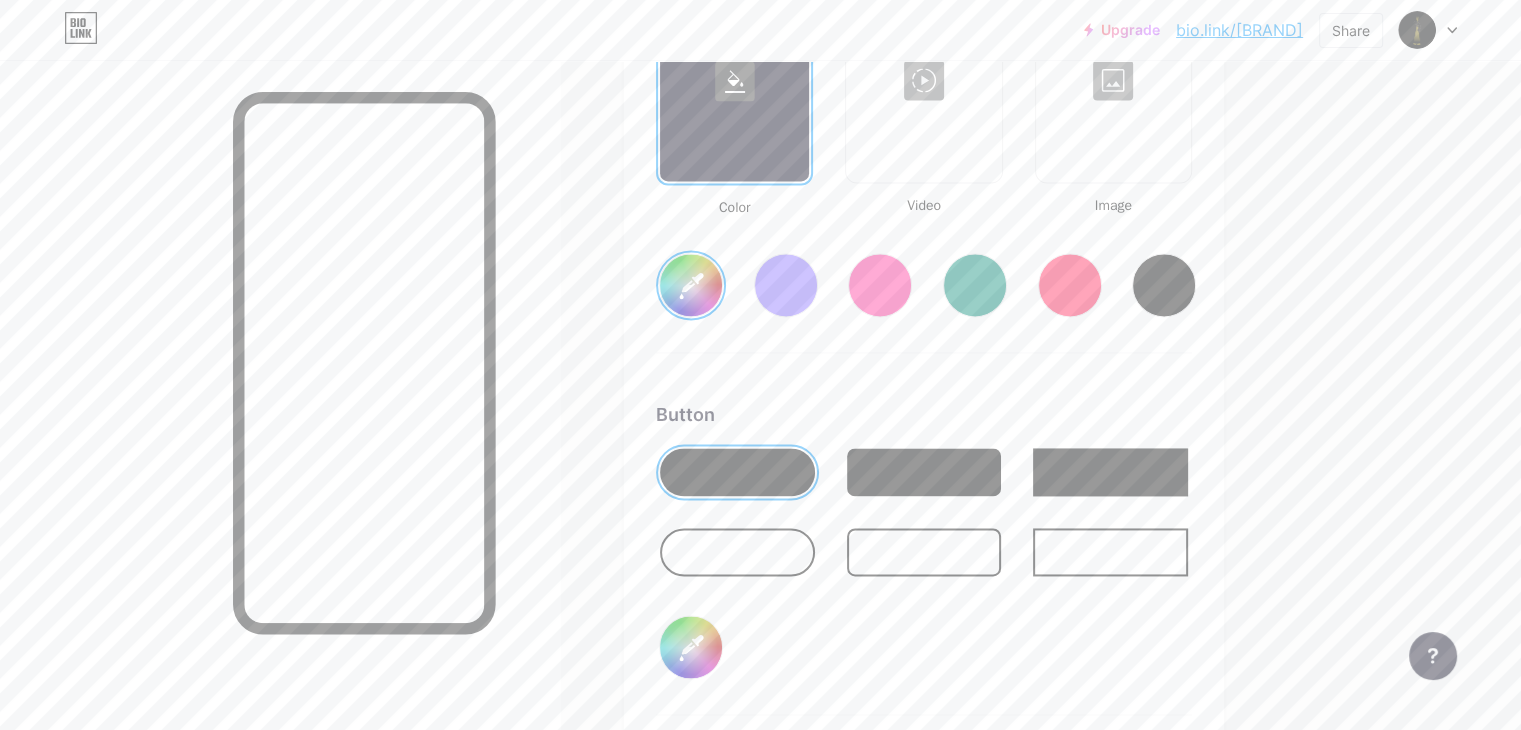 scroll, scrollTop: 2839, scrollLeft: 0, axis: vertical 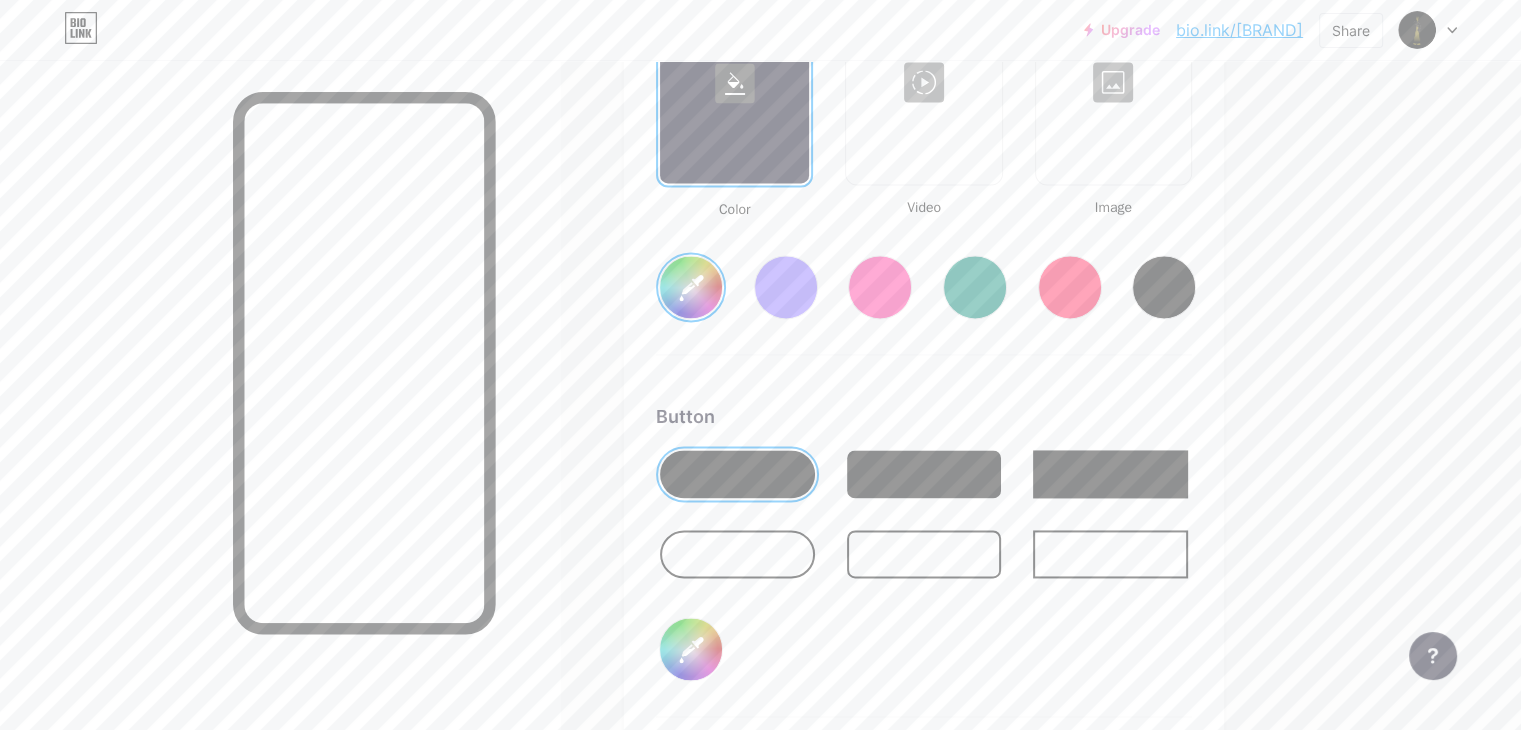 click at bounding box center (737, 554) 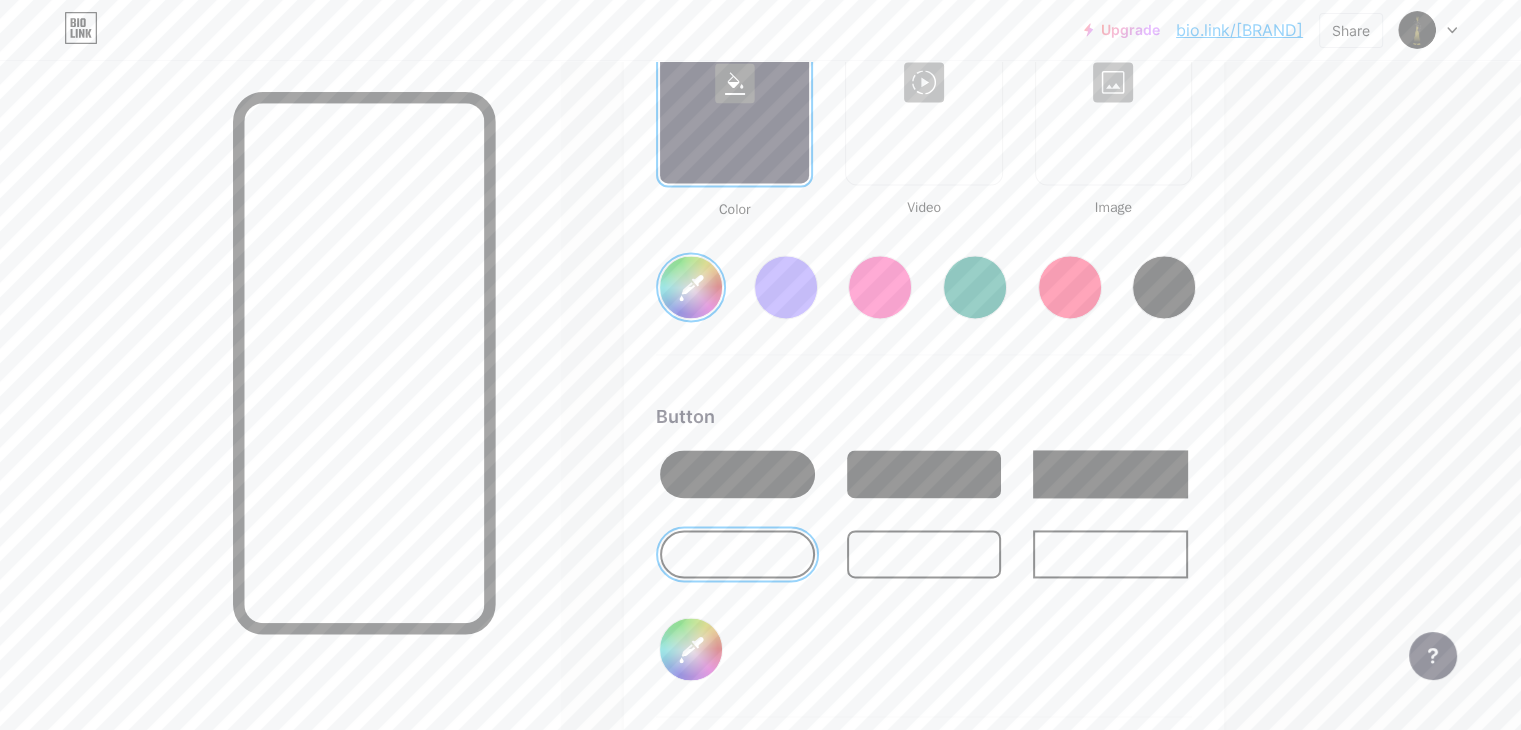 click at bounding box center [737, 474] 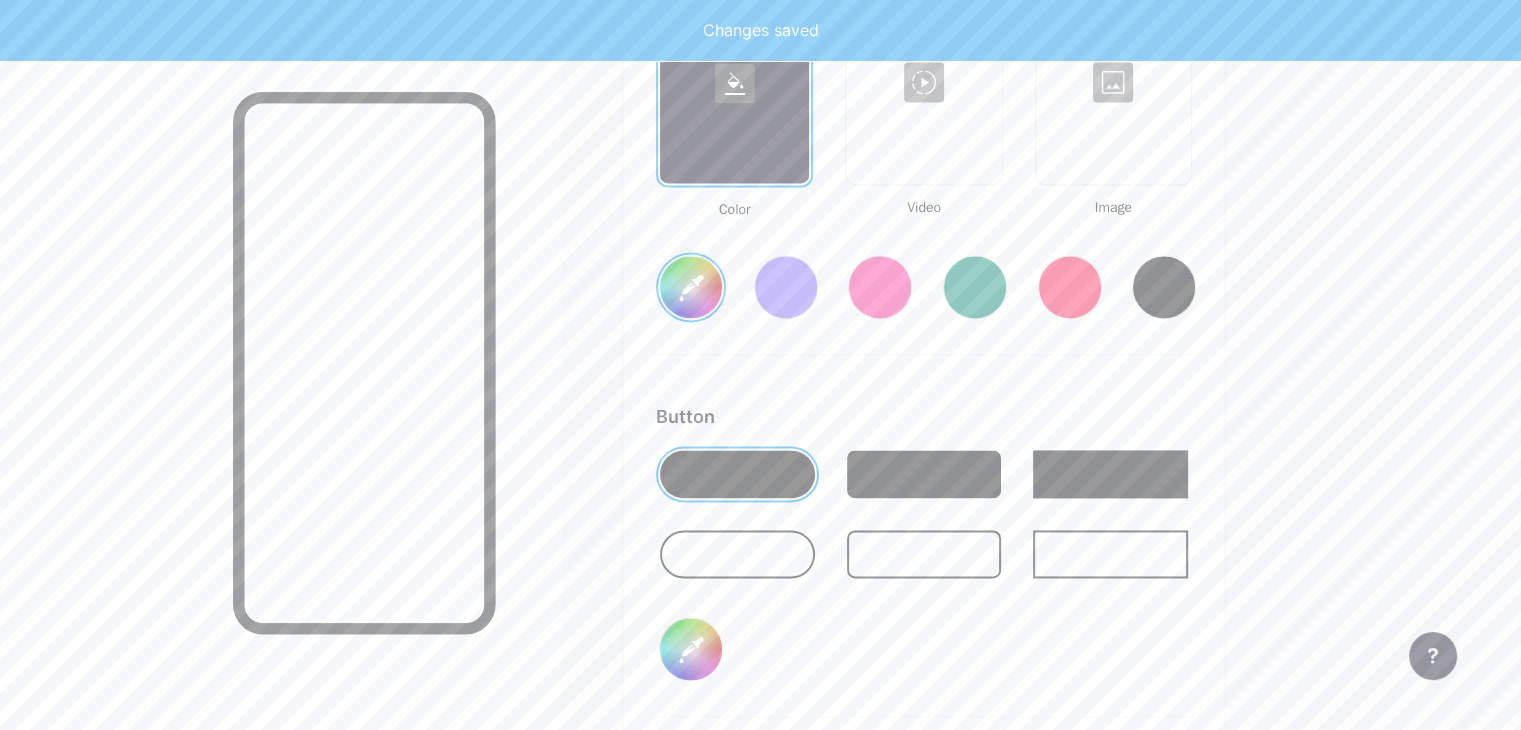 type on "#ffffff" 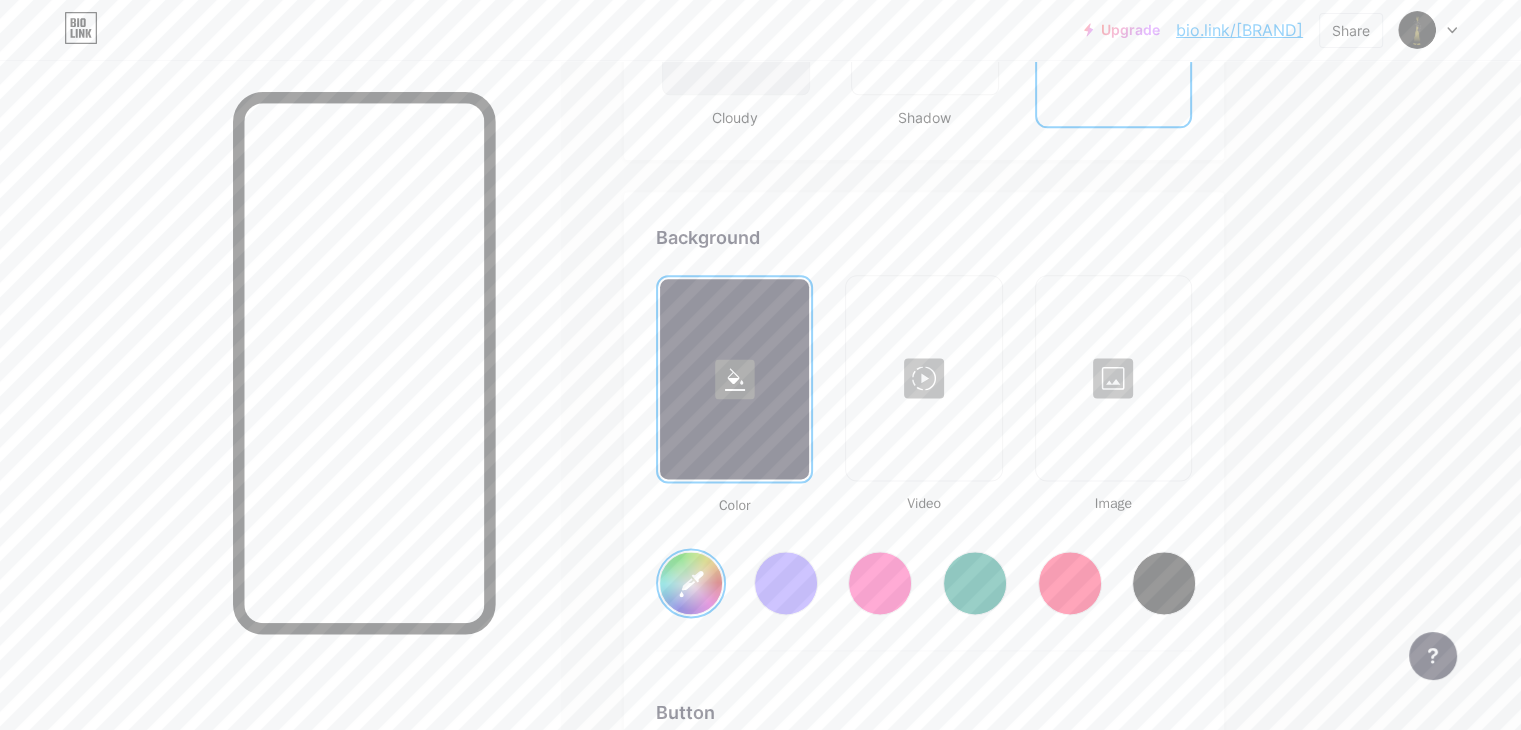 scroll, scrollTop: 2539, scrollLeft: 0, axis: vertical 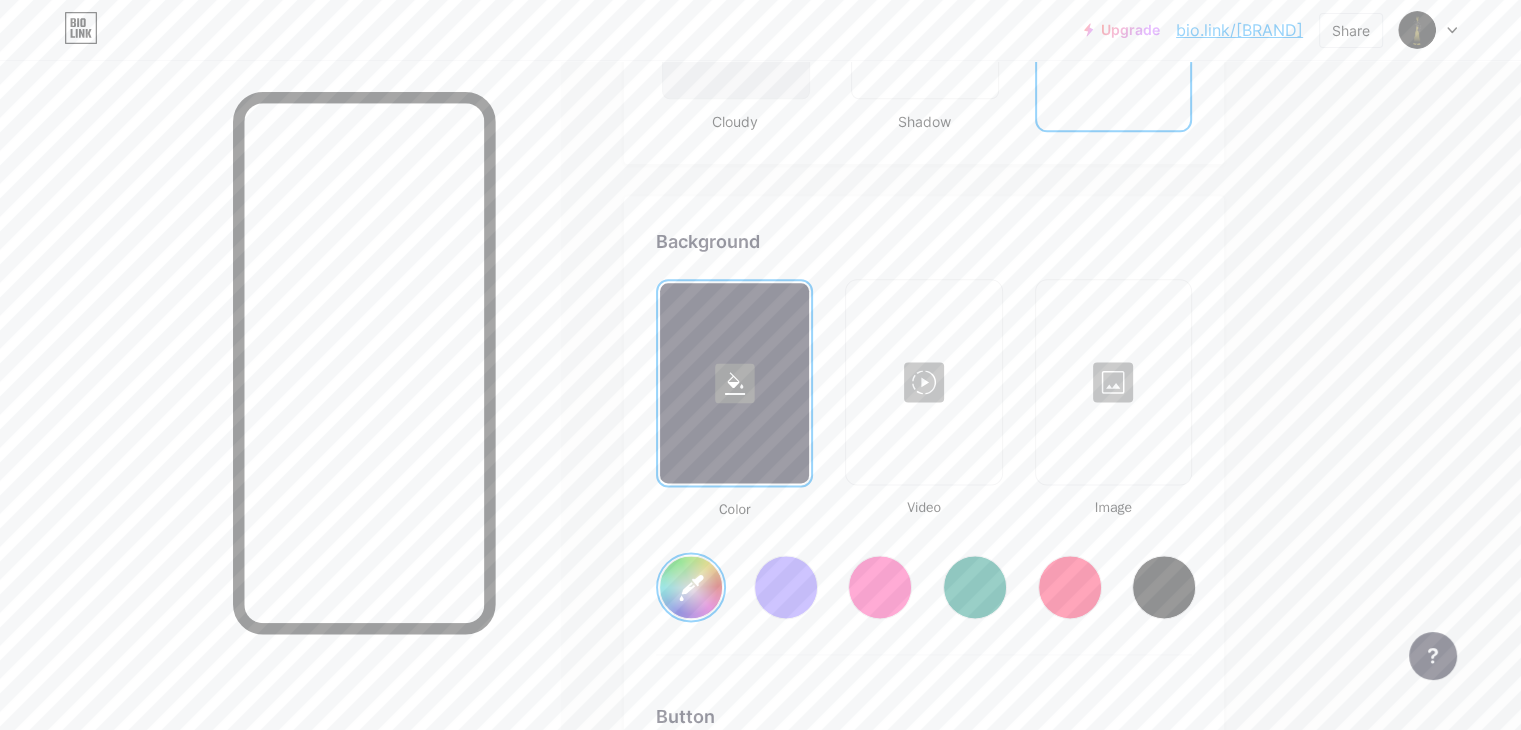 click at bounding box center (1113, 382) 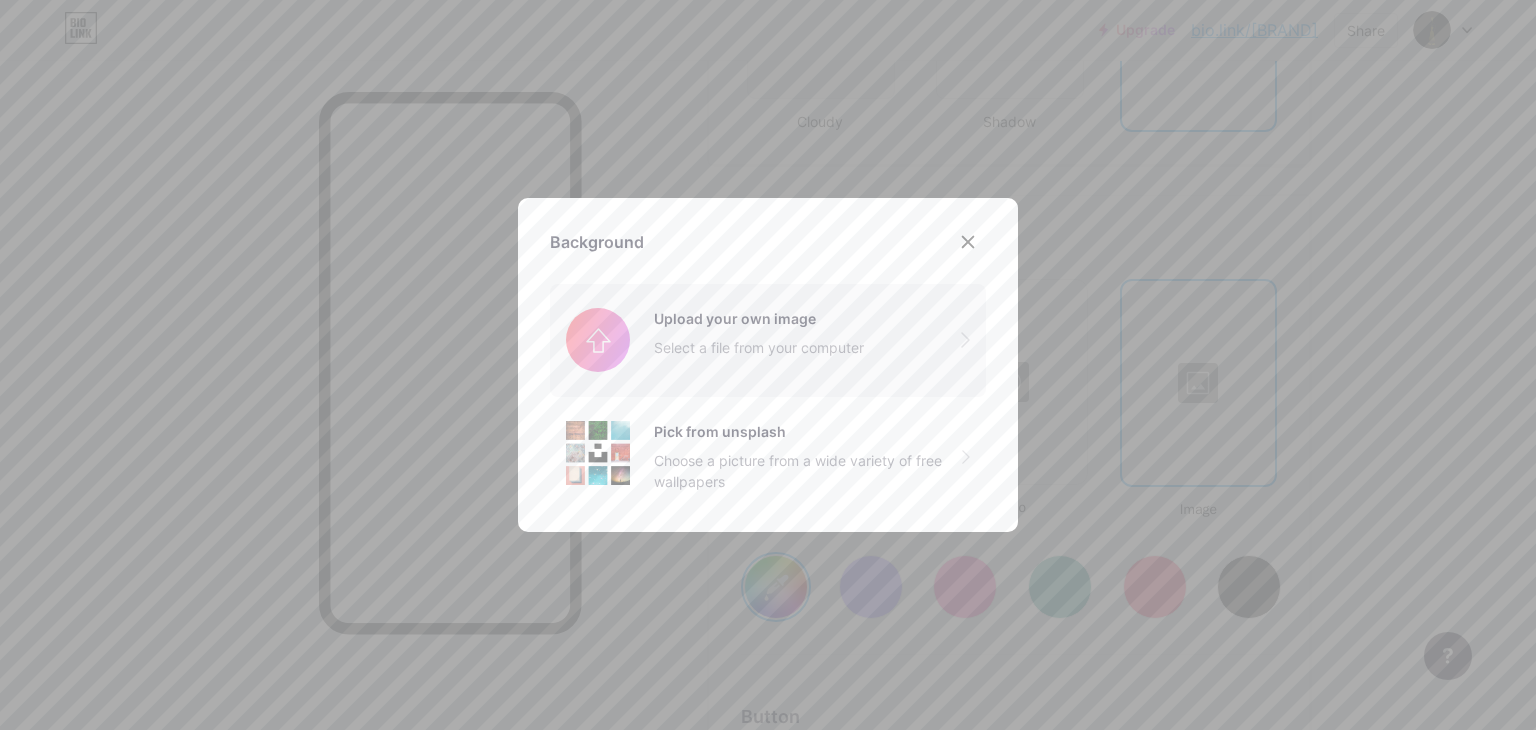 click at bounding box center [768, 340] 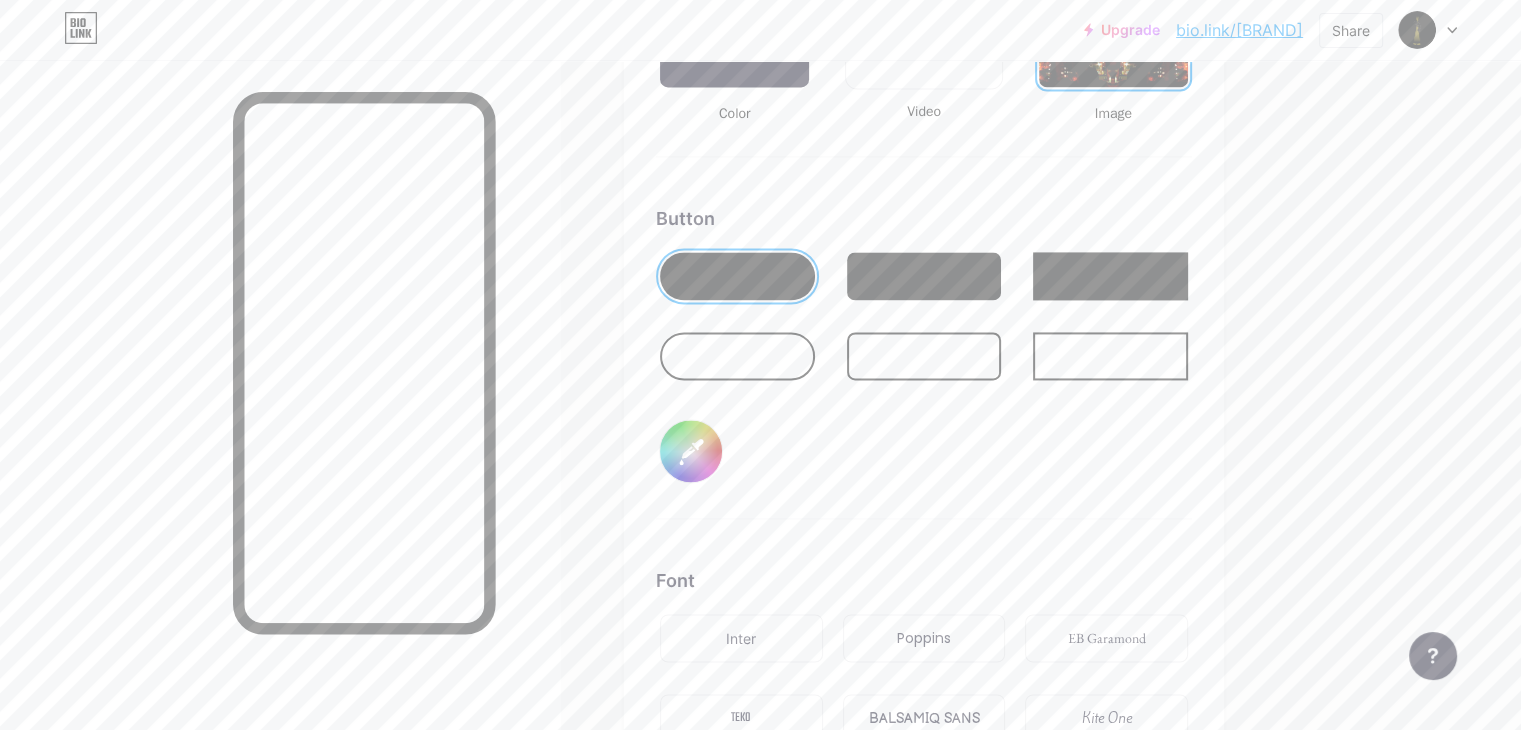 scroll, scrollTop: 2939, scrollLeft: 0, axis: vertical 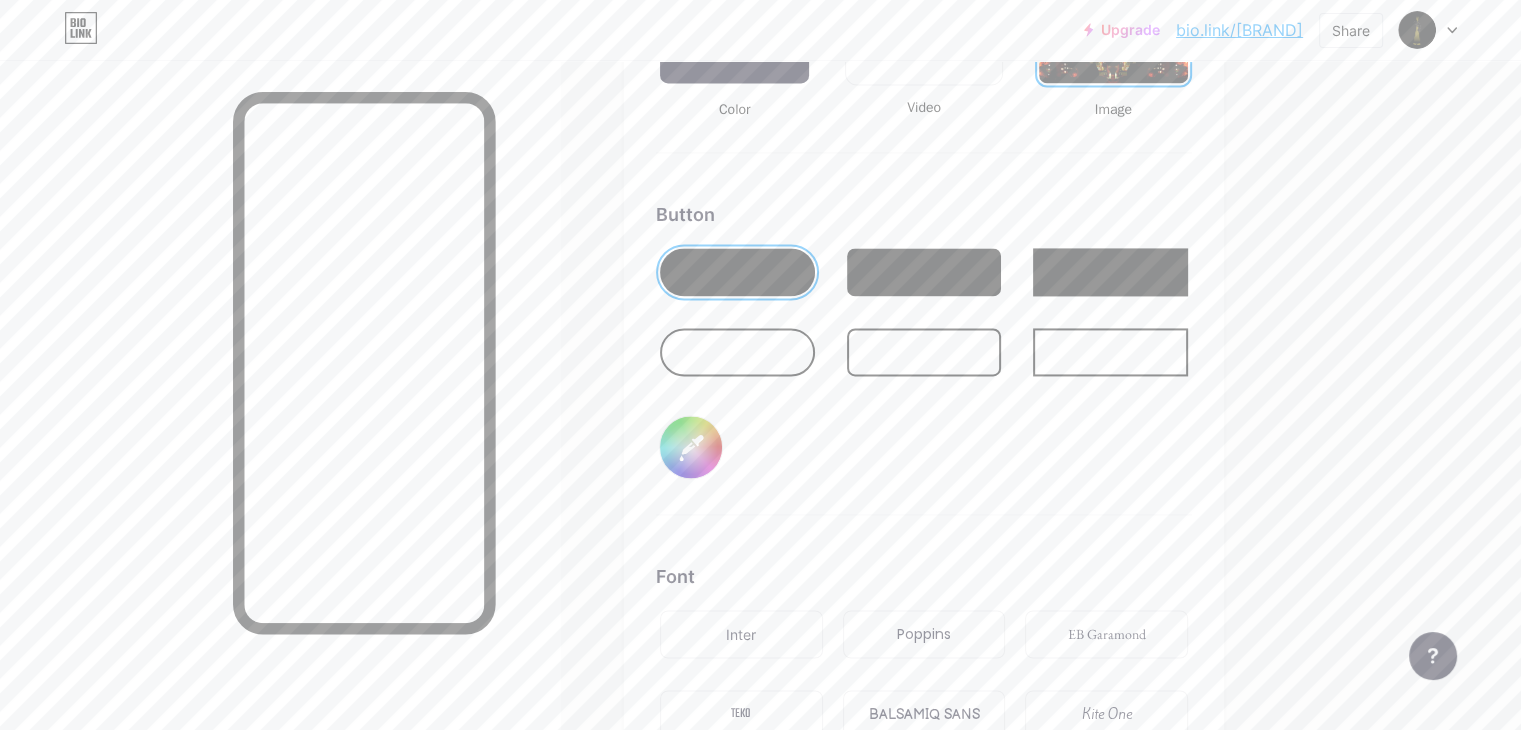 click at bounding box center [737, 352] 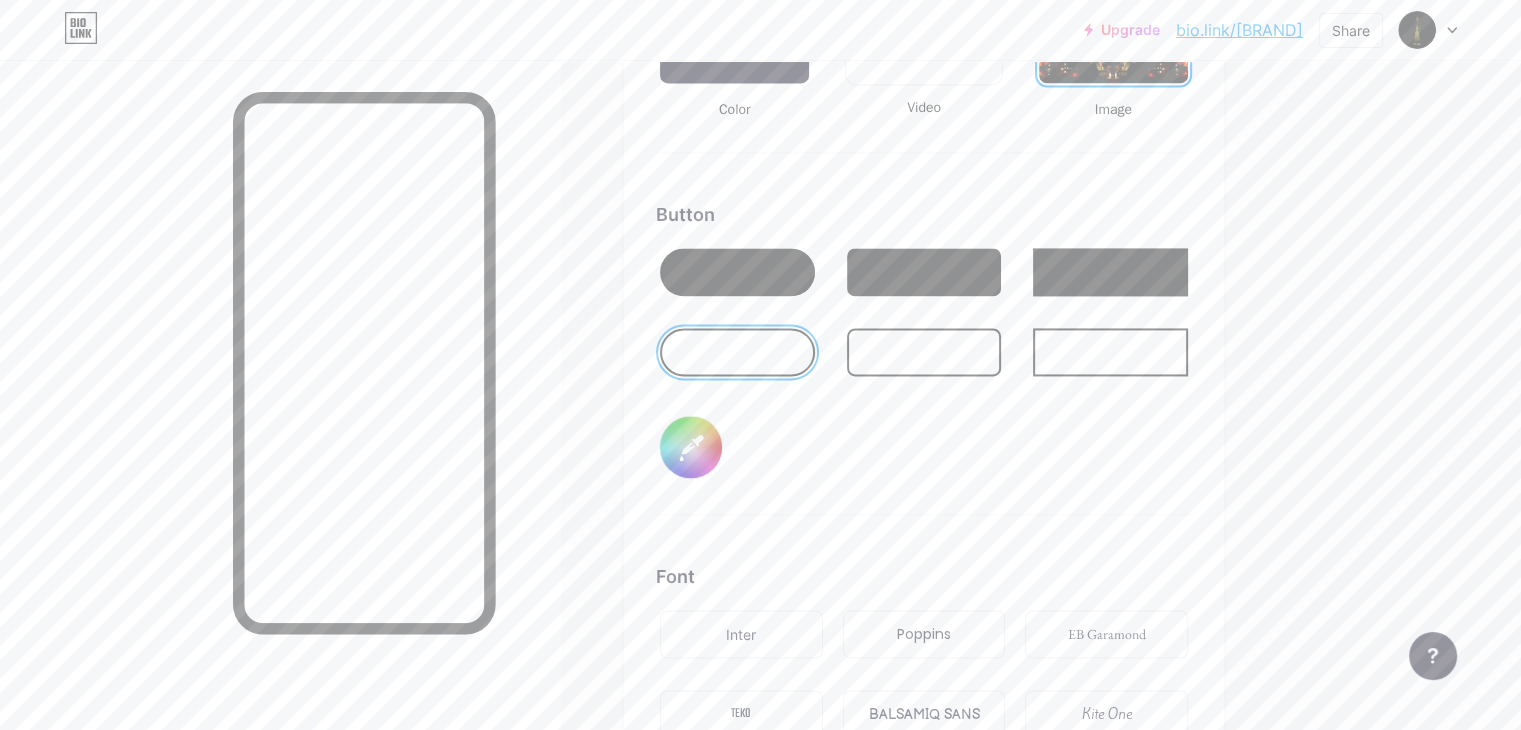 click at bounding box center (737, 272) 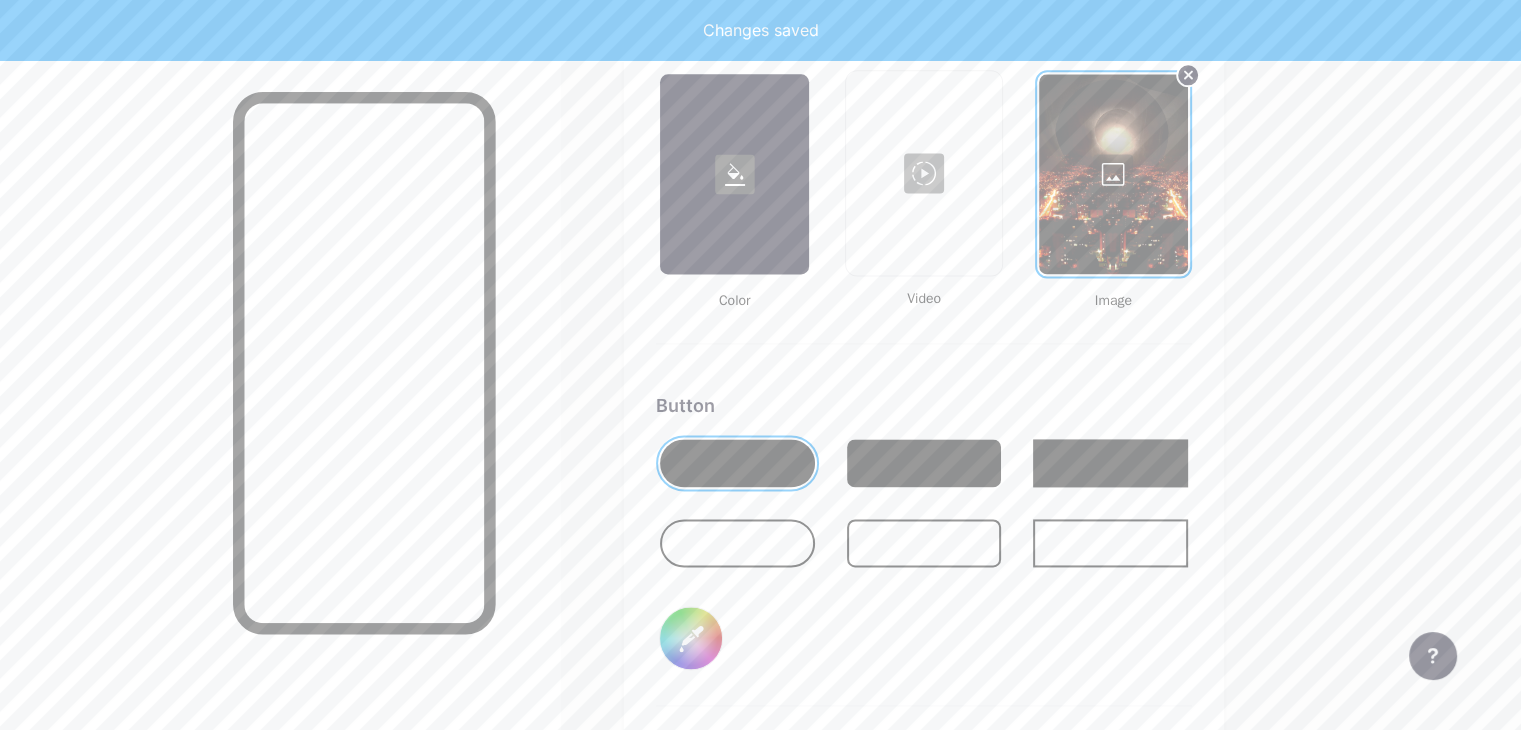 scroll, scrollTop: 2739, scrollLeft: 0, axis: vertical 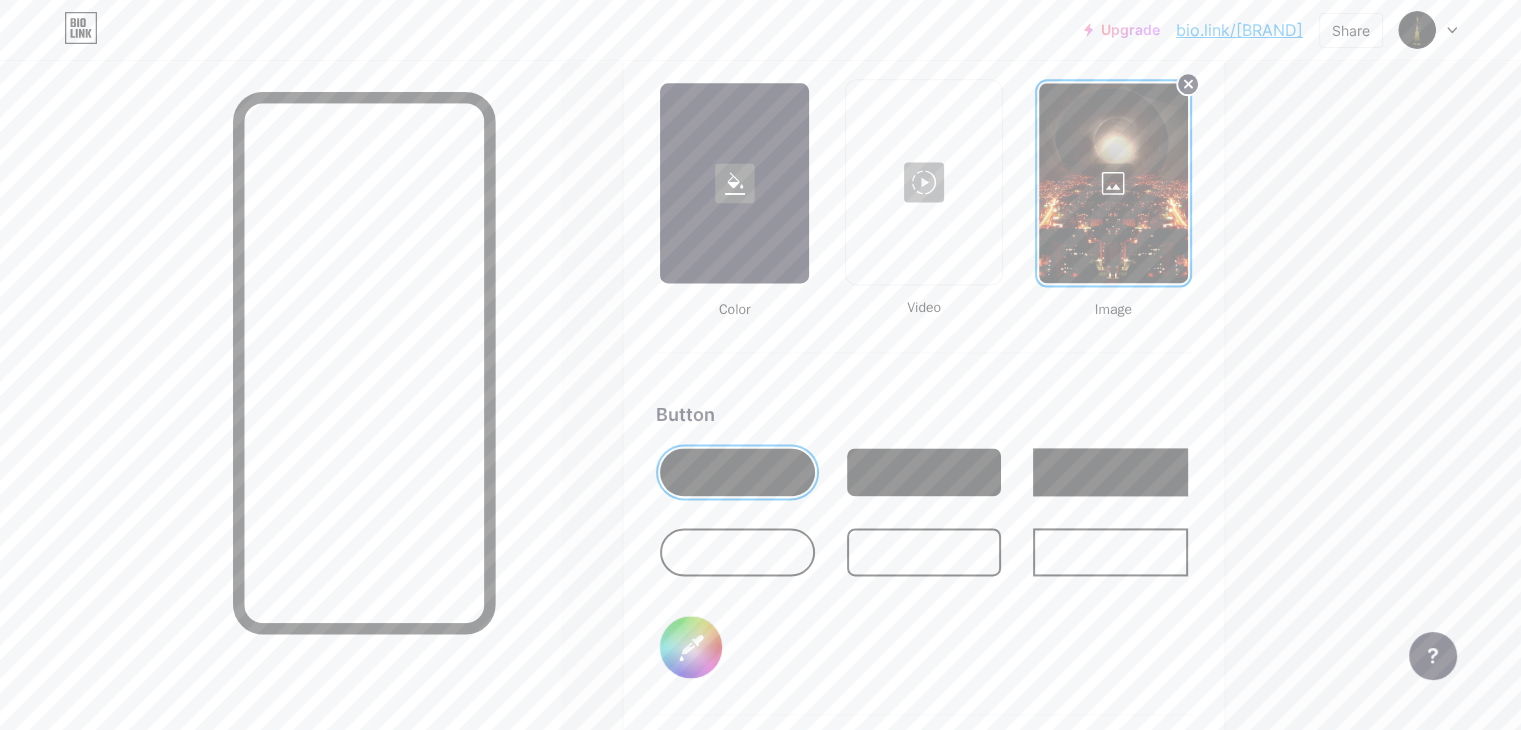 click at bounding box center (1113, 183) 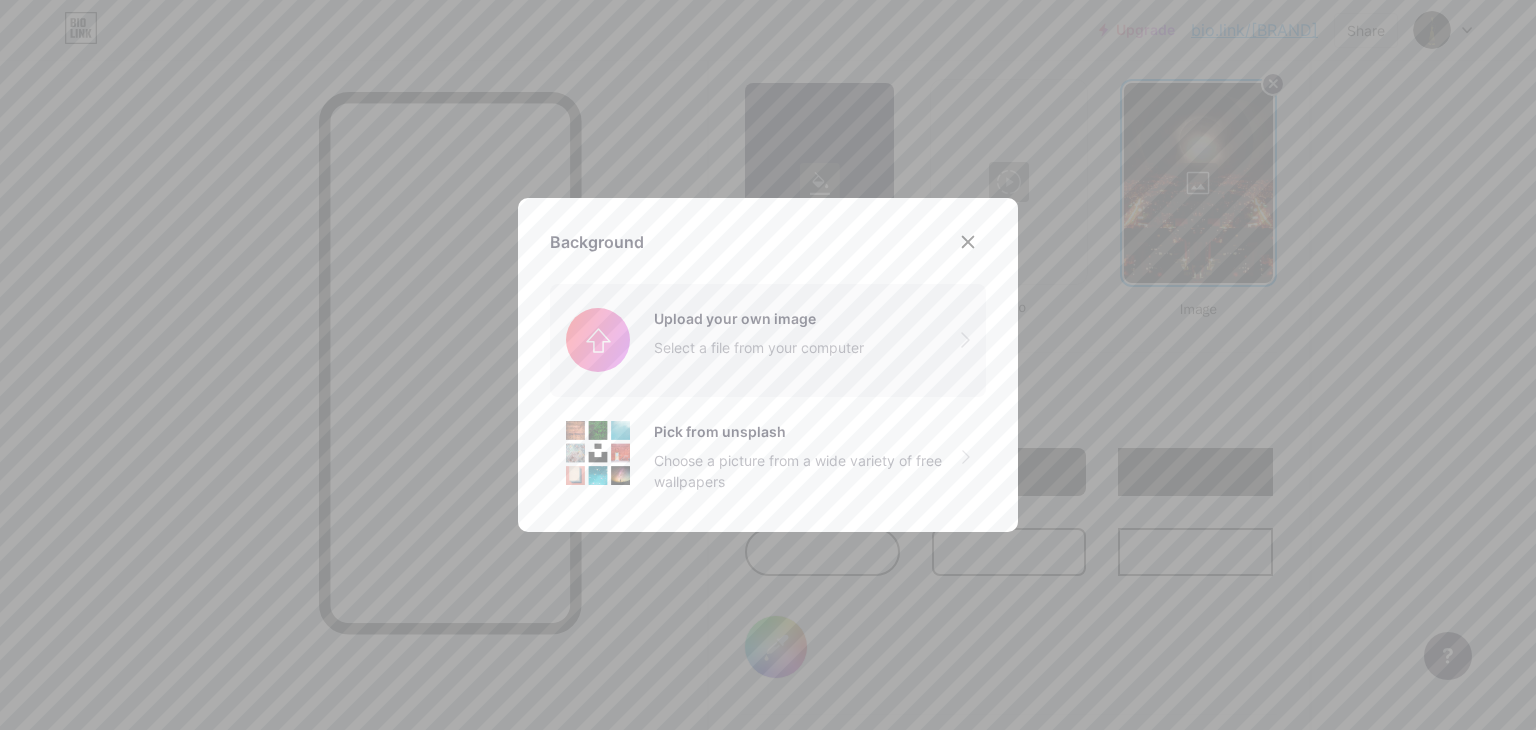 click at bounding box center [768, 340] 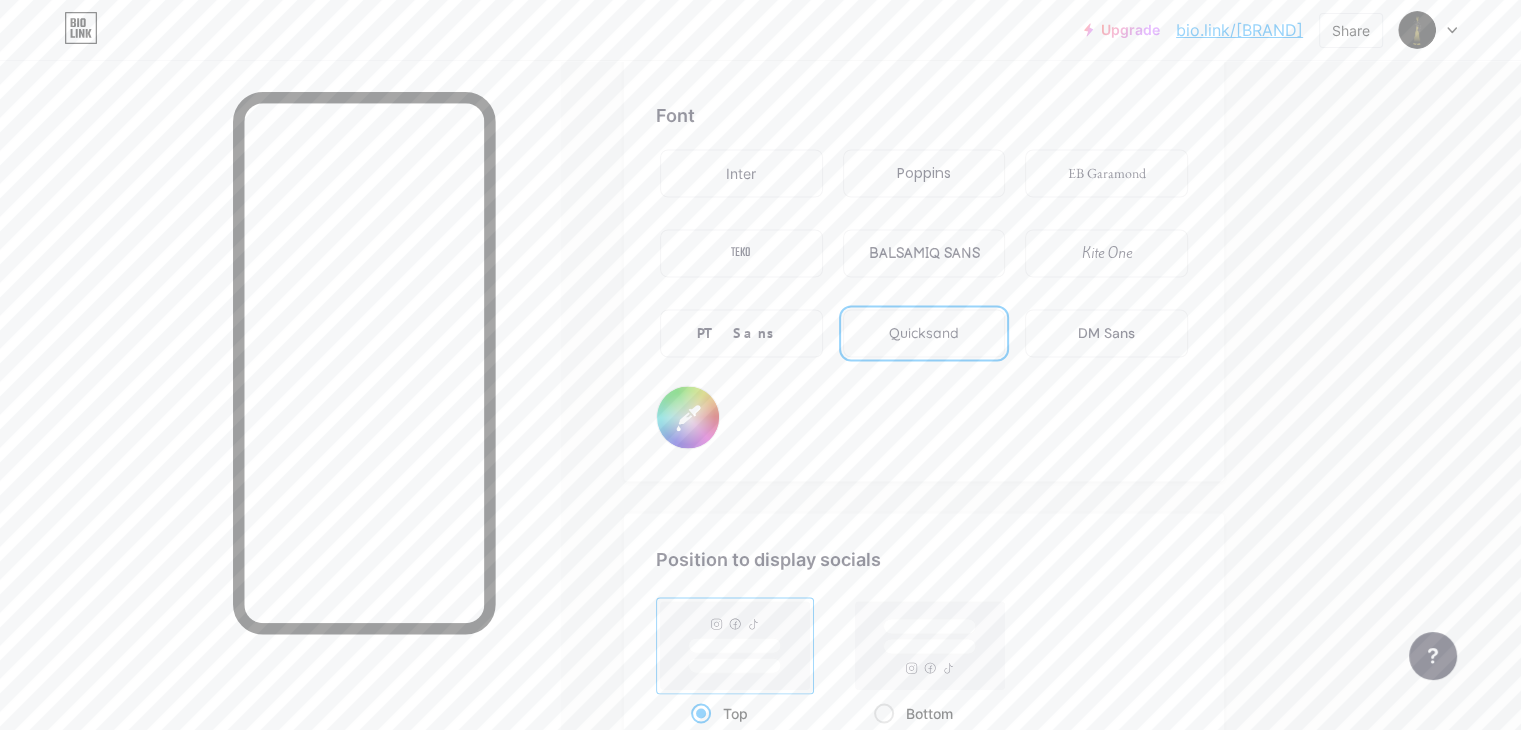 scroll, scrollTop: 3539, scrollLeft: 0, axis: vertical 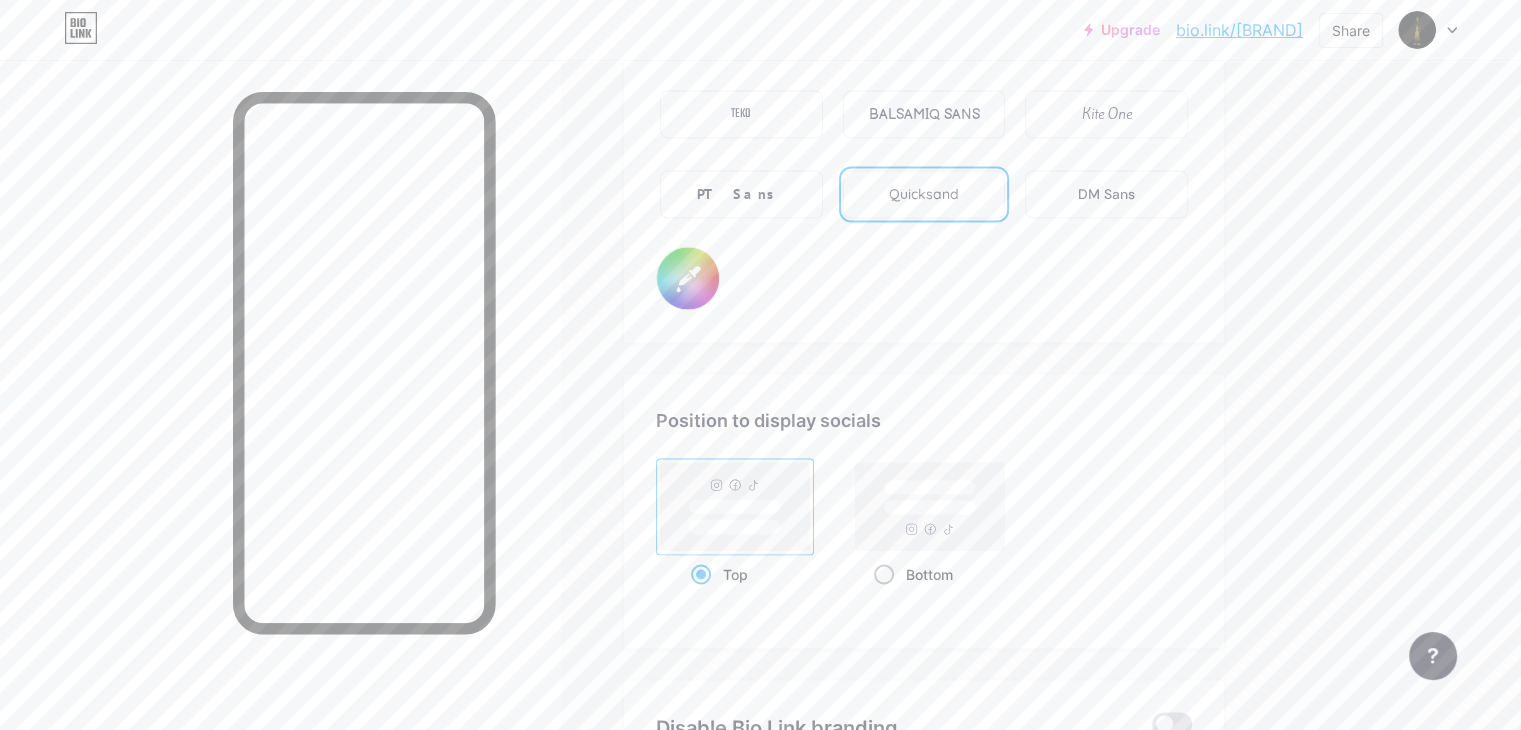 click 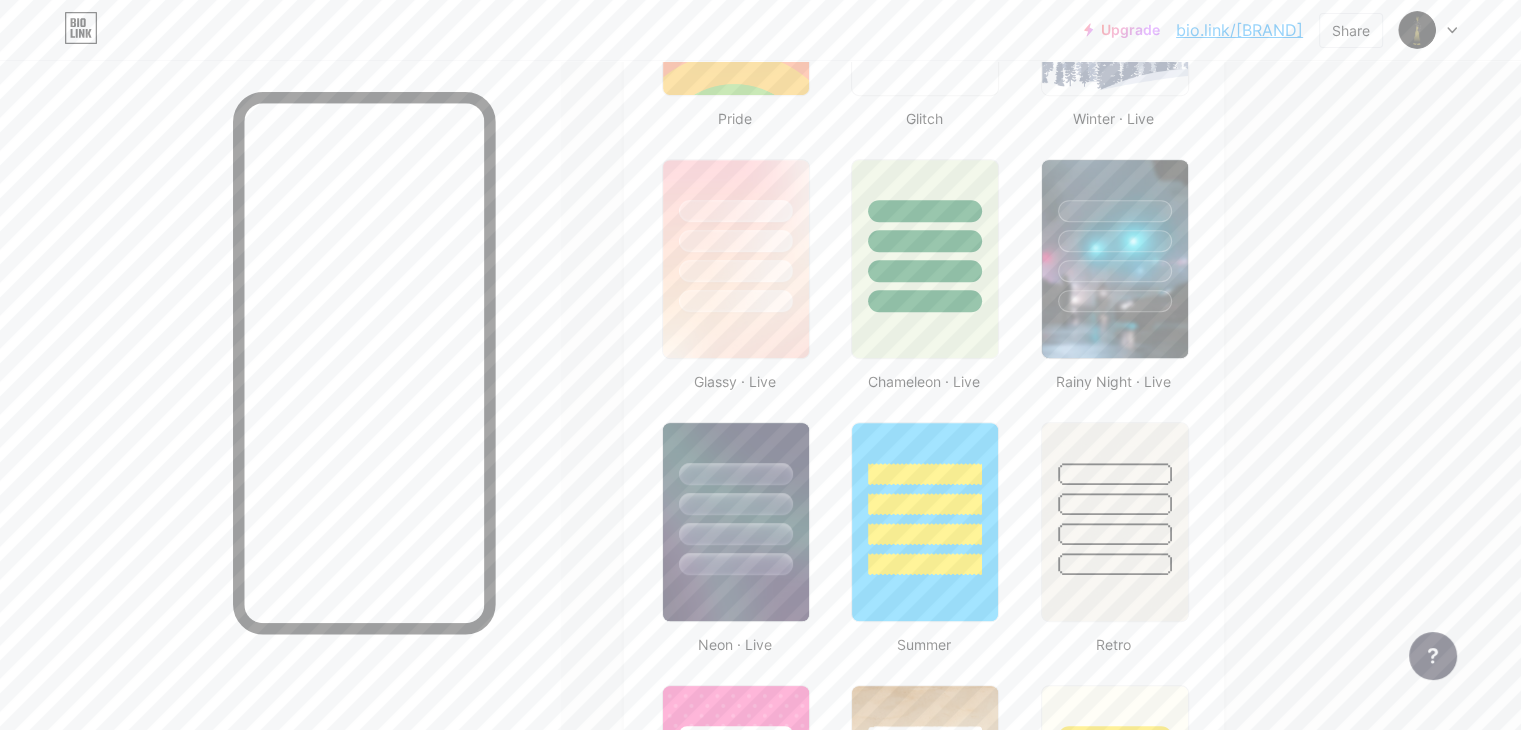 scroll, scrollTop: 936, scrollLeft: 0, axis: vertical 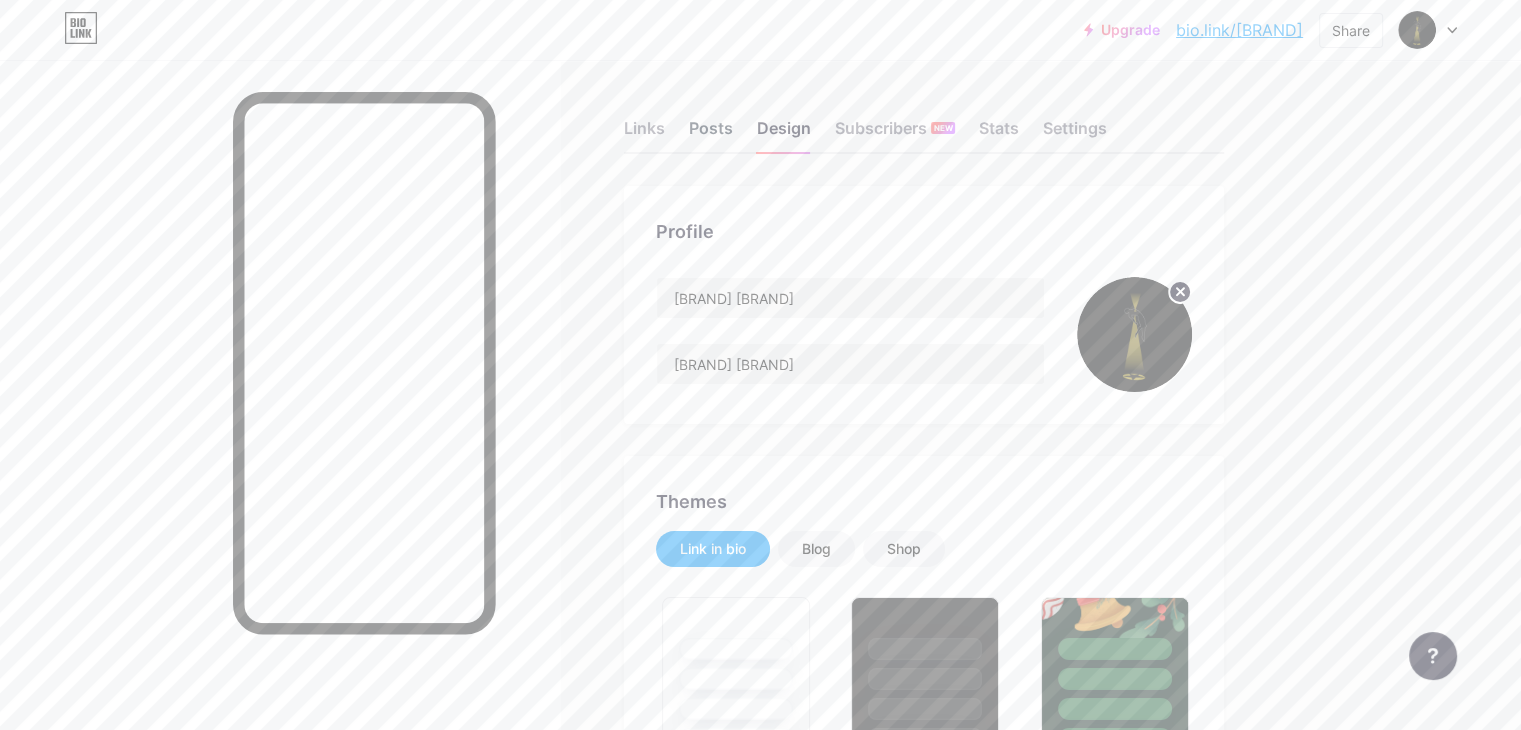 click on "Posts" at bounding box center [711, 134] 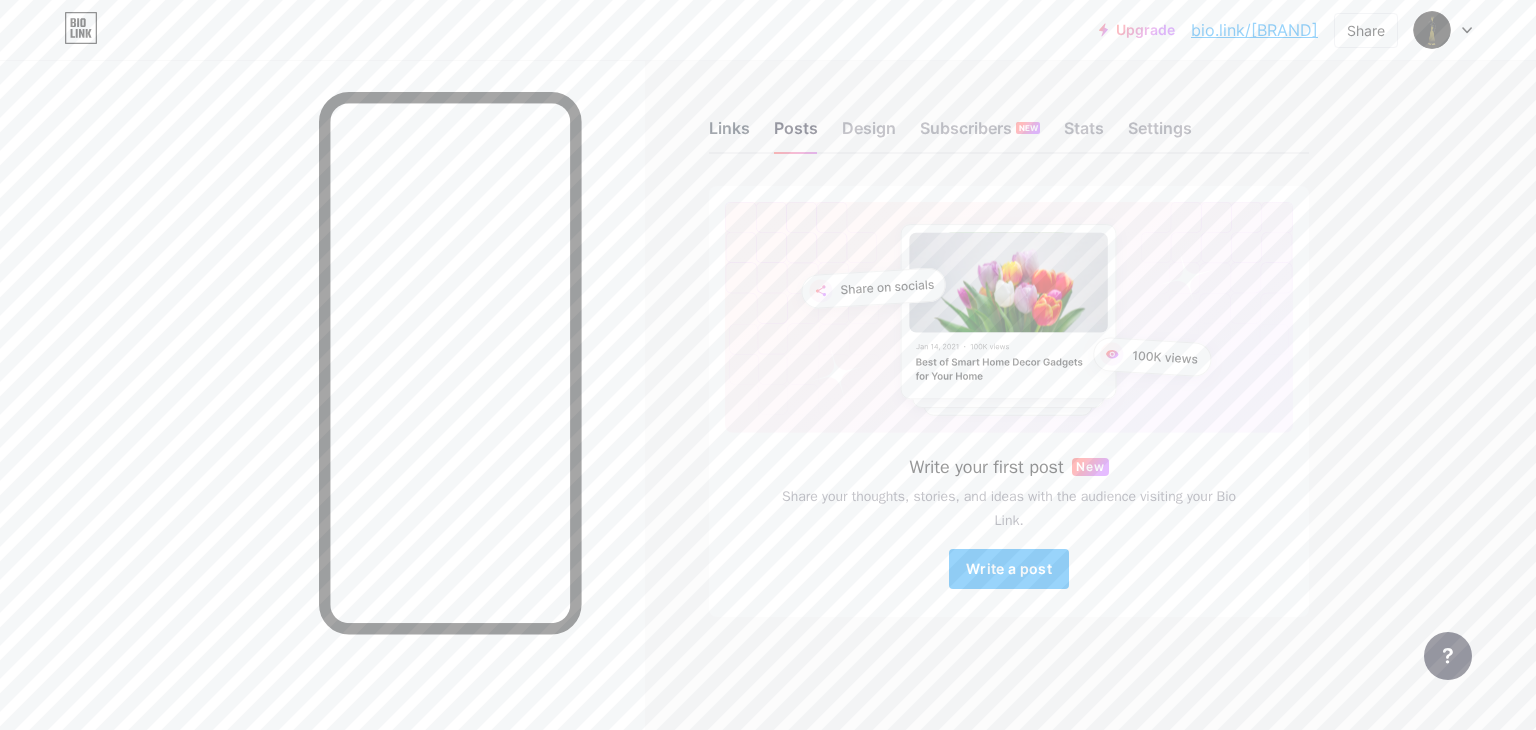 click on "Links" at bounding box center (729, 134) 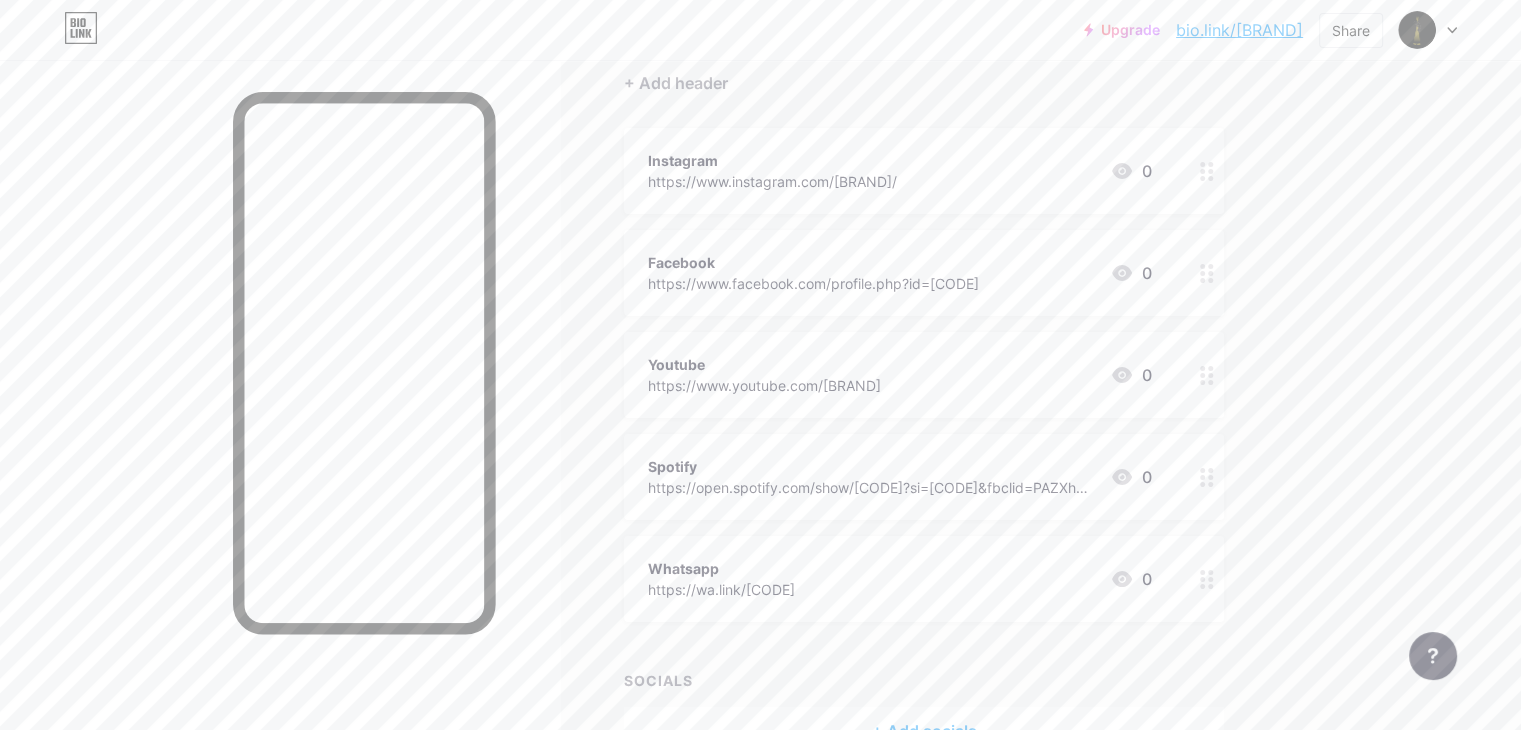 scroll, scrollTop: 200, scrollLeft: 0, axis: vertical 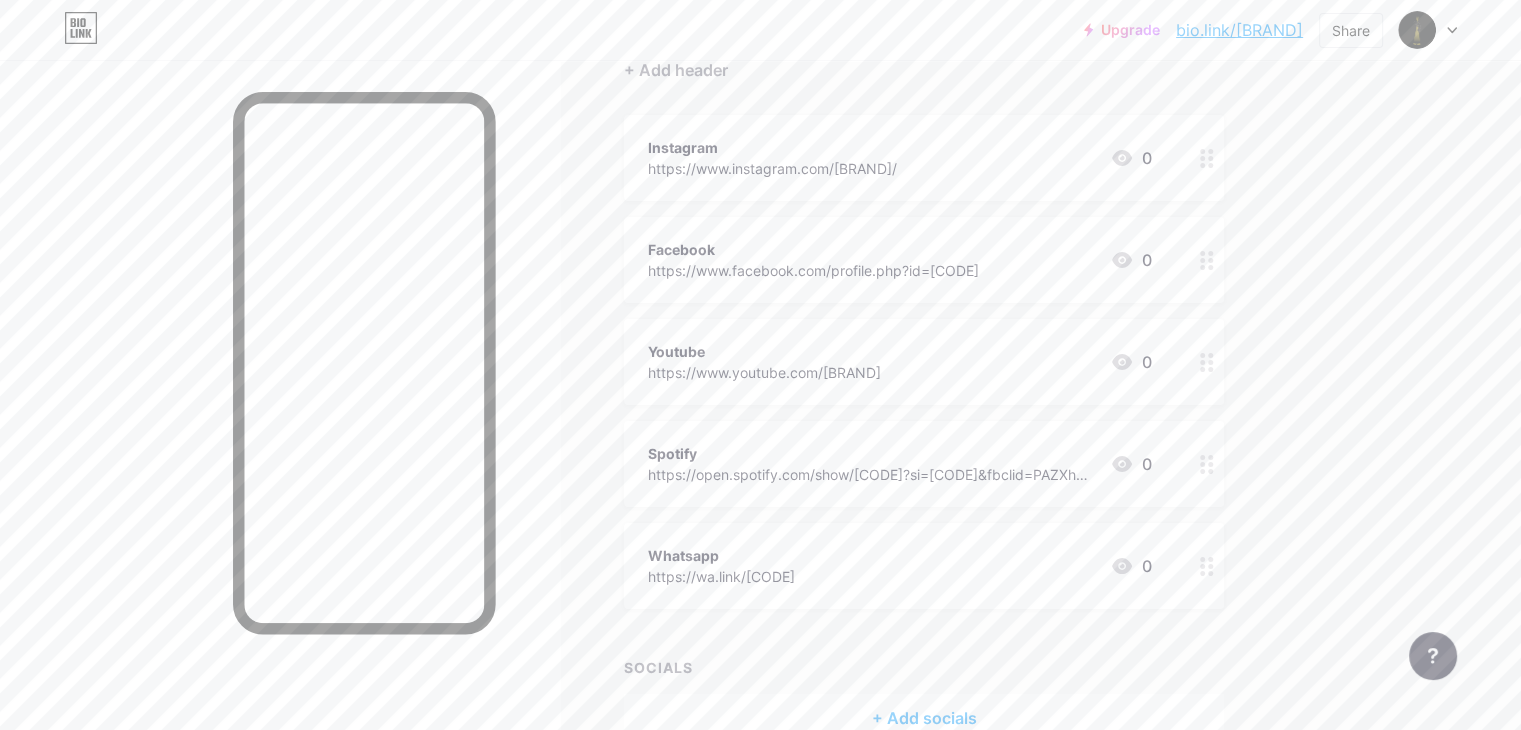 click on "[BRAND]
https://wa.link/[CODE]
[NUMBER]" at bounding box center [900, 566] 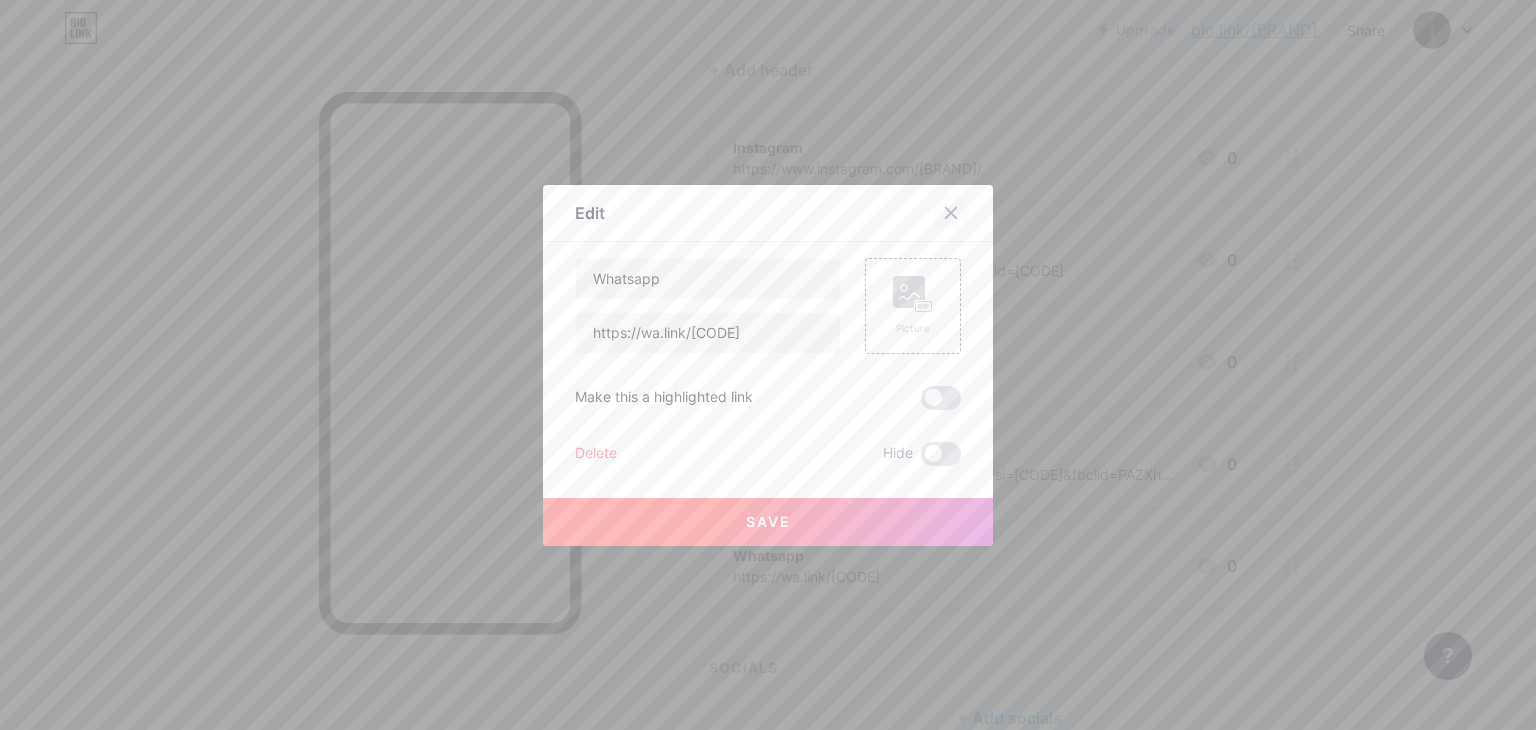 click 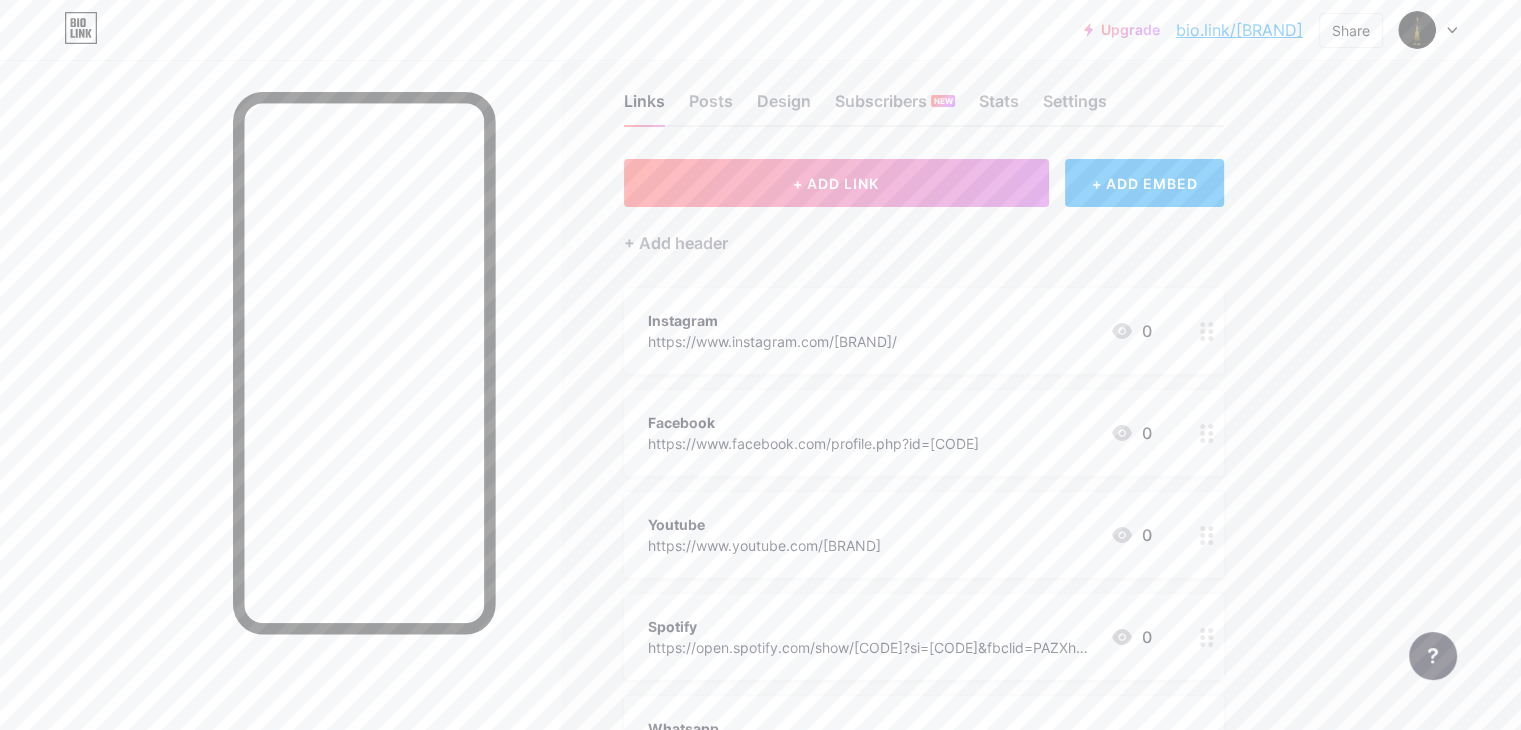 scroll, scrollTop: 0, scrollLeft: 0, axis: both 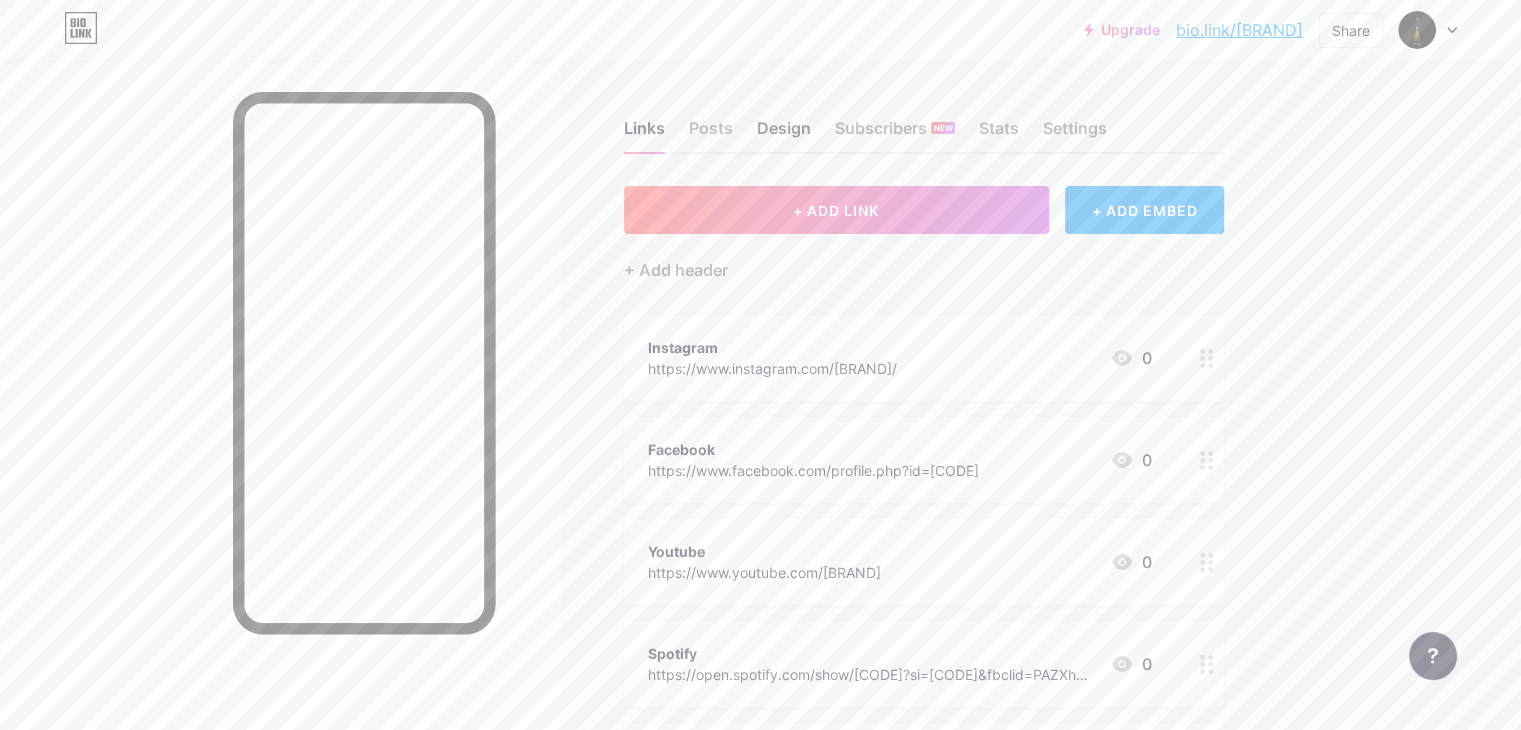 click on "Design" at bounding box center (784, 134) 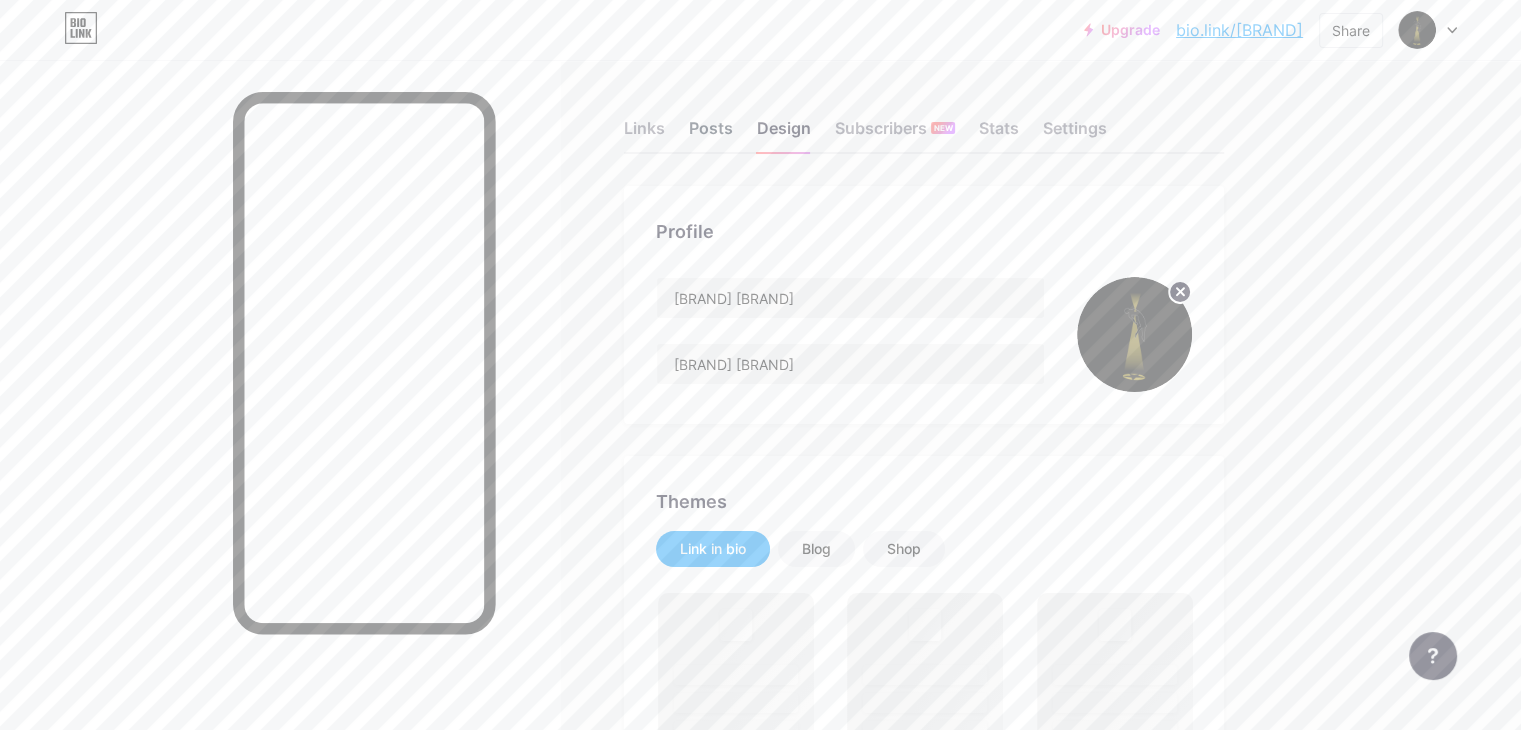 click on "Posts" at bounding box center [711, 134] 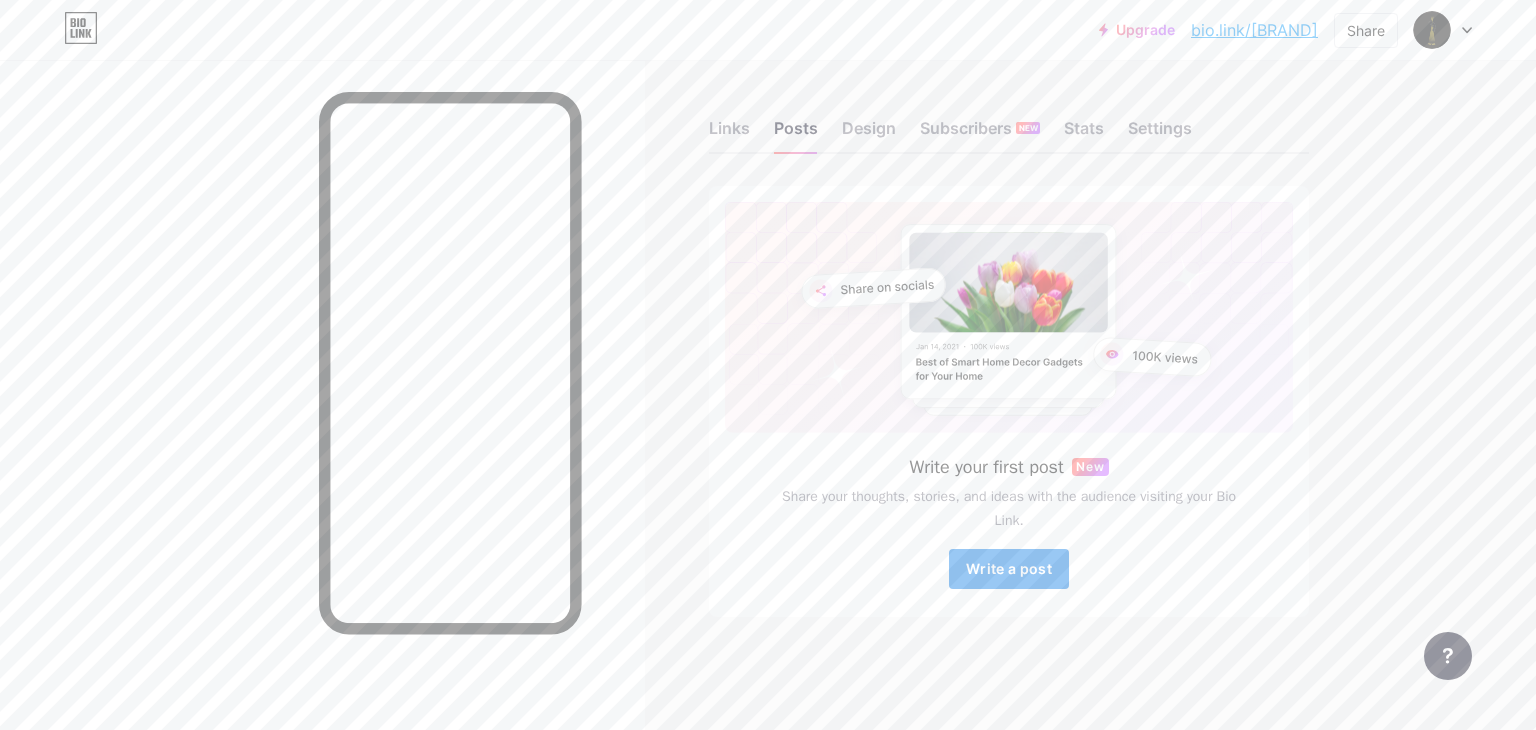 click on "Write a post" at bounding box center [1009, 568] 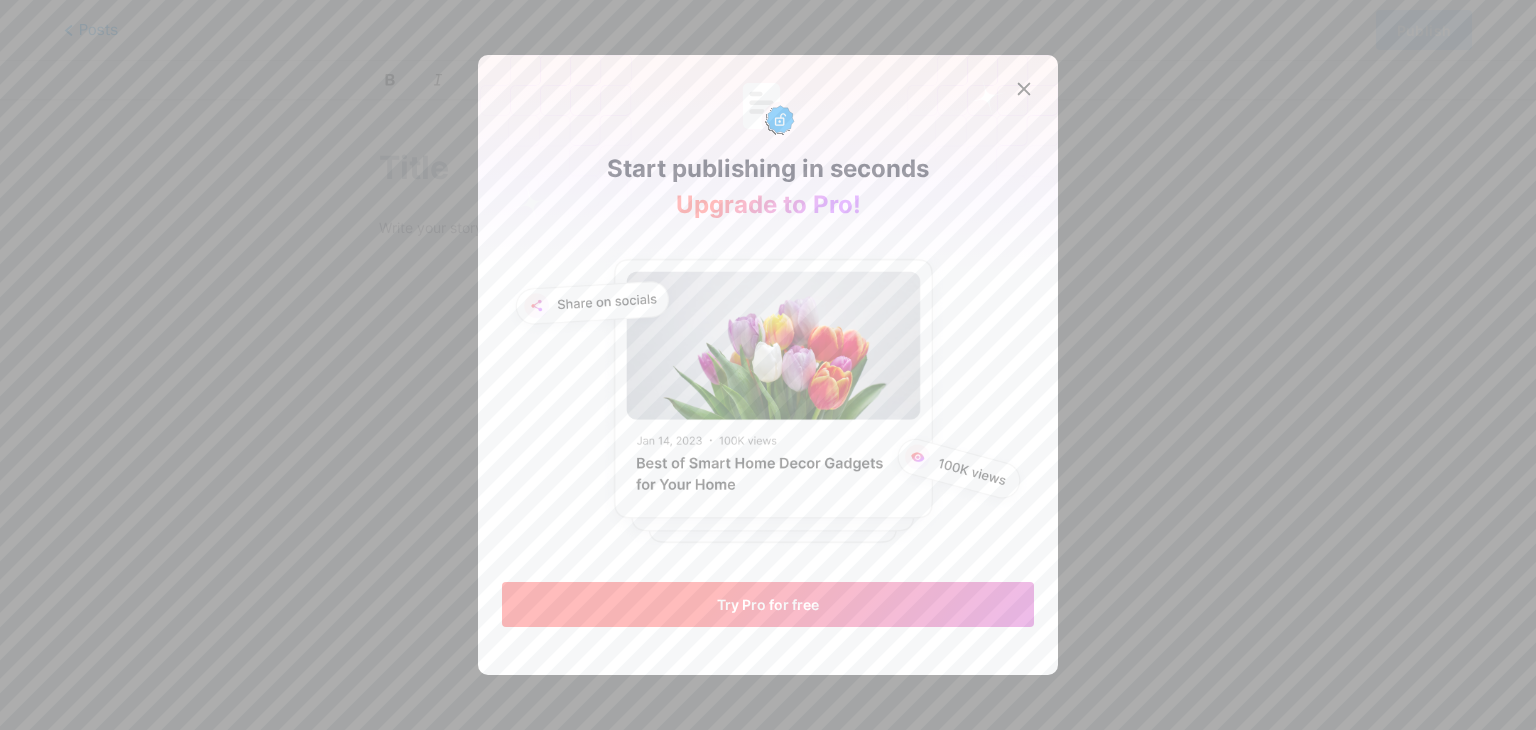 click on "Try Pro for free" at bounding box center (768, 604) 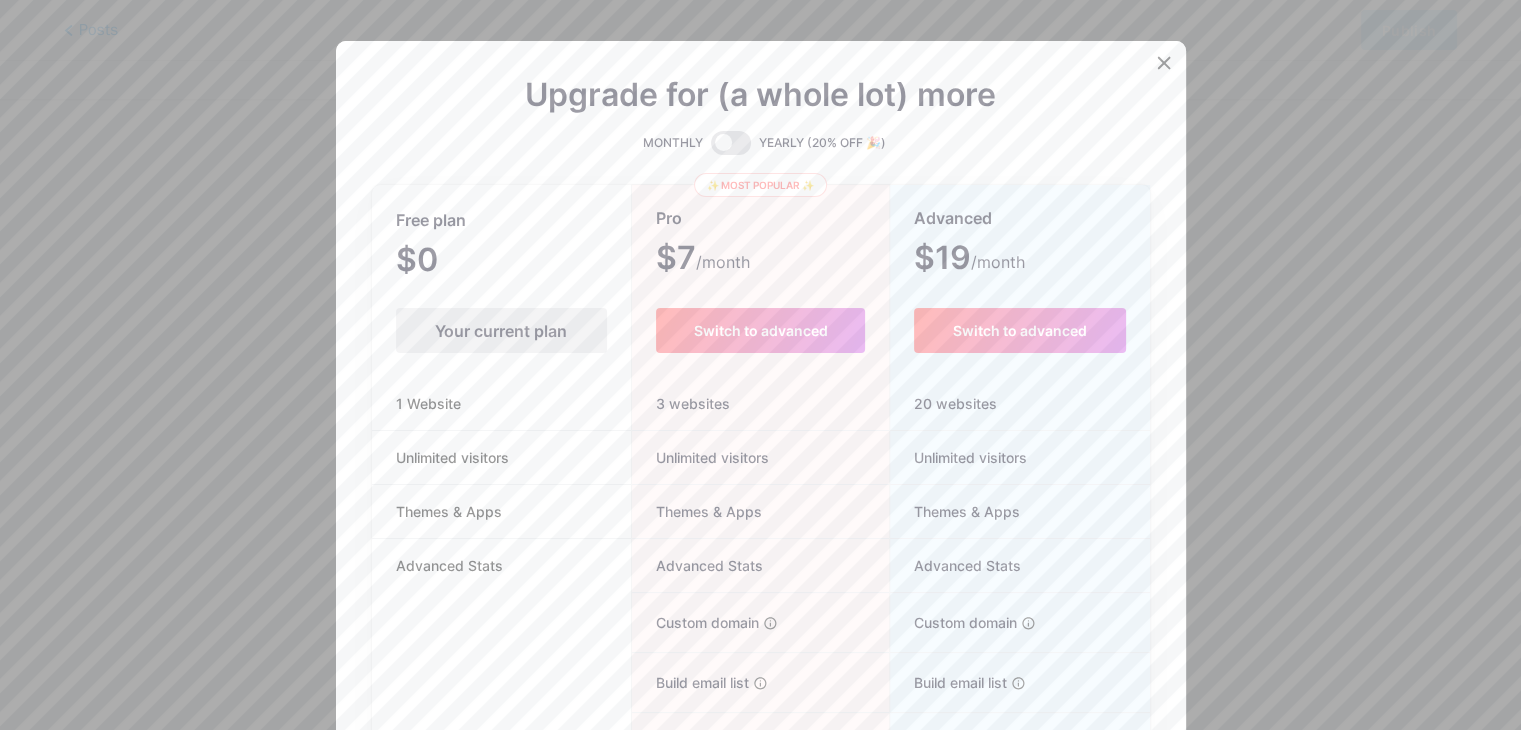 click on "Your current plan" at bounding box center [501, 330] 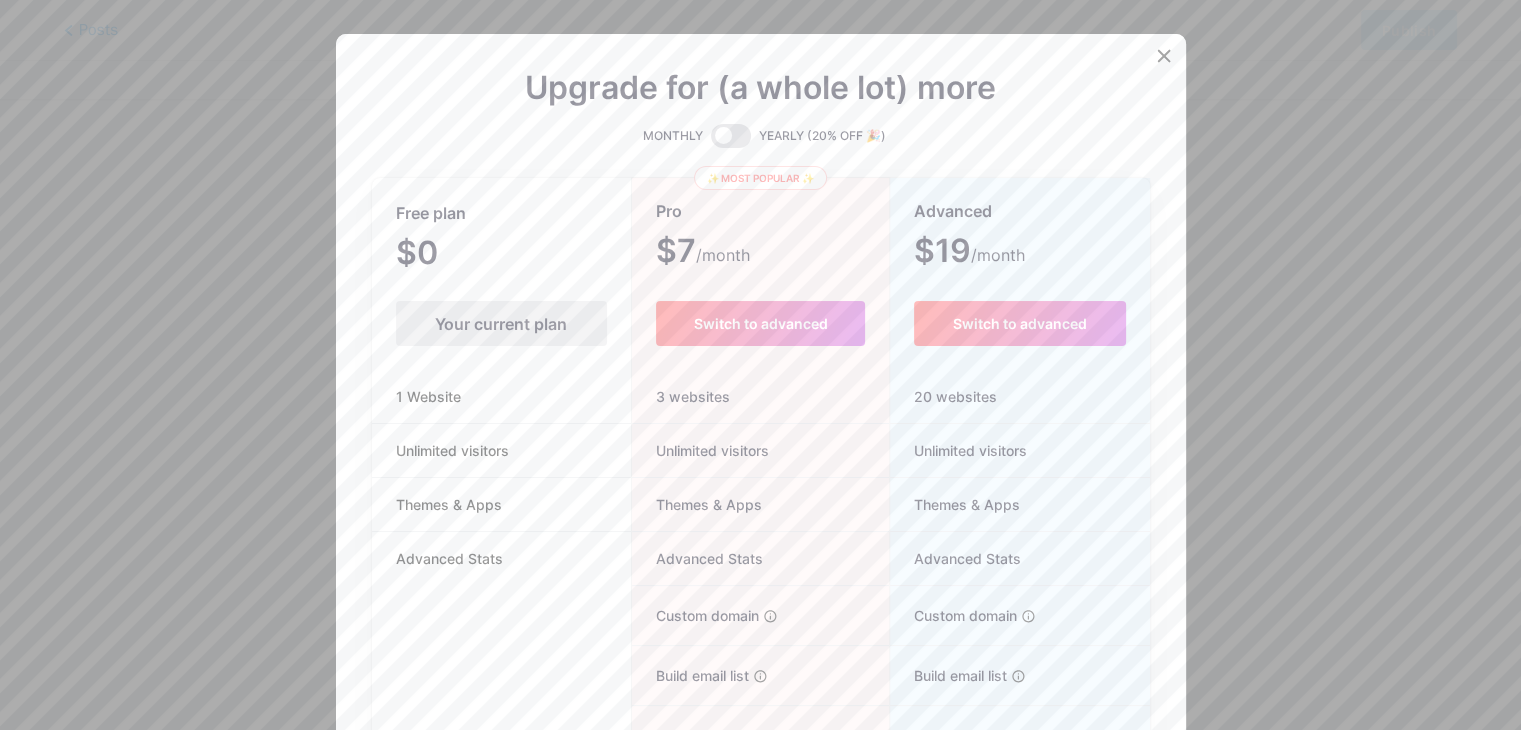 scroll, scrollTop: 0, scrollLeft: 0, axis: both 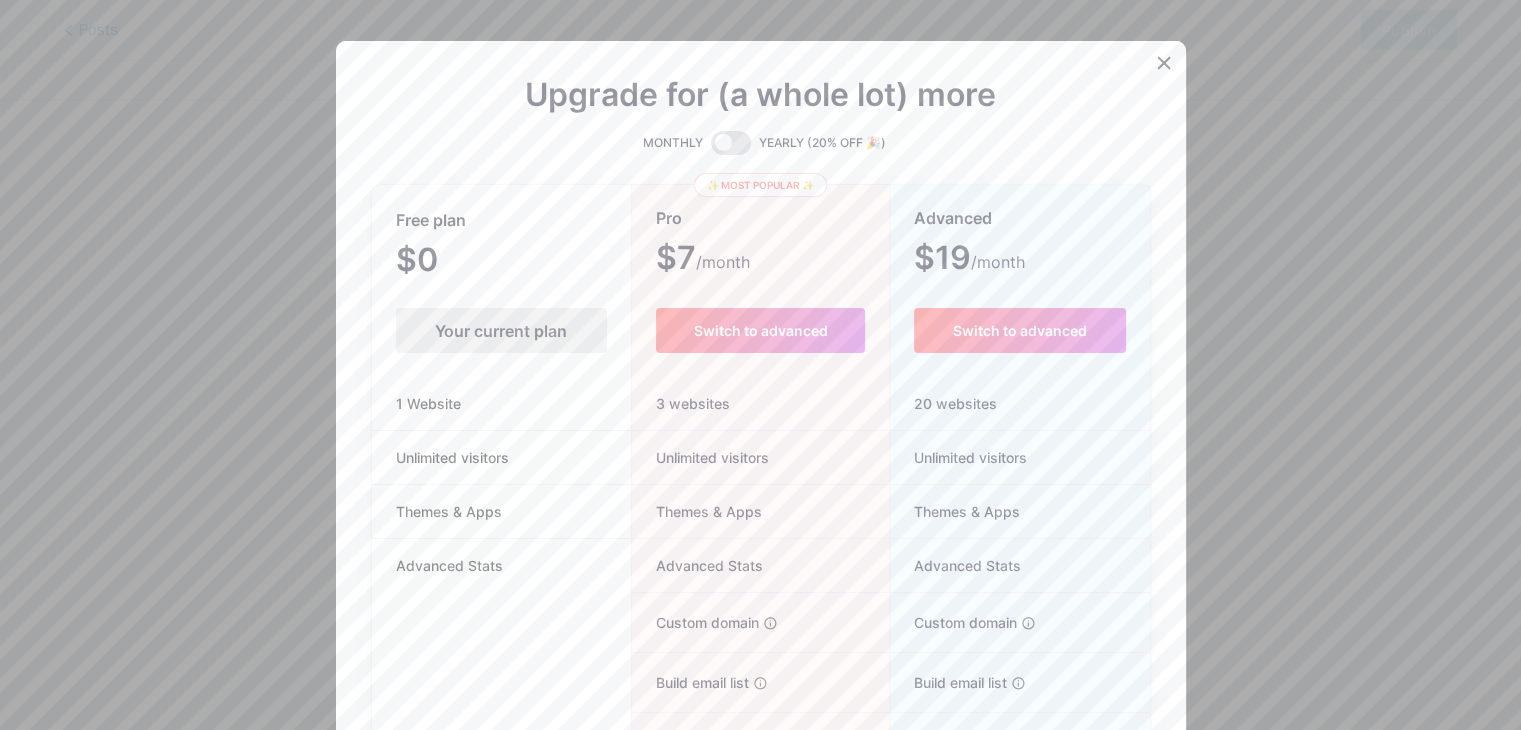 click on "Your current plan" at bounding box center [501, 330] 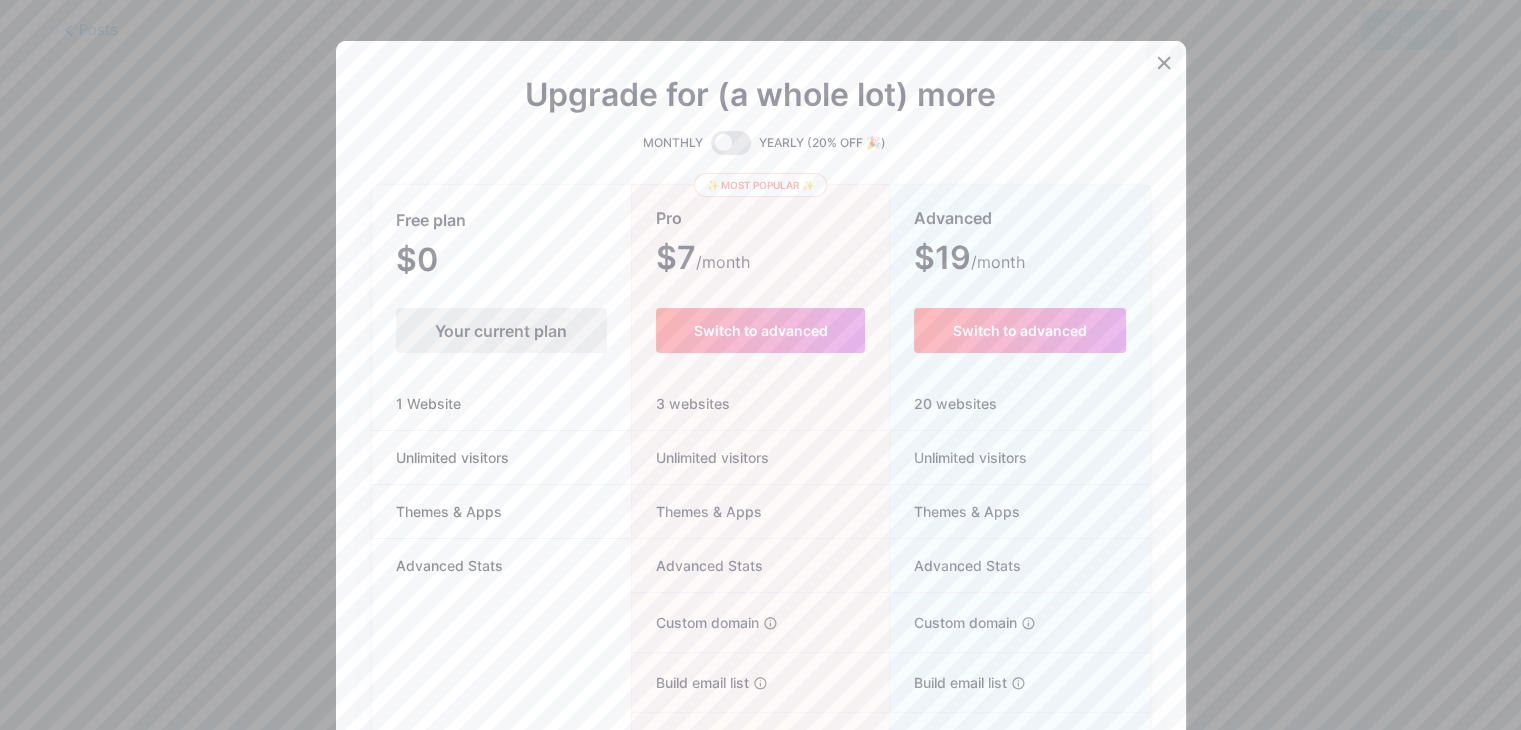 click 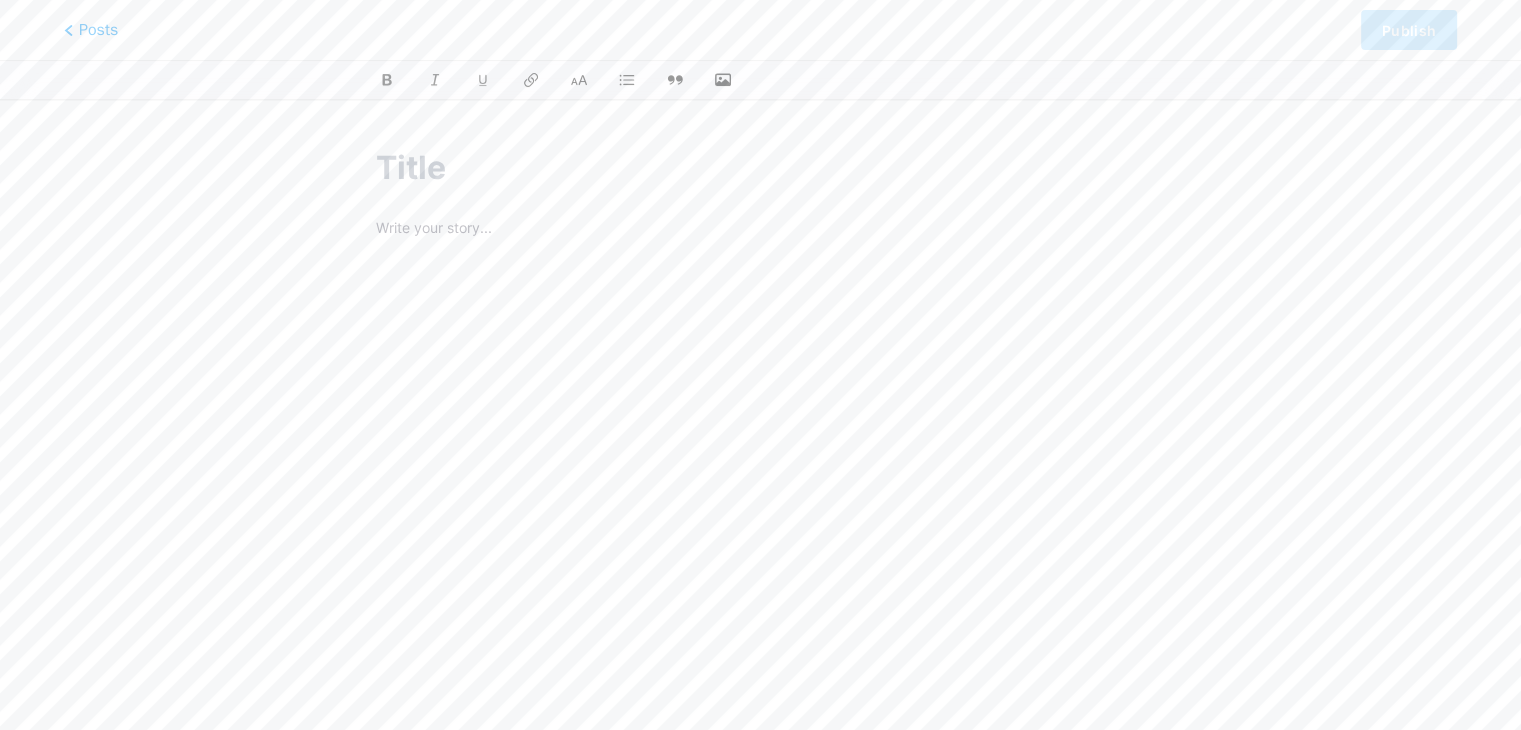 click at bounding box center [760, 168] 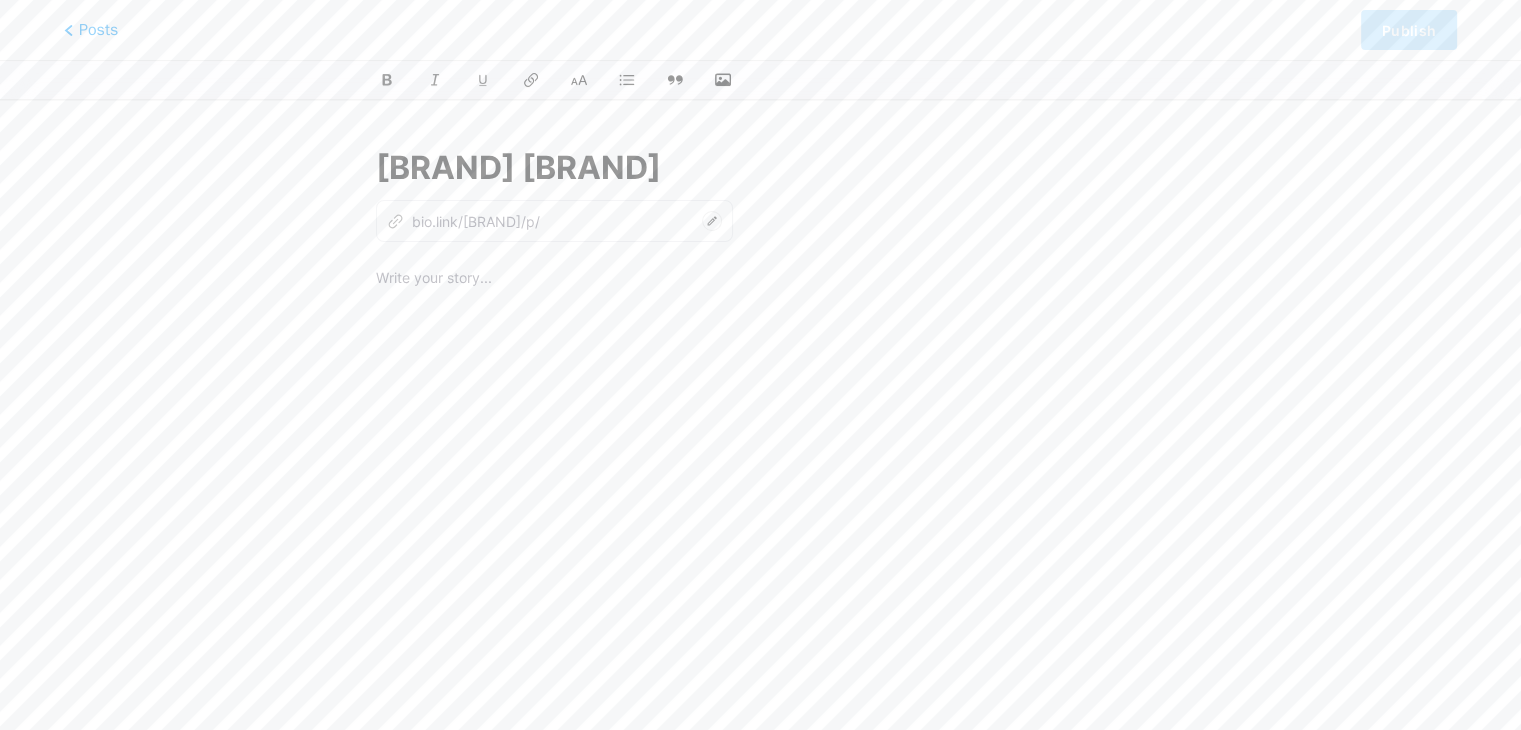 type on "[BRAND] [BRAND]" 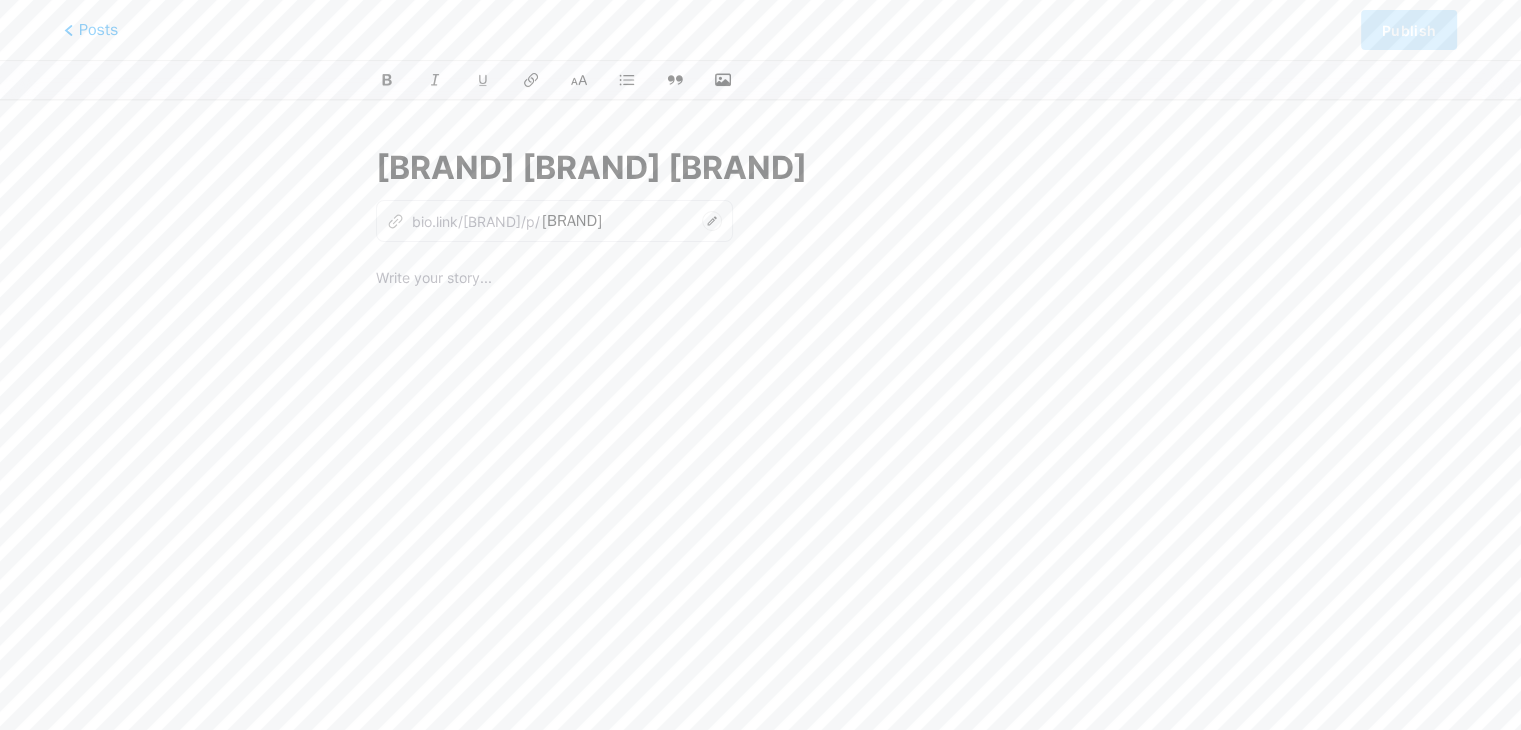 type on "[BRAND] [BRAND] [BRAND]" 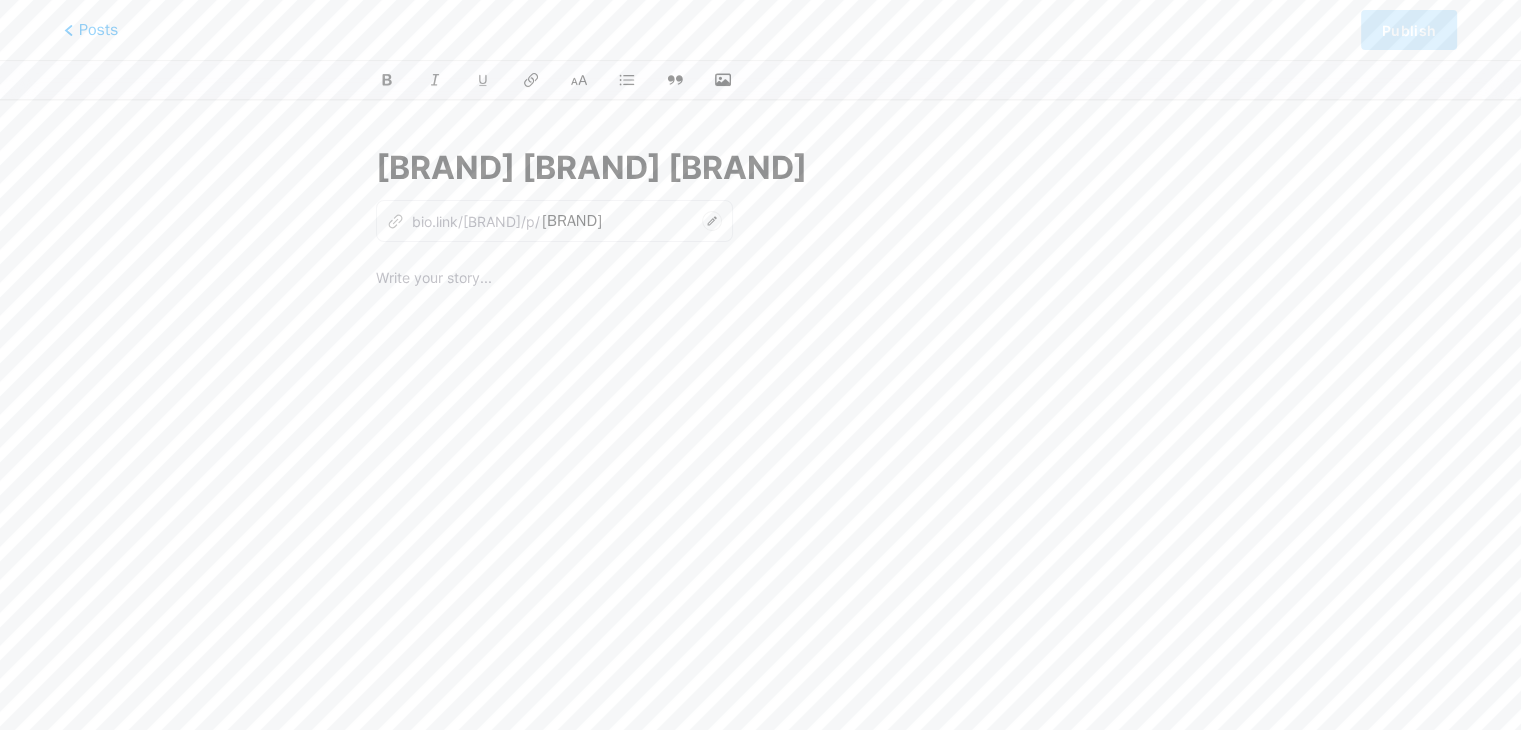 type on "[BRAND]-[BRAND]-" 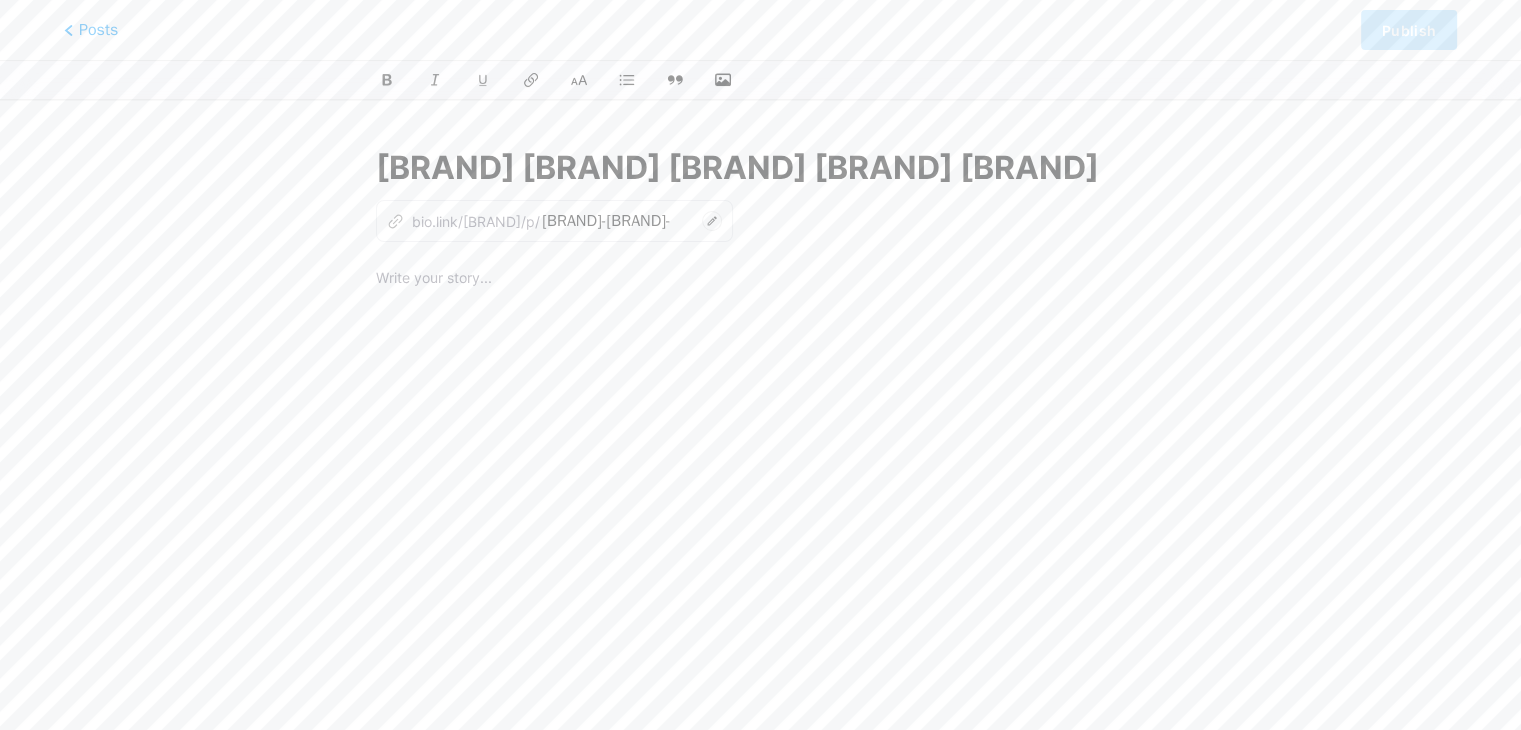 type on "[BRAND] [BRAND] [BRAND] [BRAND] [BRAND]" 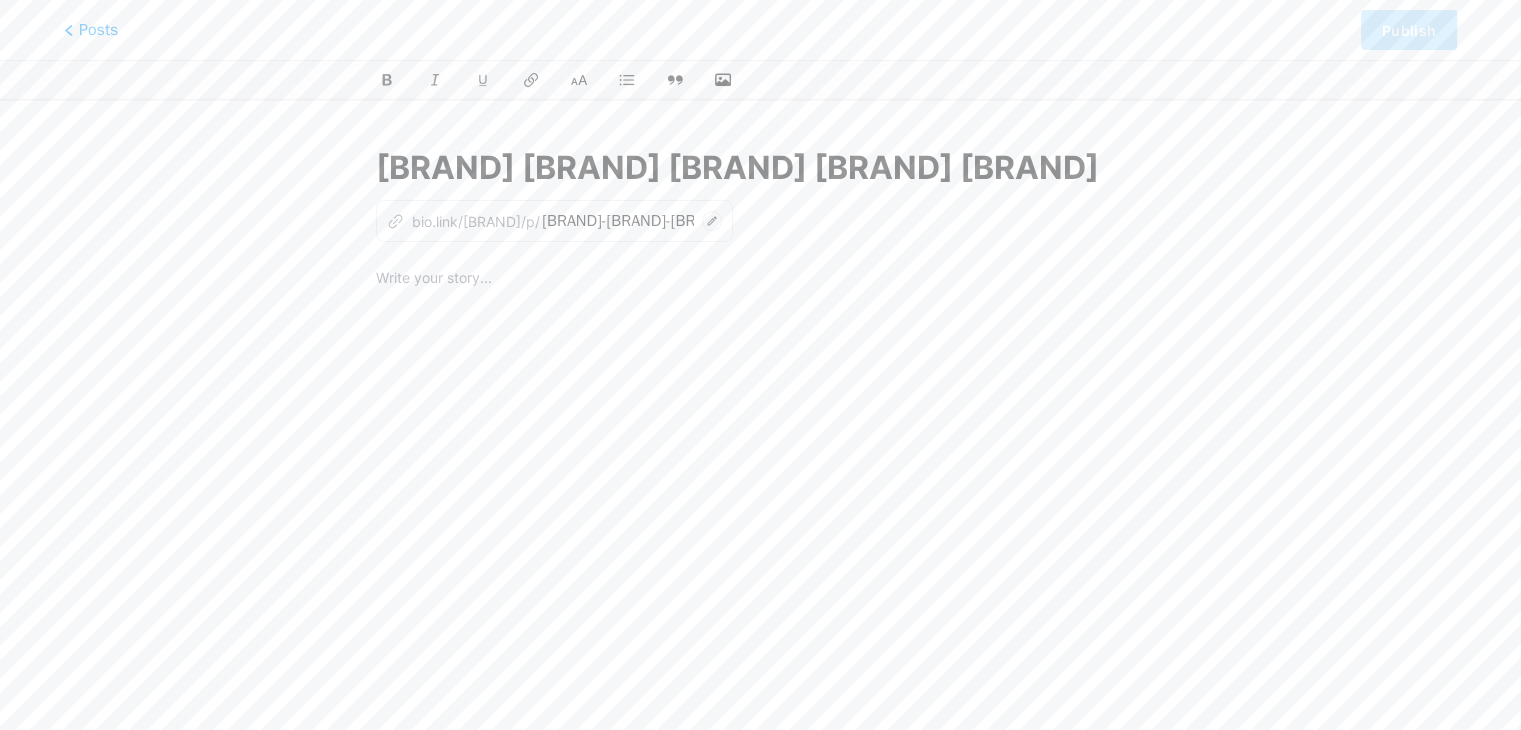 type on "[BRAND]-[BRAND]-[BRAND]" 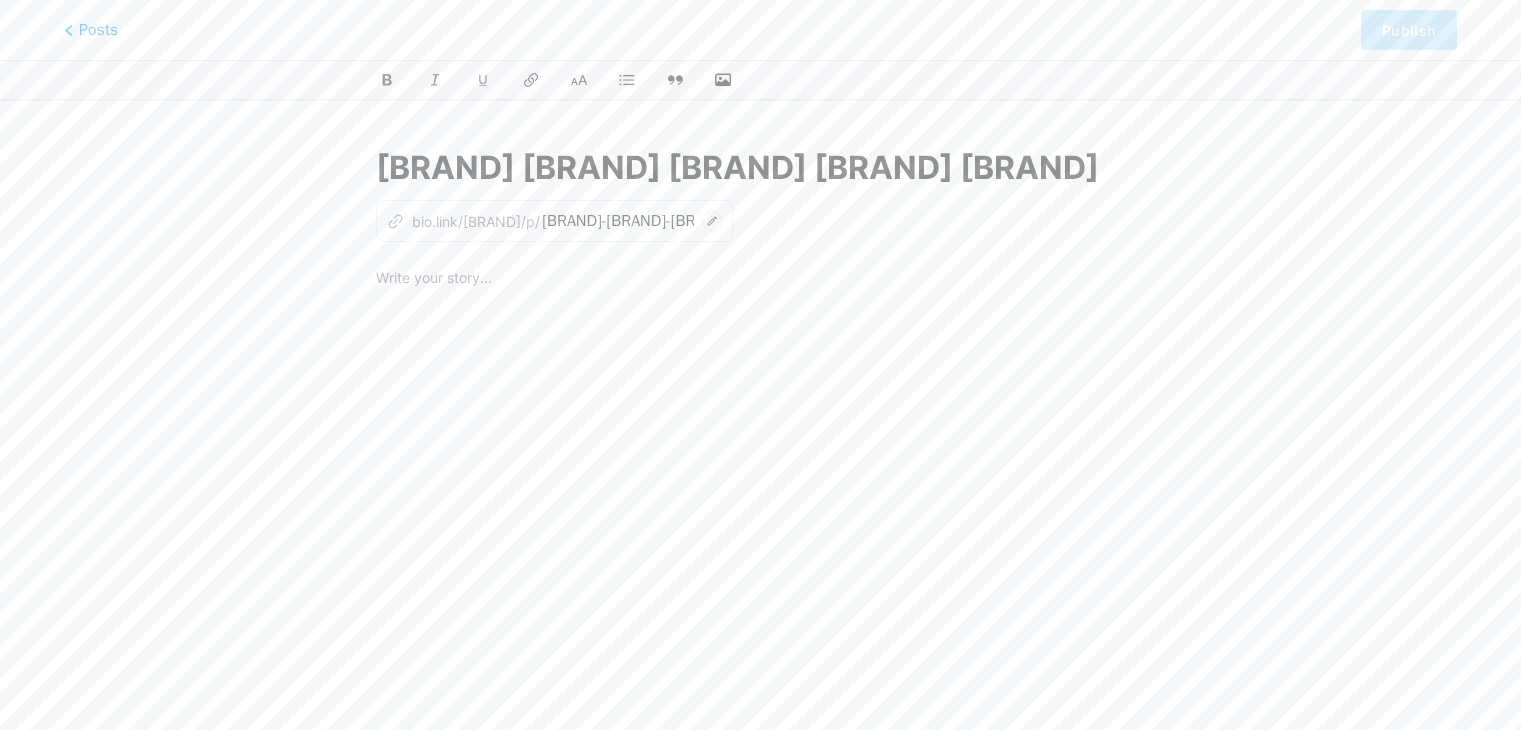 type 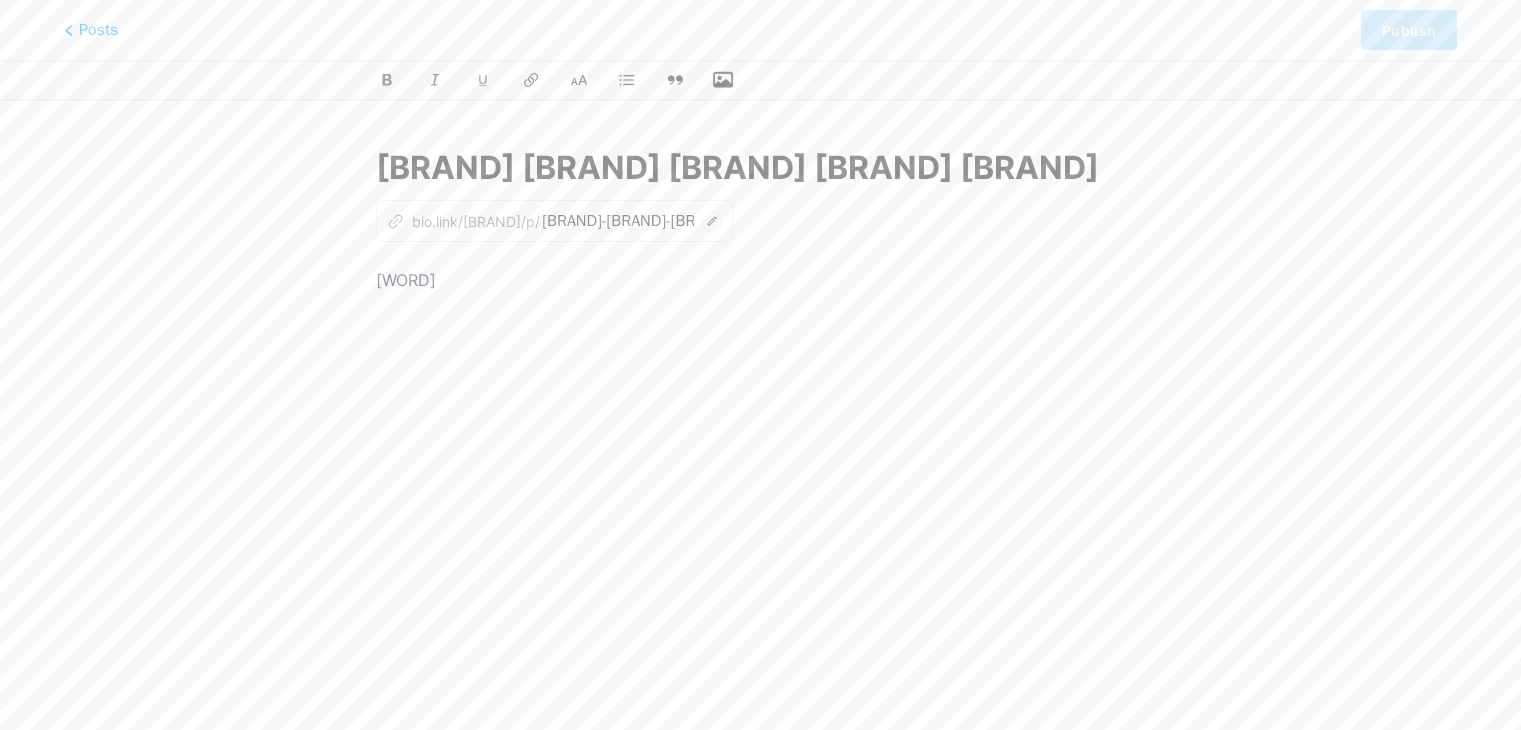 click 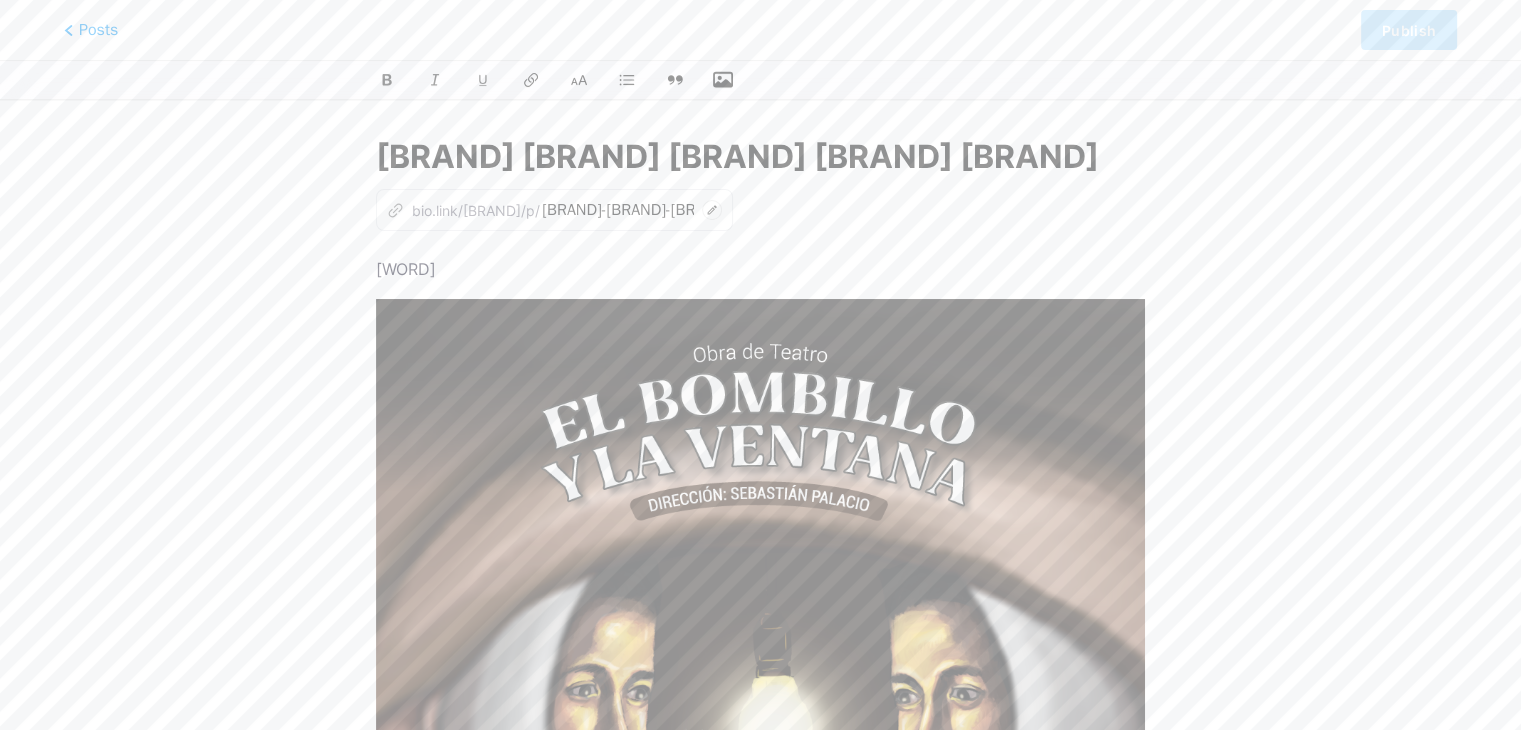 scroll, scrollTop: 0, scrollLeft: 0, axis: both 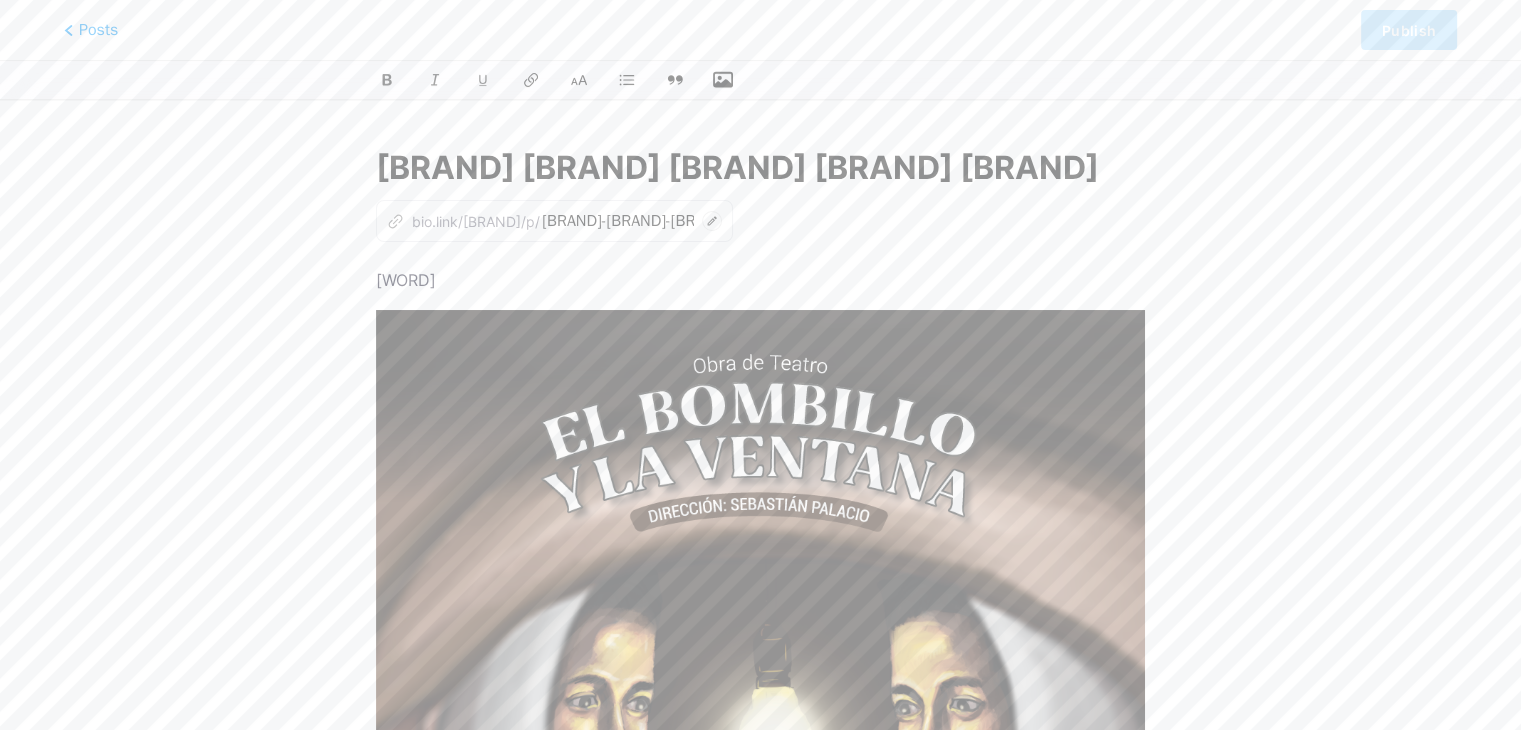 click on "[BRAND] [BRAND] [BRAND] [BRAND]         [WORD]
bio.link/[BRAND]/p/
[BRAND]-[BRAND]-[BRAND]             [WORD]" at bounding box center [760, 745] 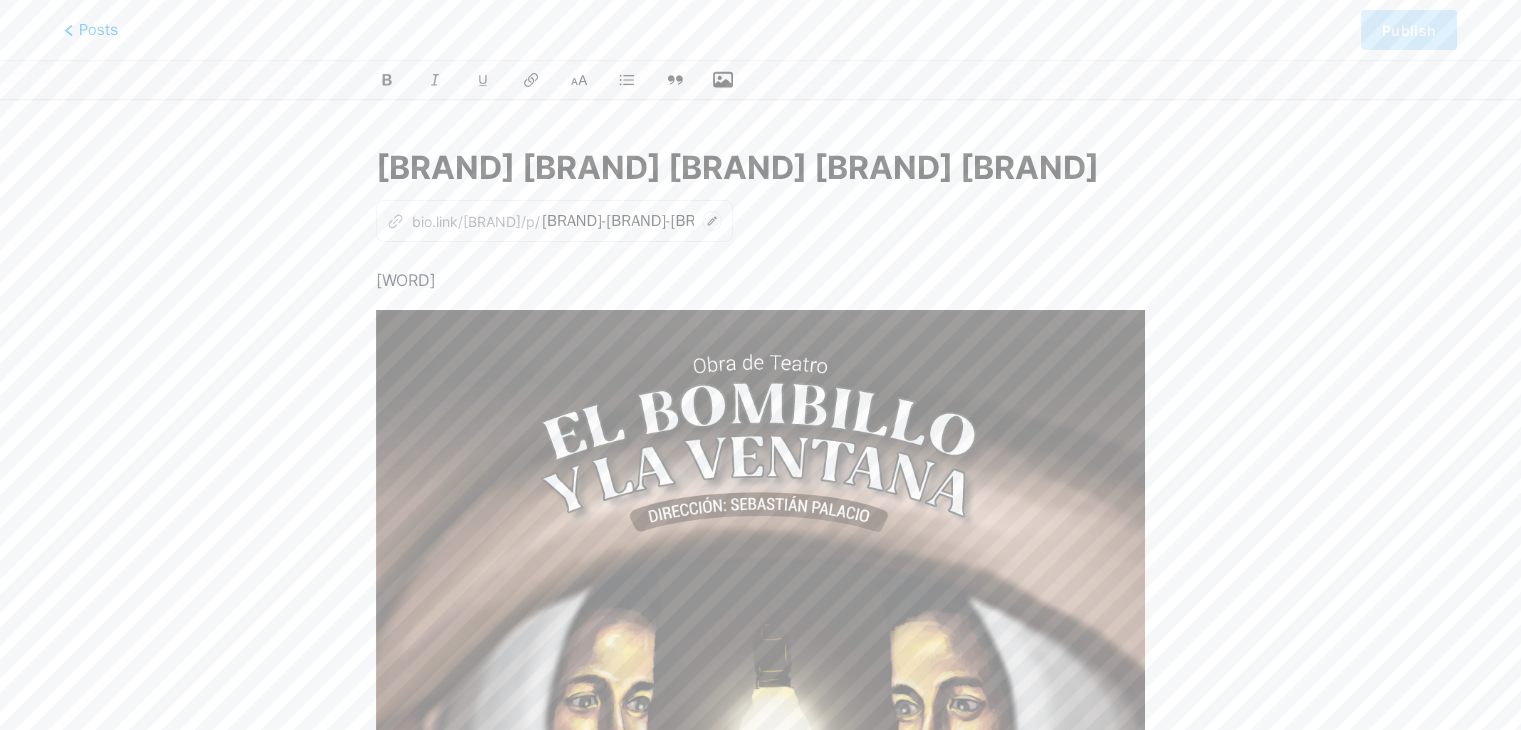 click on "[WORD]" at bounding box center (760, 280) 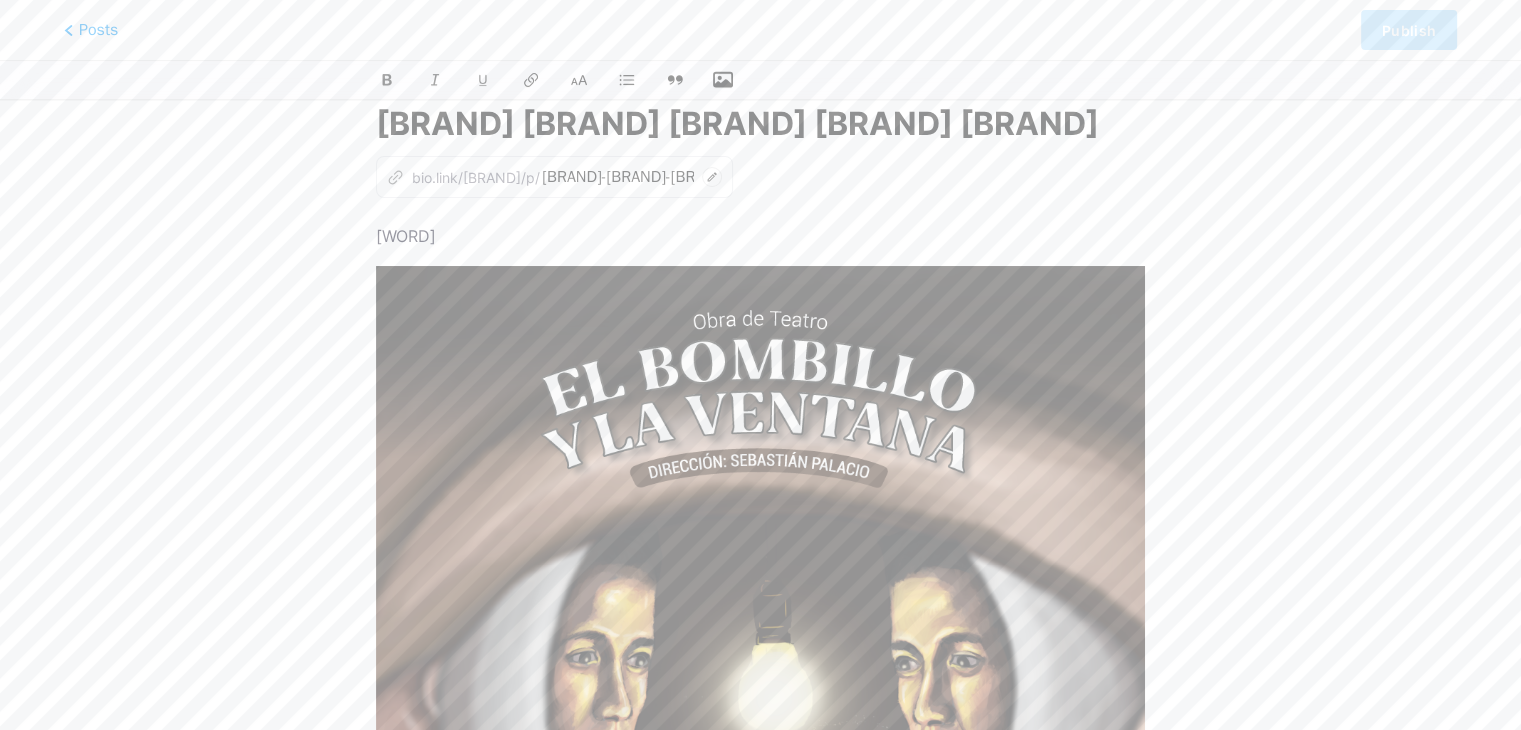 scroll, scrollTop: 0, scrollLeft: 0, axis: both 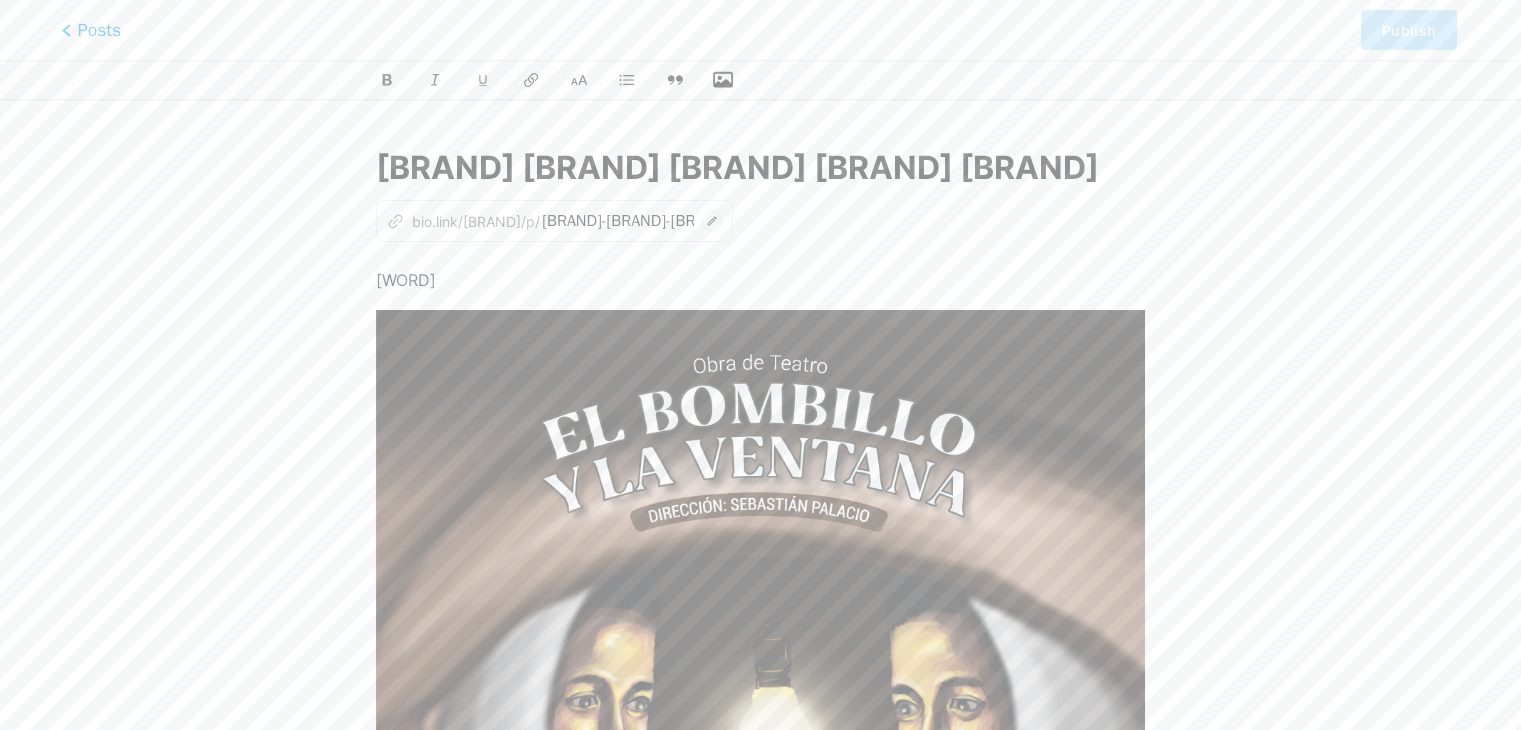 click 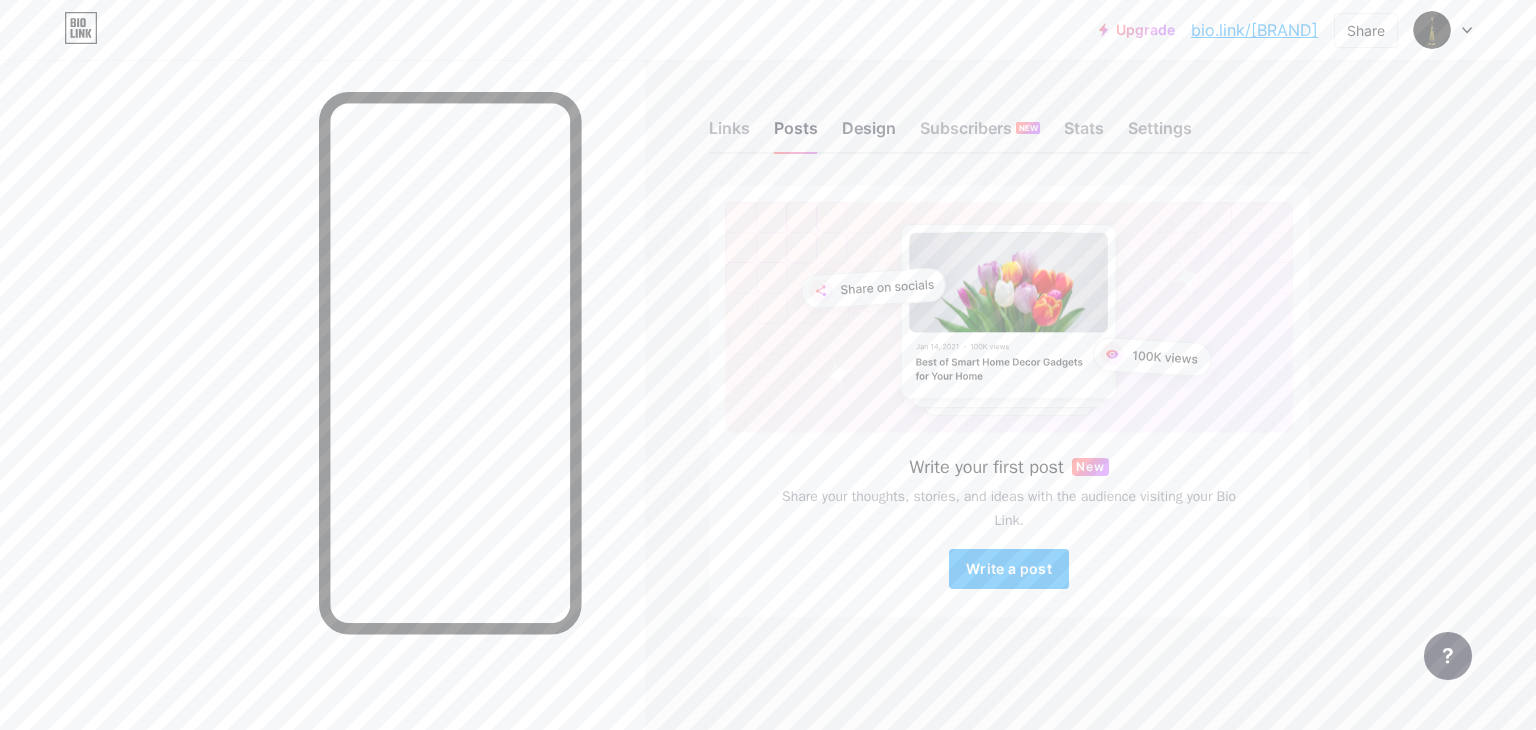 click on "Design" at bounding box center (869, 134) 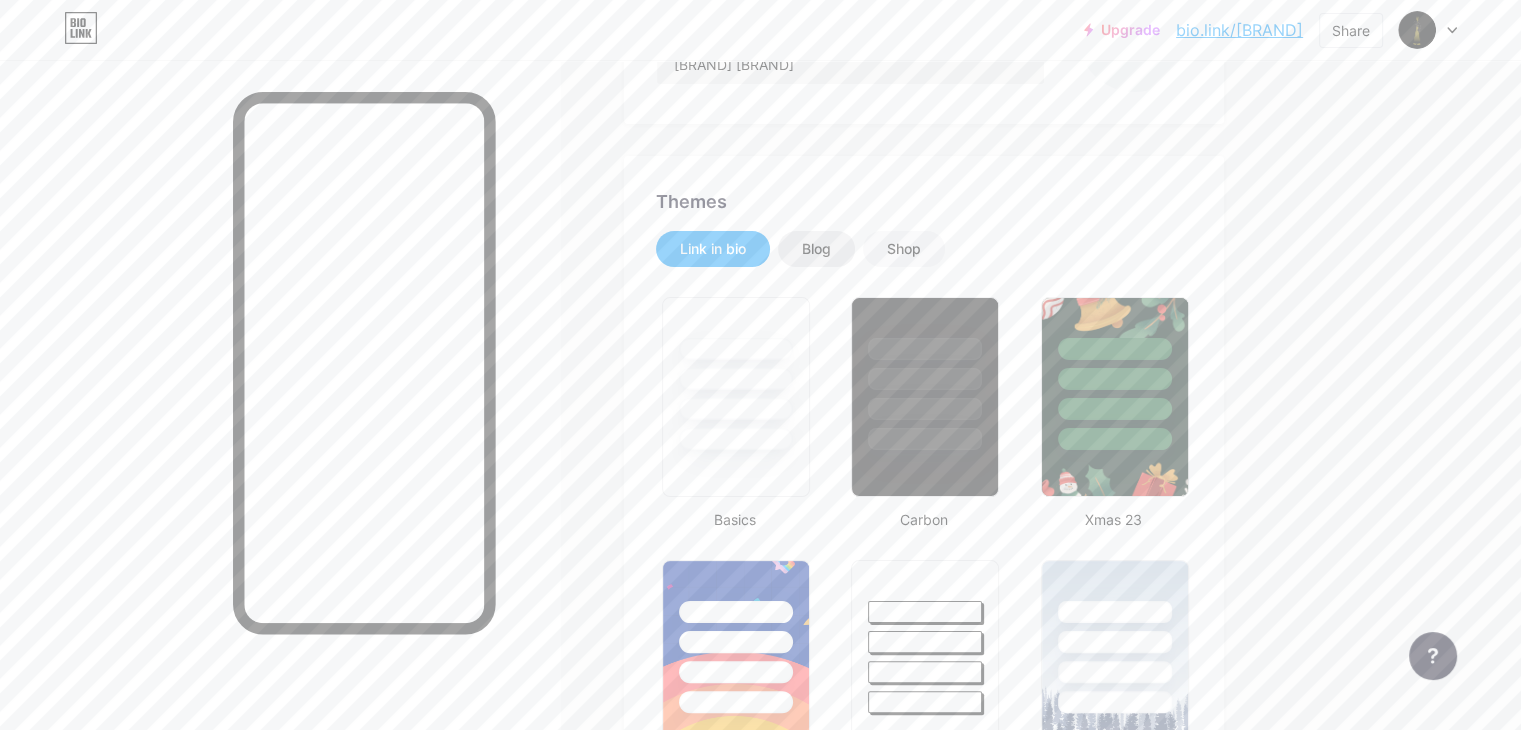 scroll, scrollTop: 400, scrollLeft: 0, axis: vertical 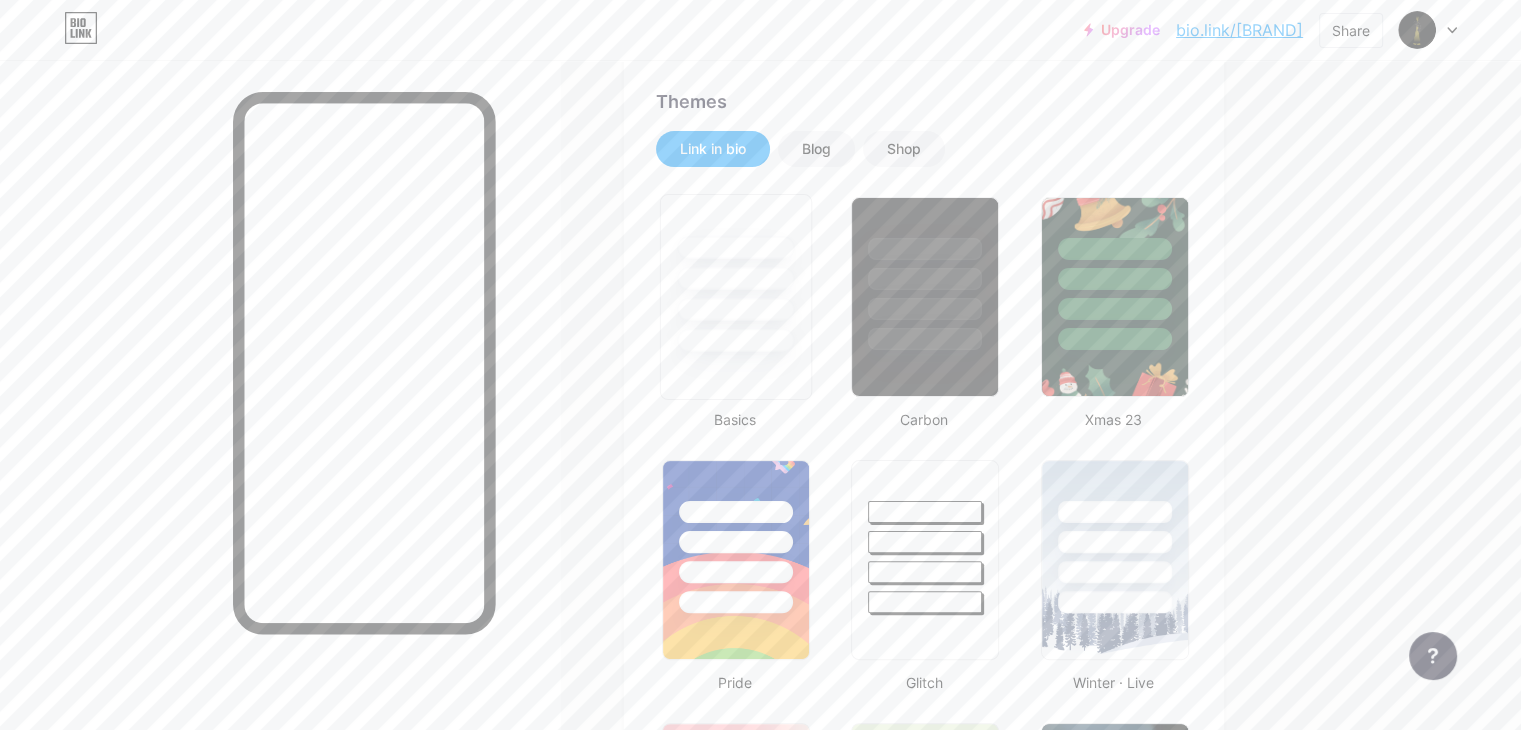 click at bounding box center [735, 309] 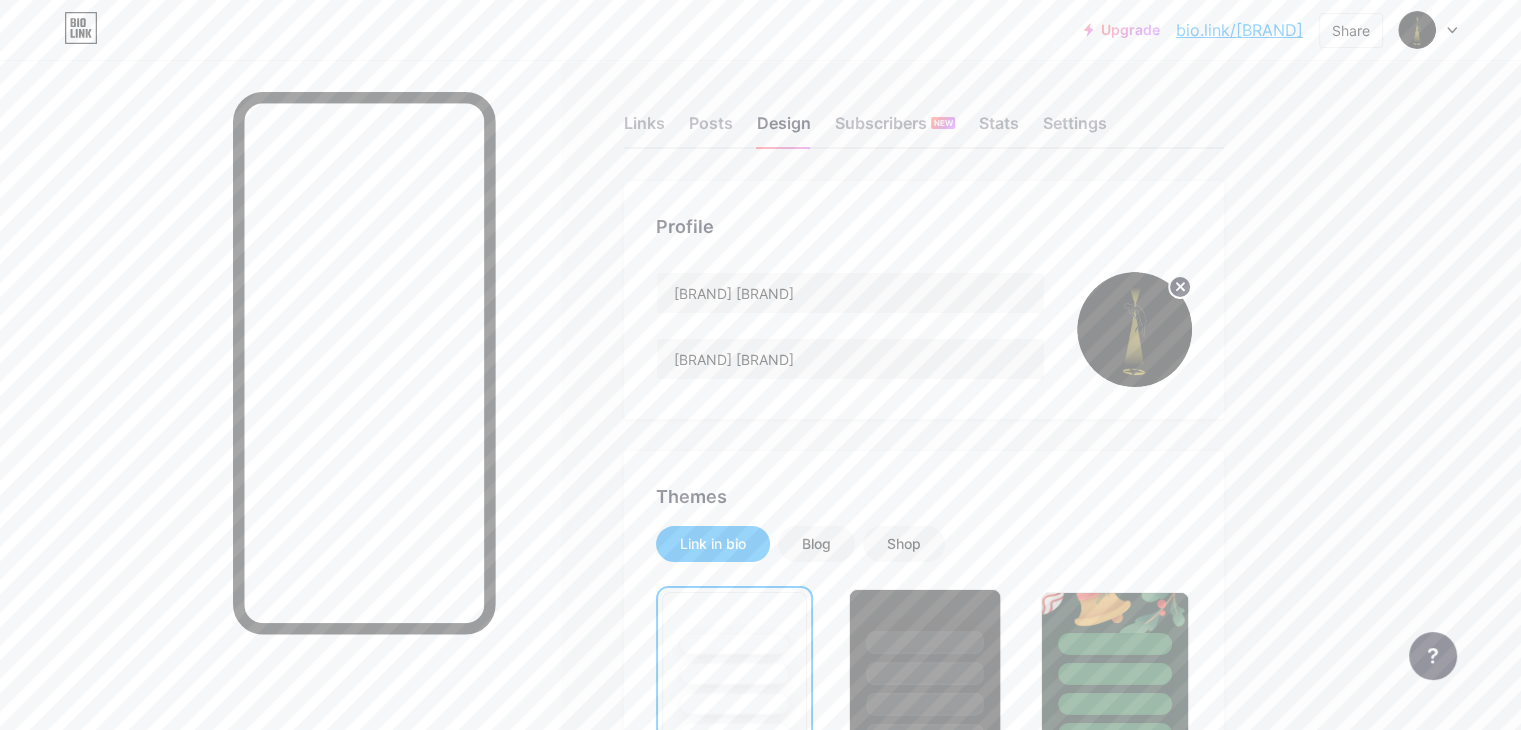 scroll, scrollTop: 0, scrollLeft: 0, axis: both 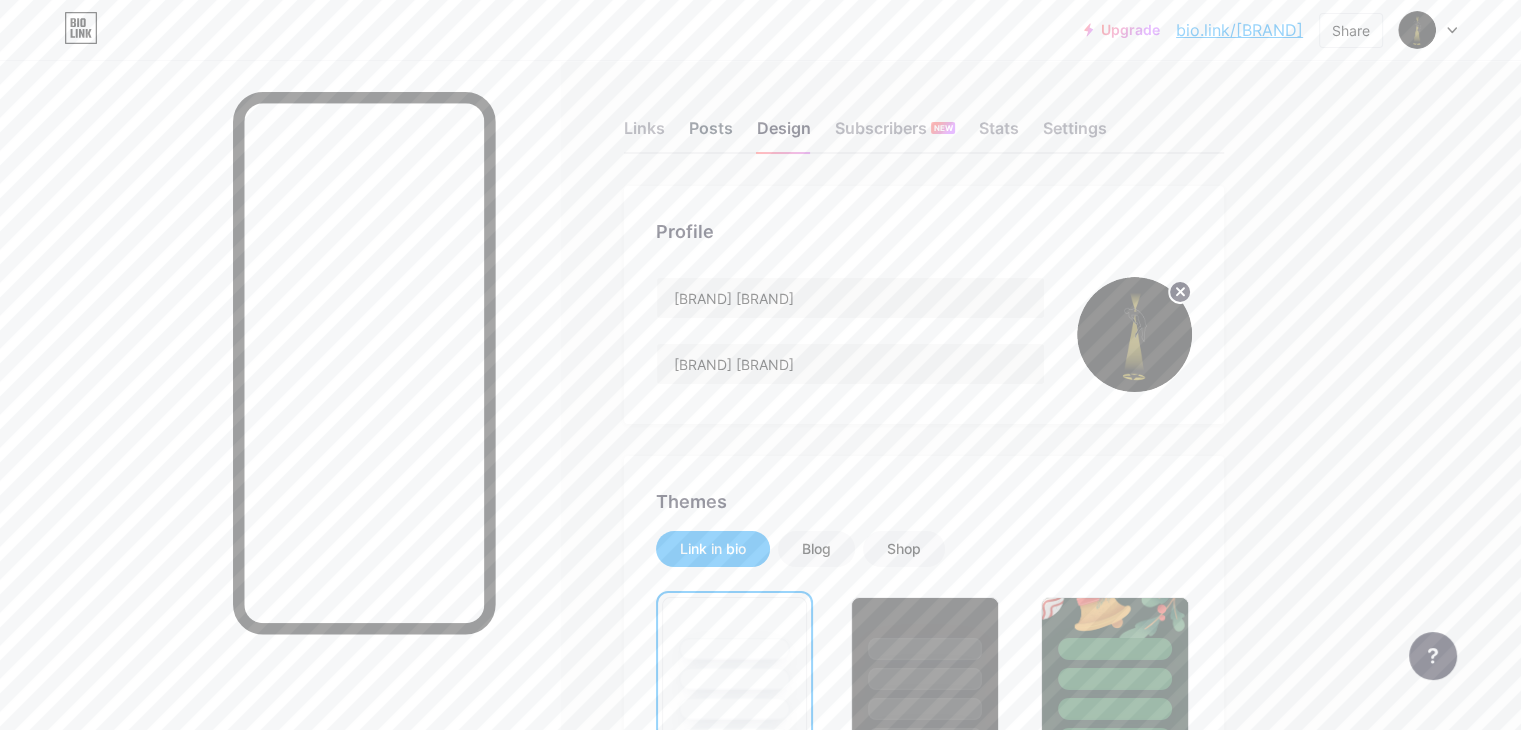 click on "Posts" at bounding box center (711, 134) 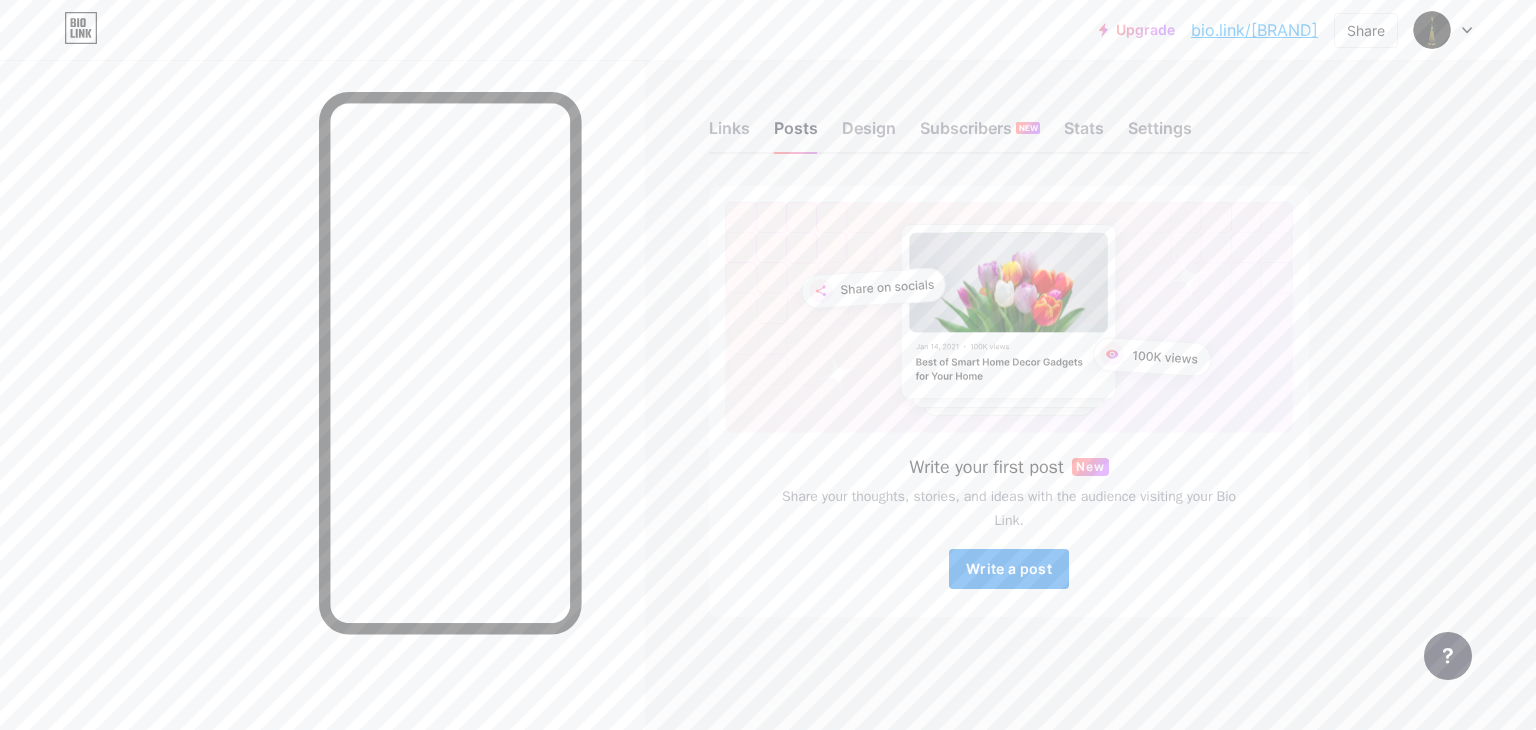 click on "Write a post" at bounding box center [1009, 569] 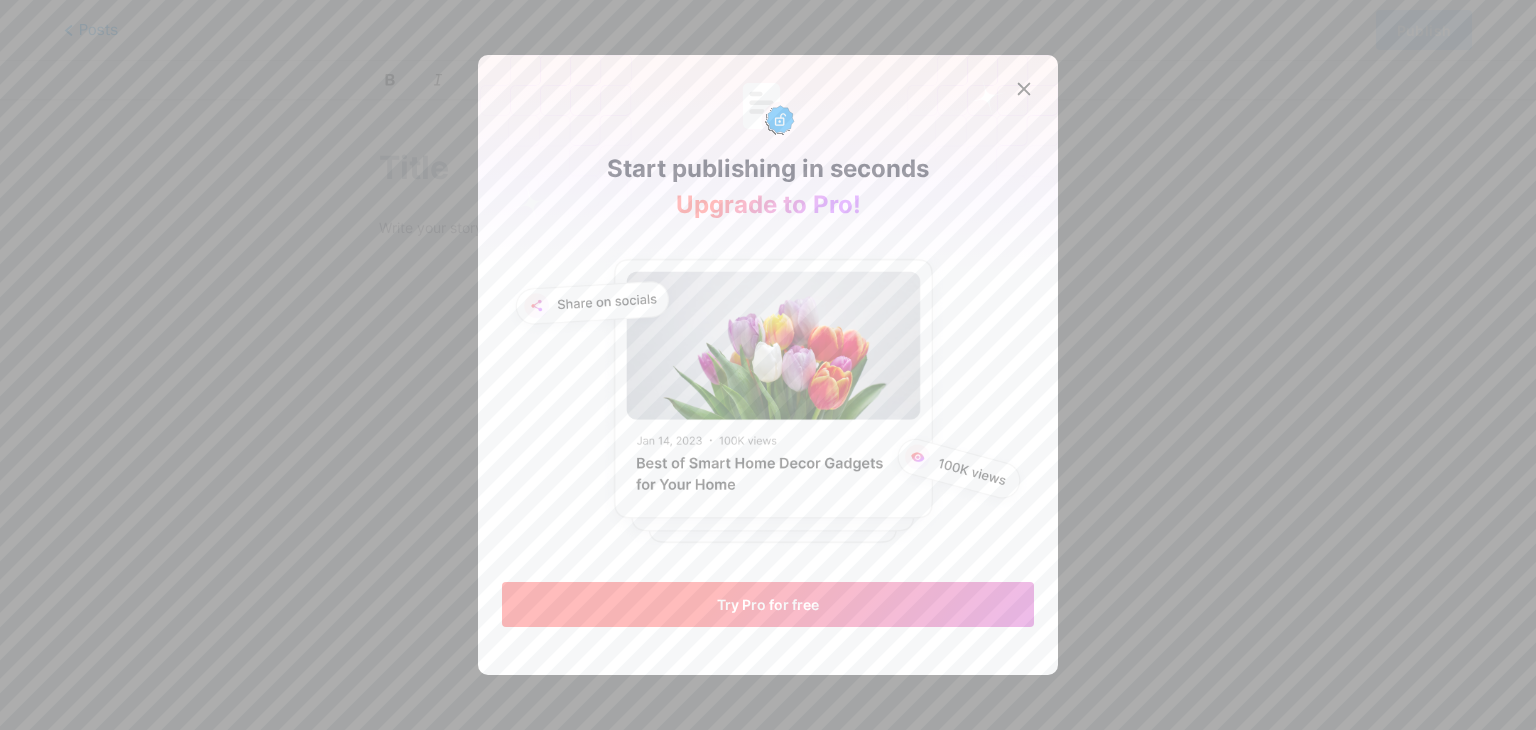 click on "Try Pro for free" at bounding box center [768, 604] 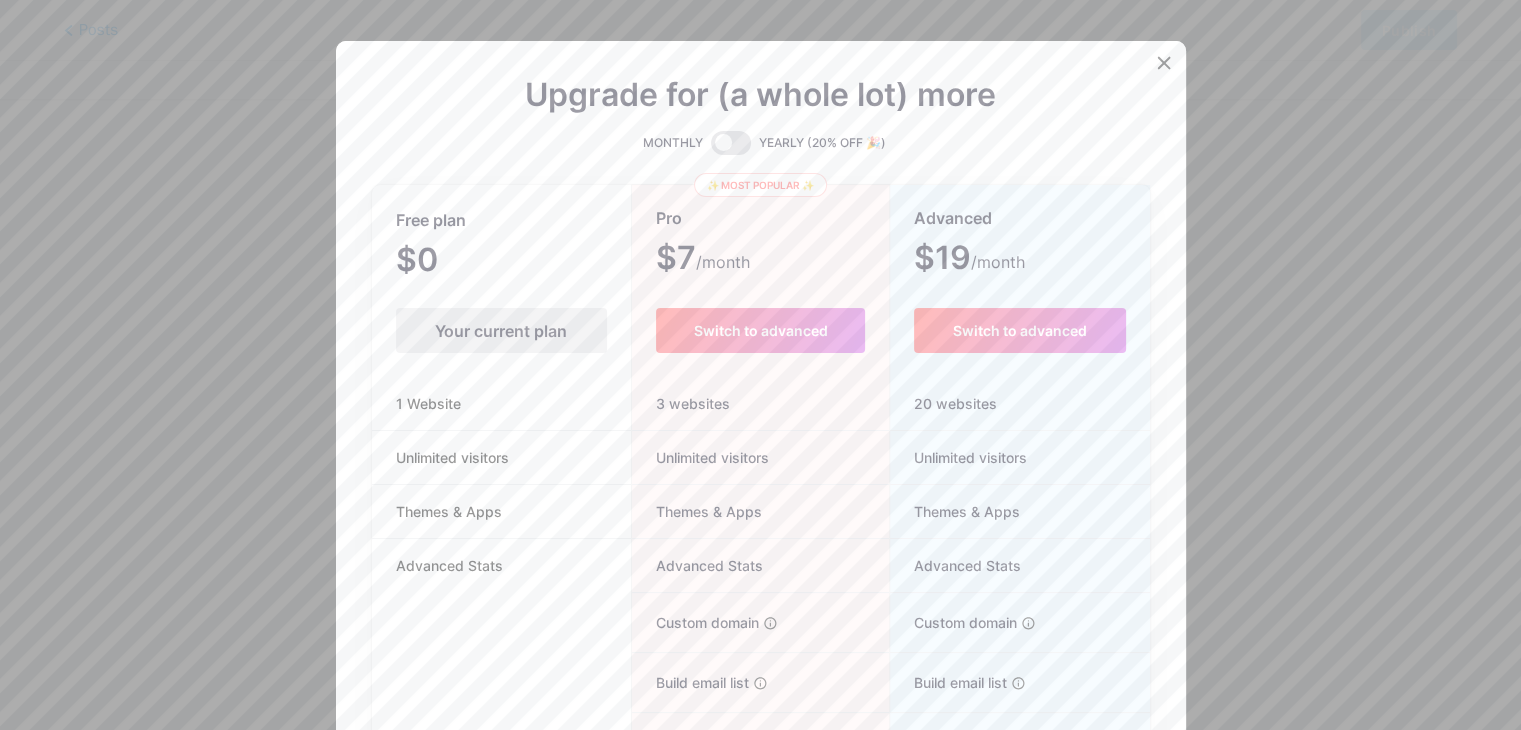 click on "Your current plan" at bounding box center (501, 330) 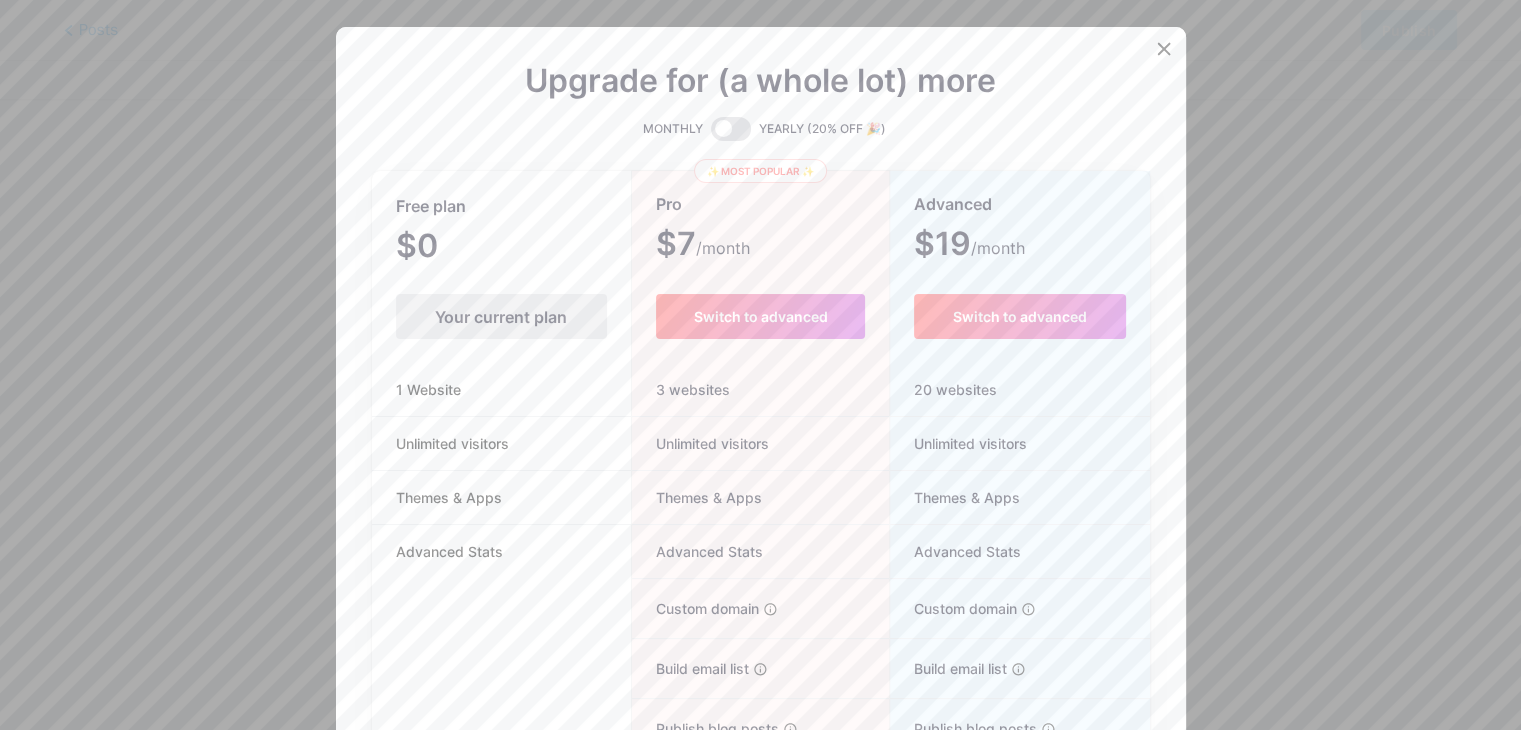 scroll, scrollTop: 0, scrollLeft: 0, axis: both 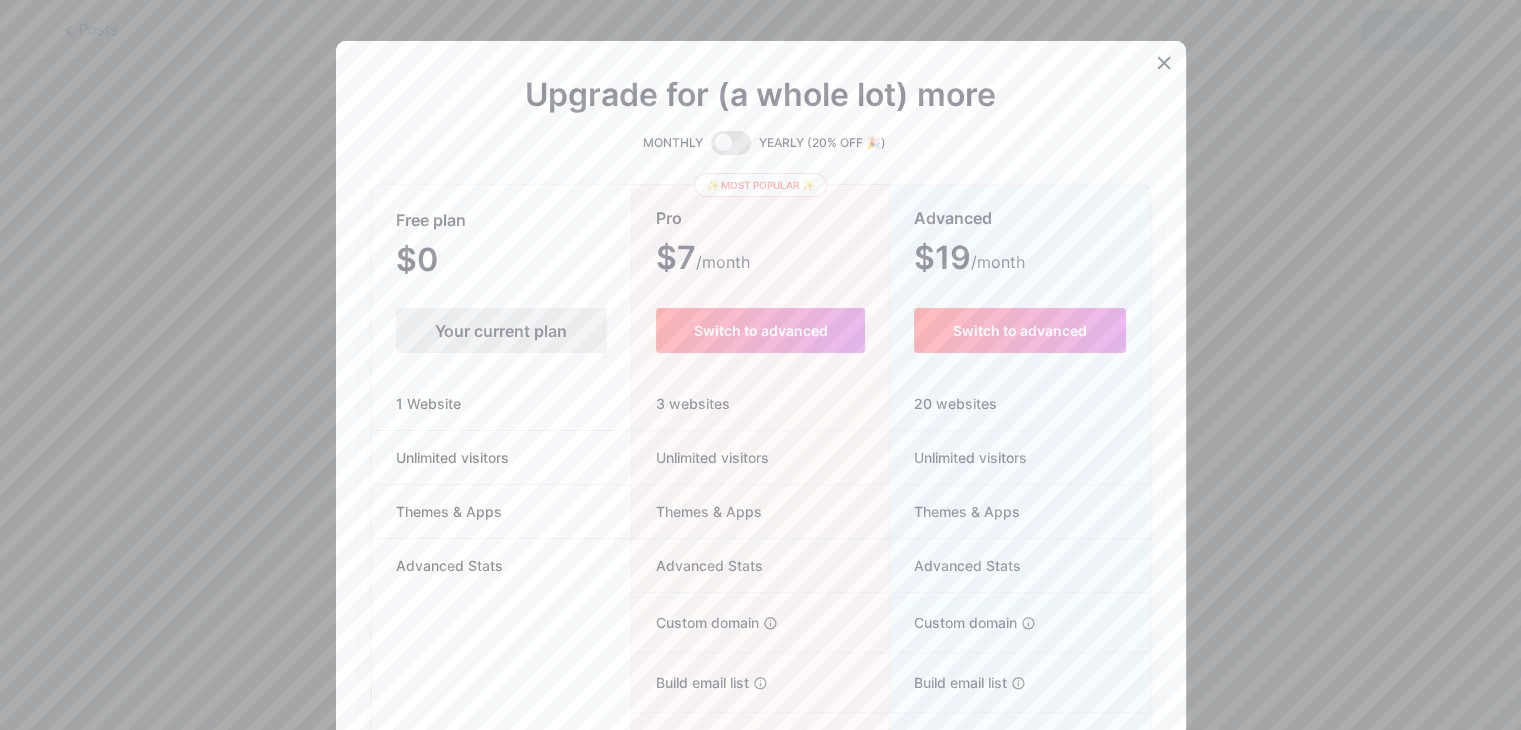 click on "Free plan   $0   /month
Your current plan   1 Website Unlimited visitors Themes & Apps Advanced Stats" at bounding box center (501, 540) 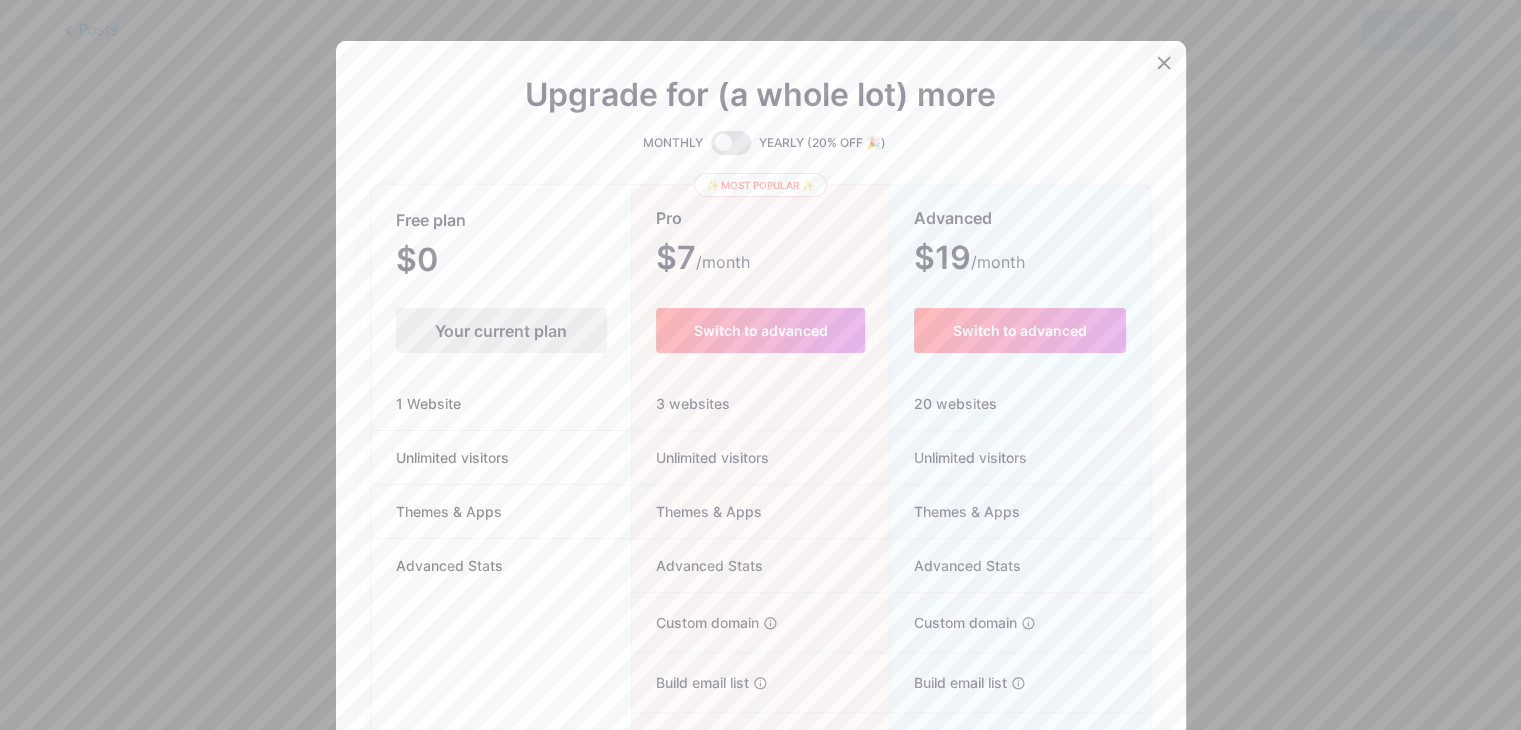 click 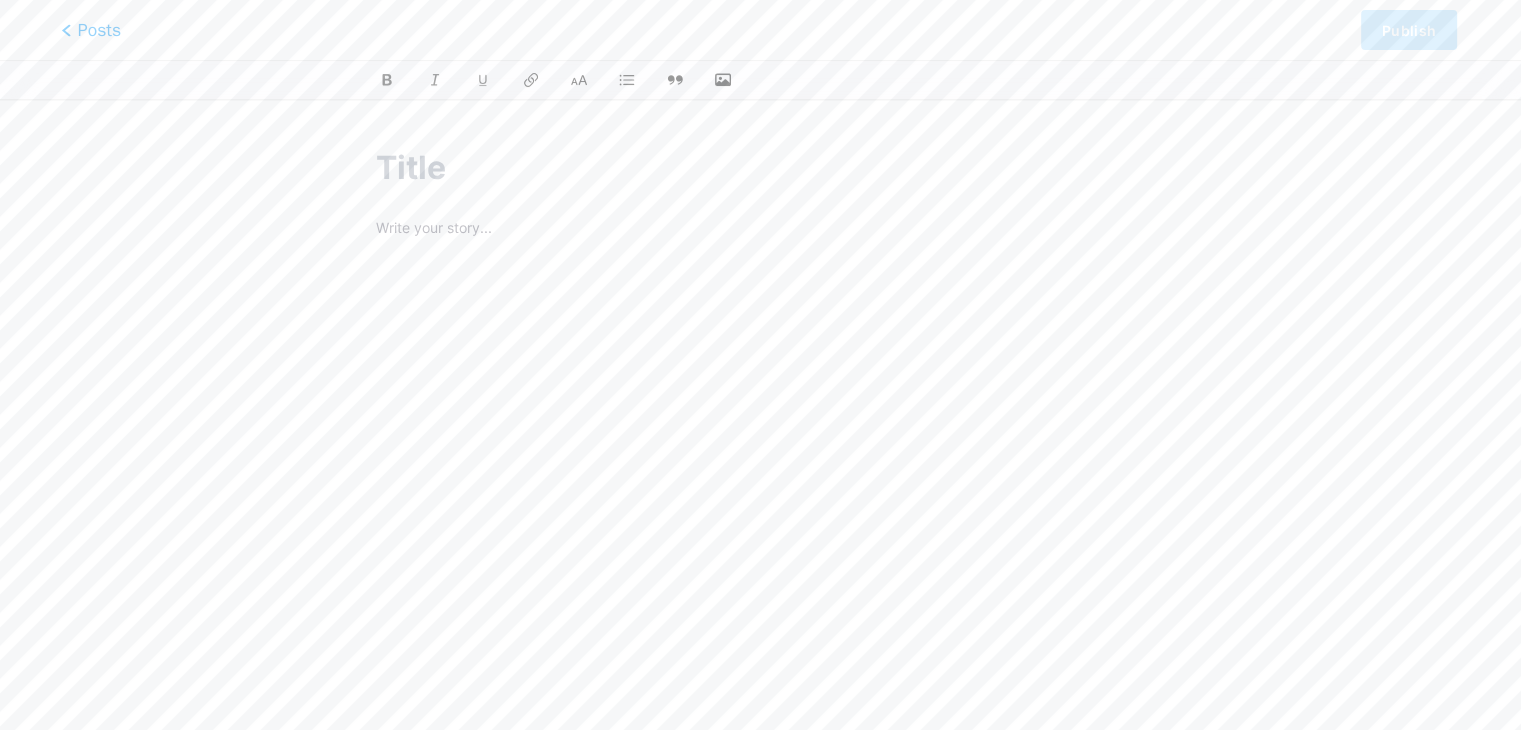 click on "Posts" at bounding box center [91, 30] 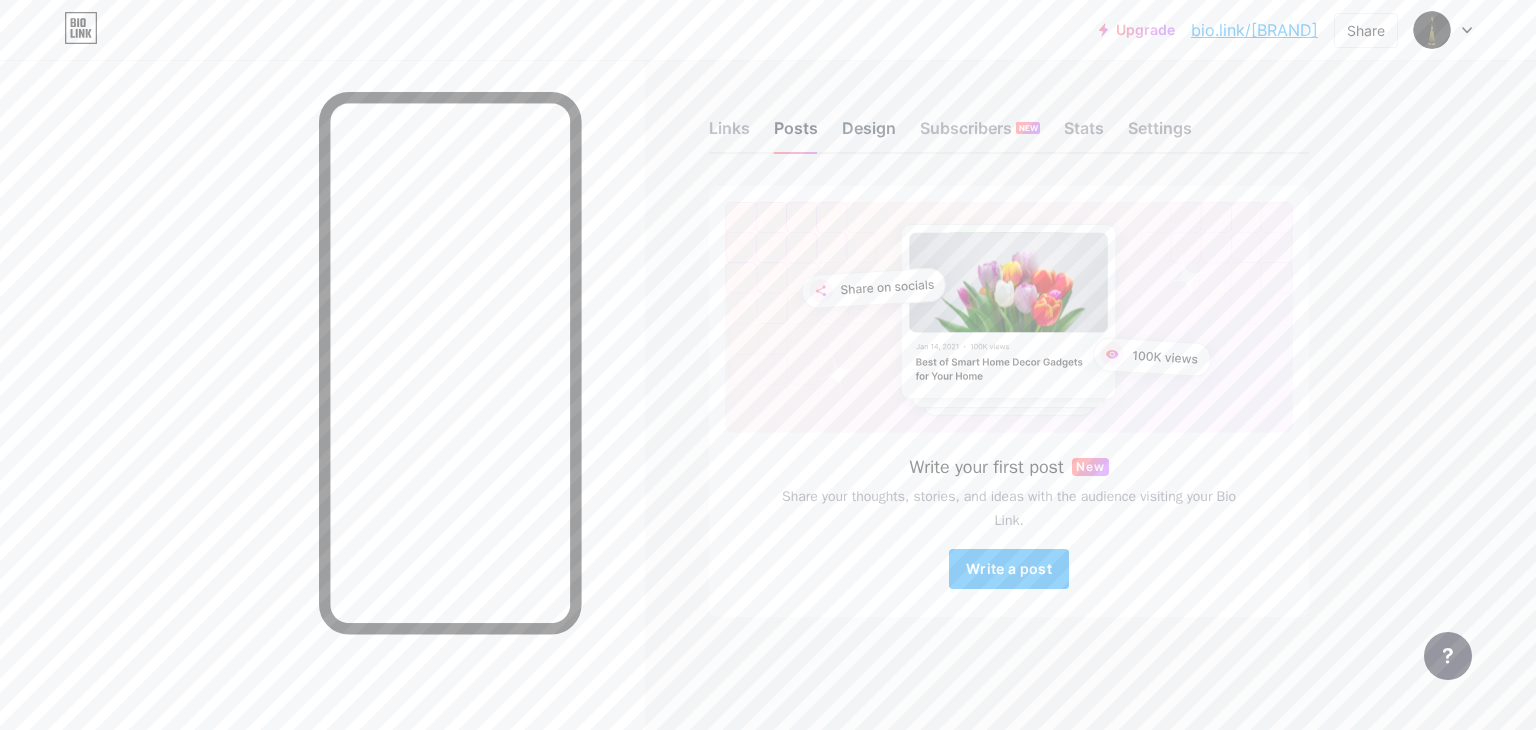 click on "Design" at bounding box center [869, 134] 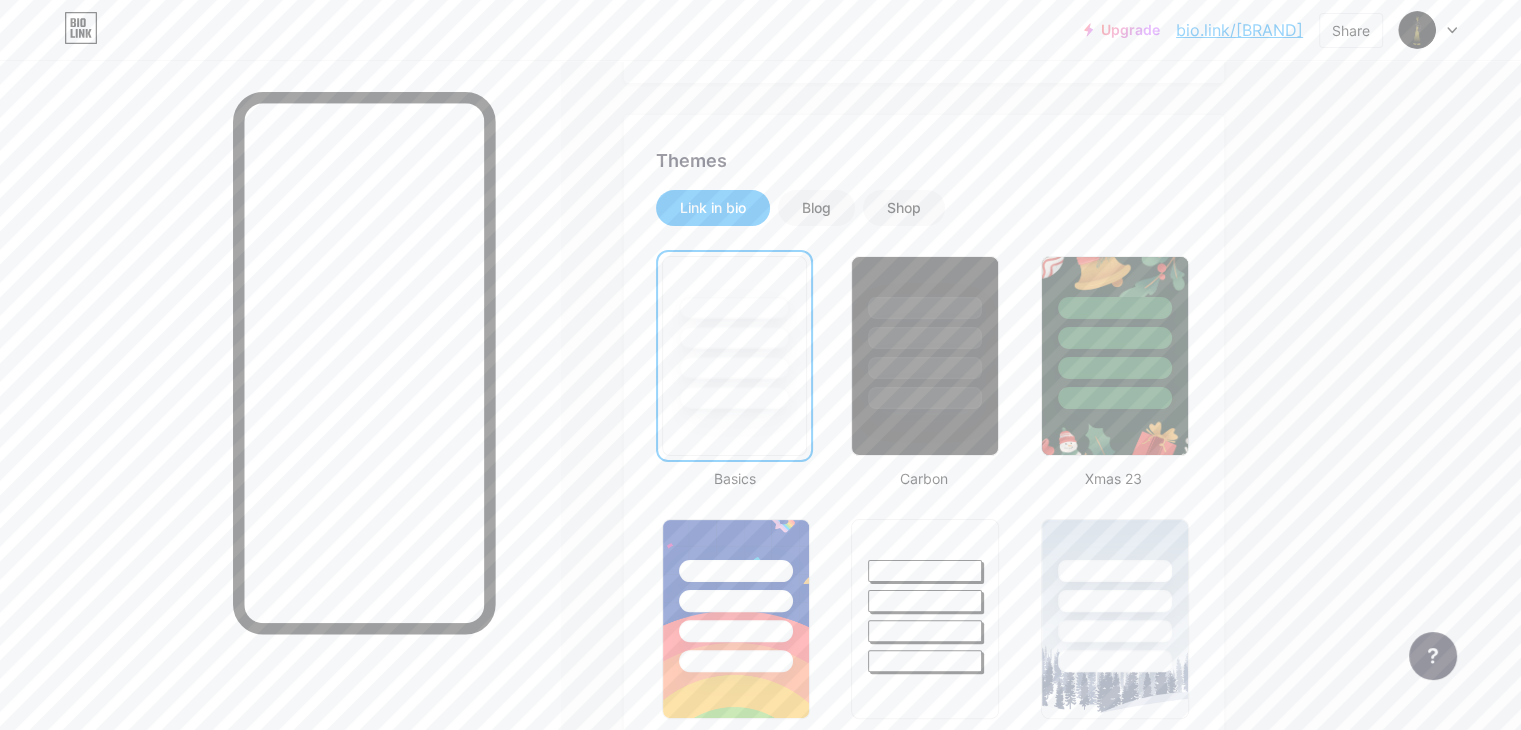 scroll, scrollTop: 400, scrollLeft: 0, axis: vertical 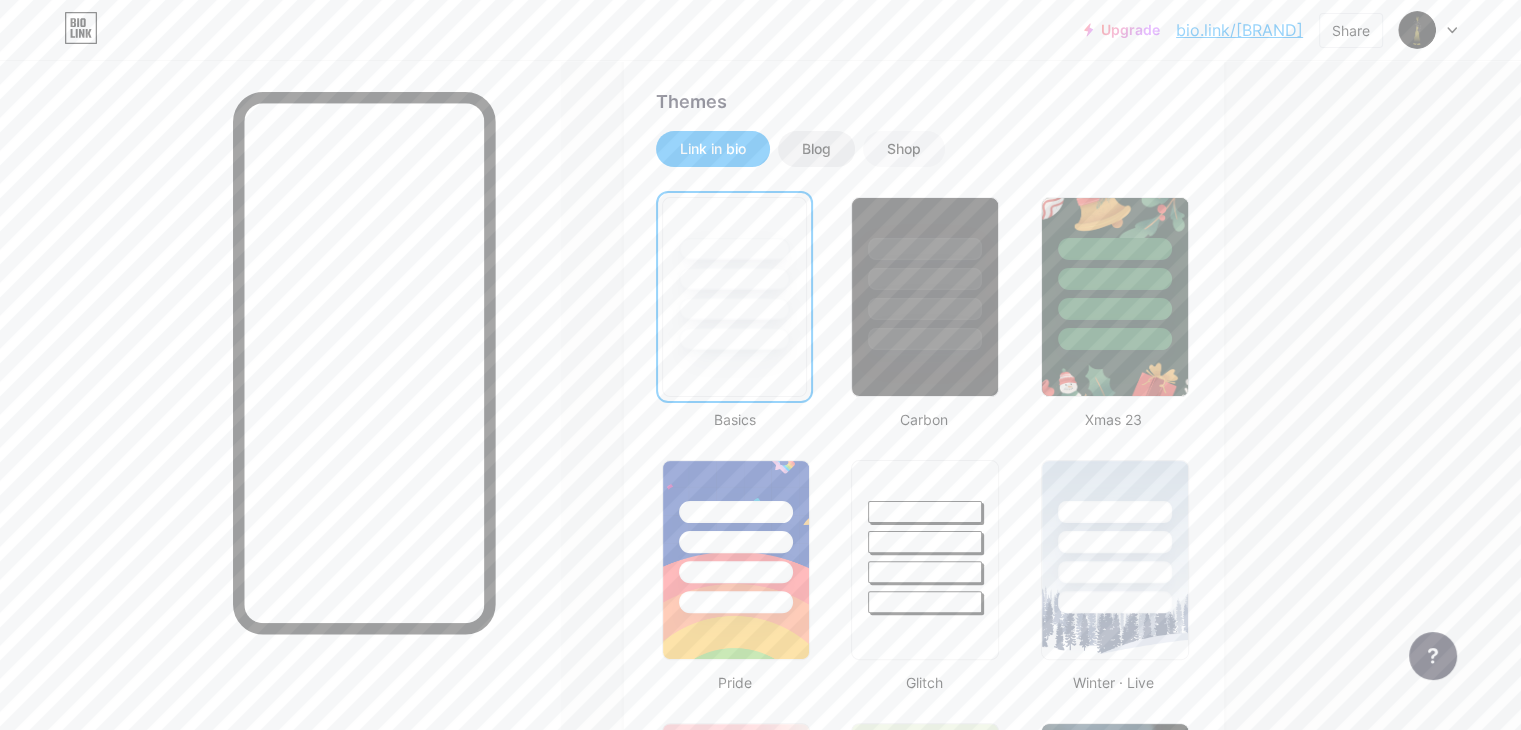 click on "Blog" at bounding box center [816, 149] 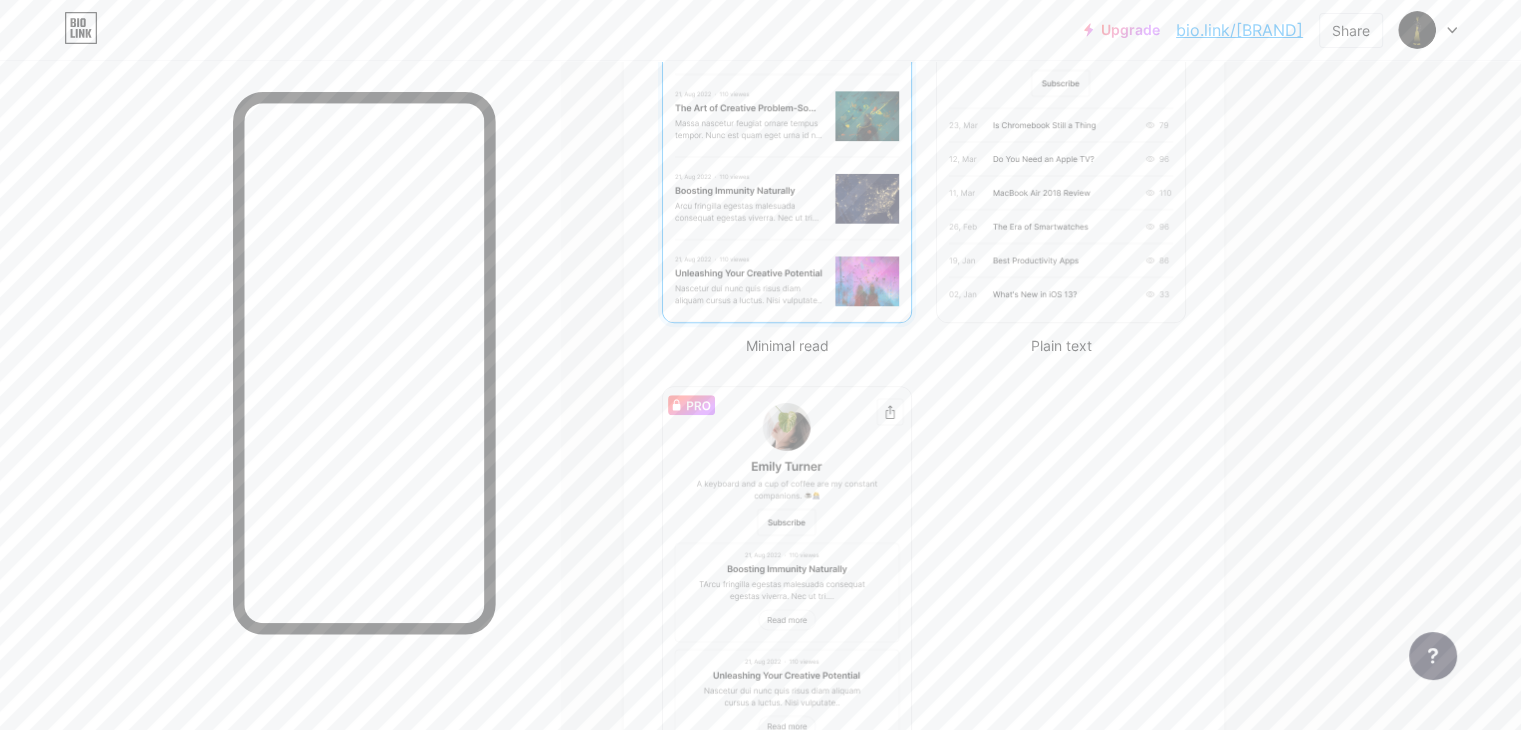 scroll, scrollTop: 339, scrollLeft: 0, axis: vertical 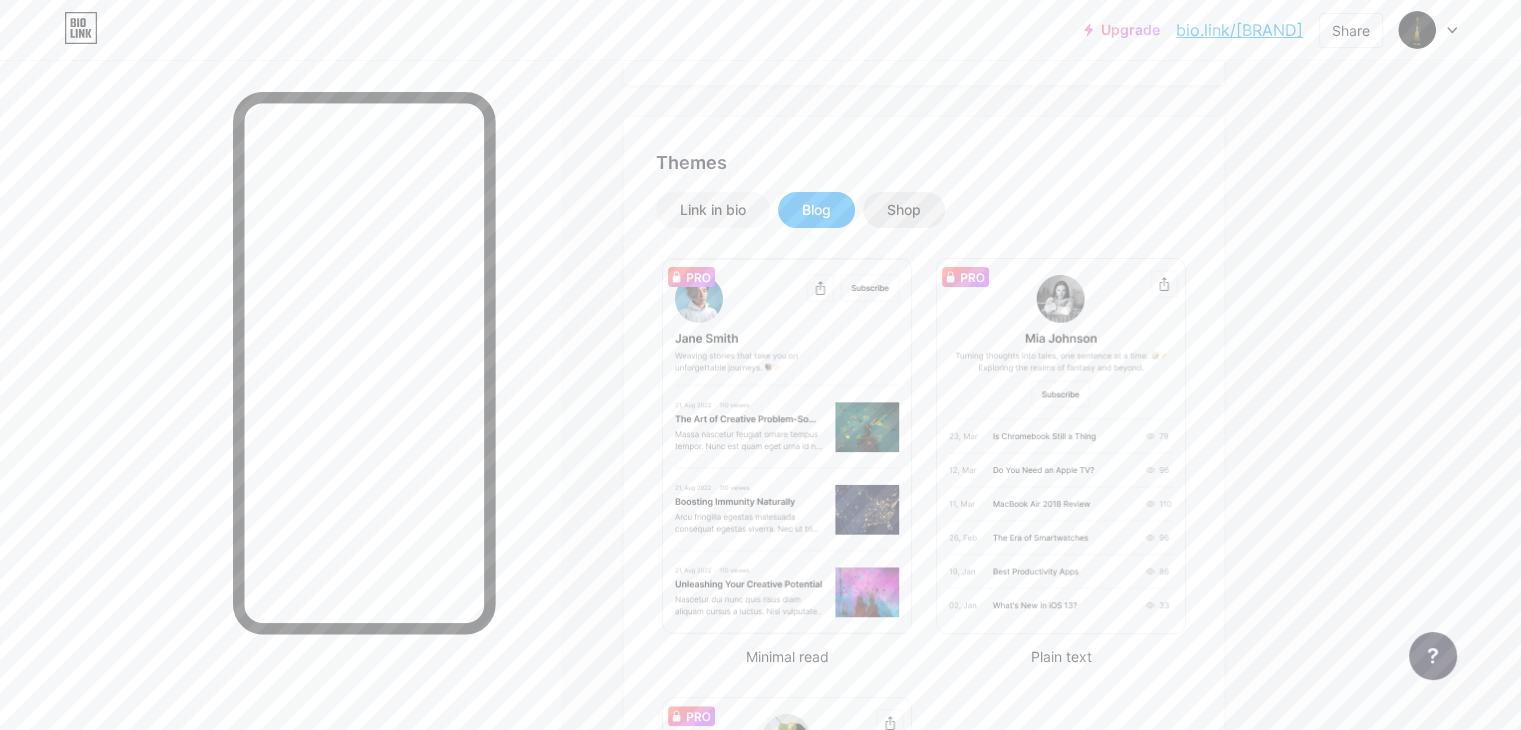 click on "Shop" at bounding box center (904, 210) 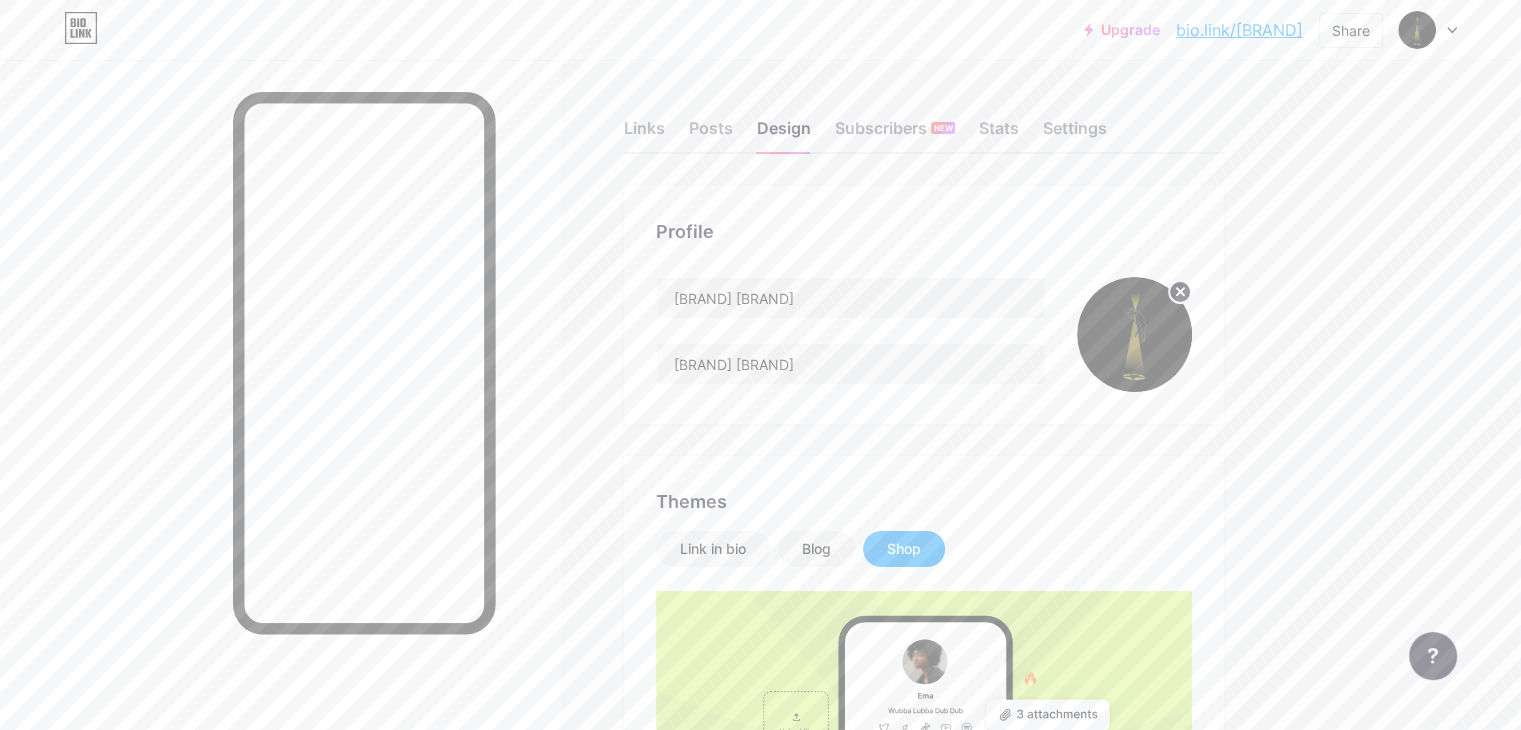 scroll, scrollTop: 0, scrollLeft: 0, axis: both 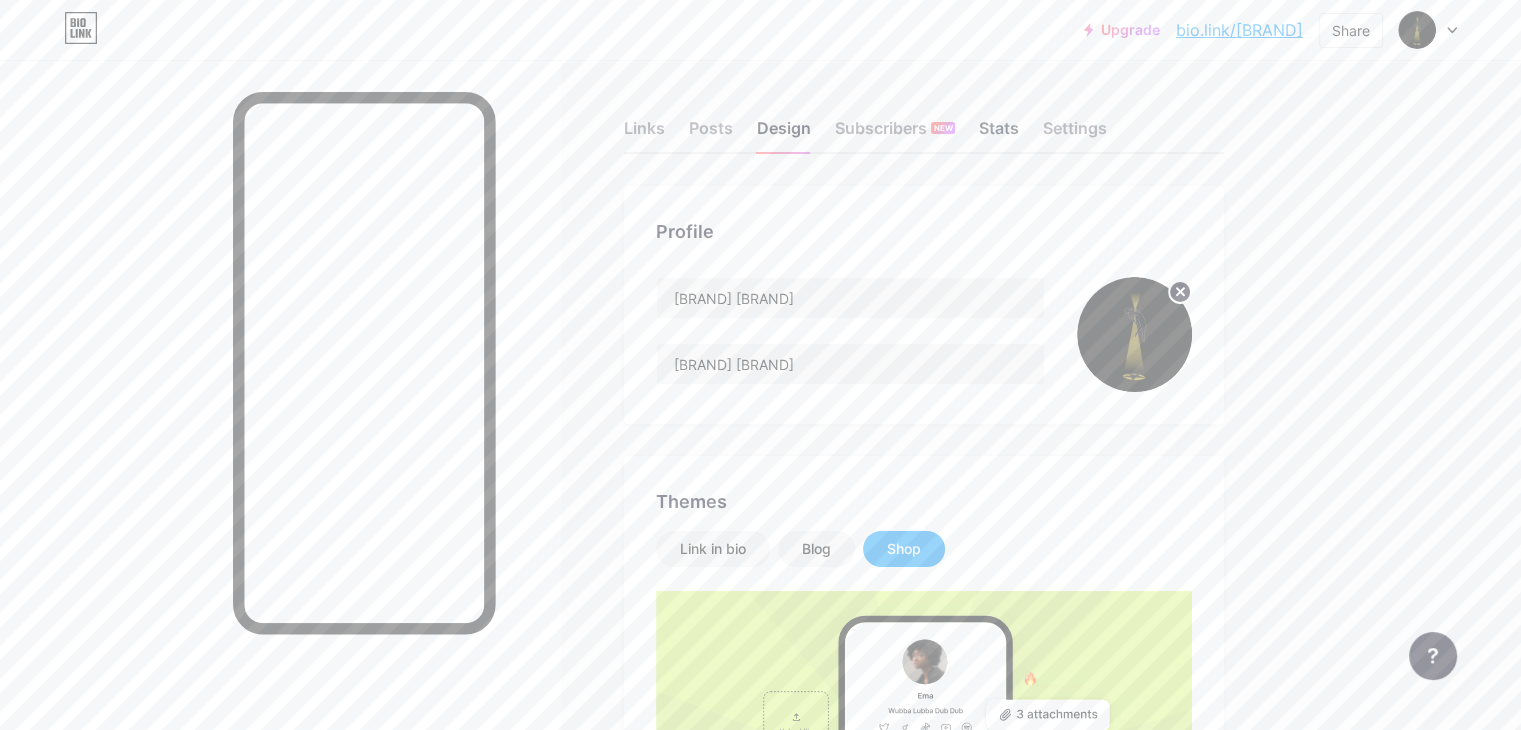 click on "Stats" at bounding box center [999, 134] 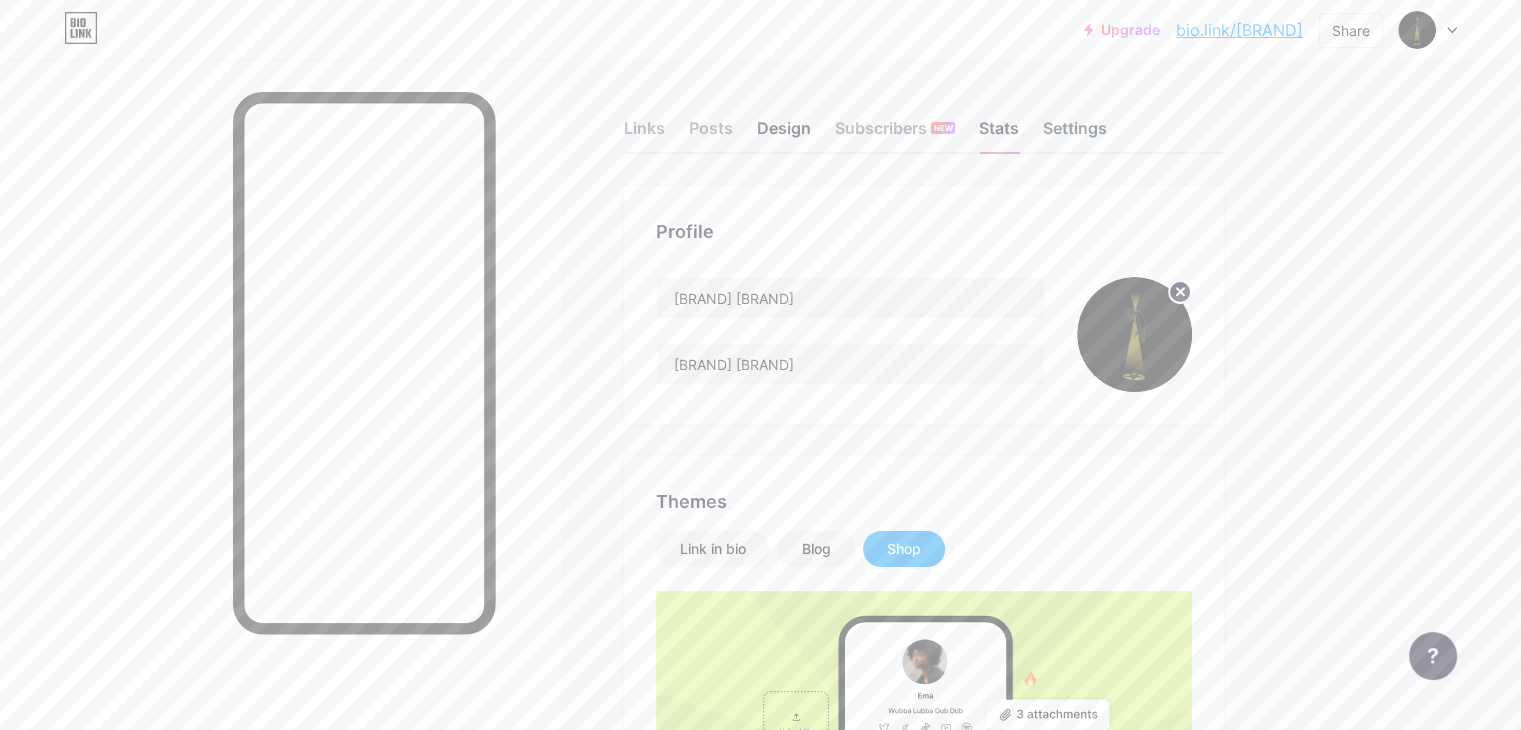 click on "Settings" at bounding box center [1075, 134] 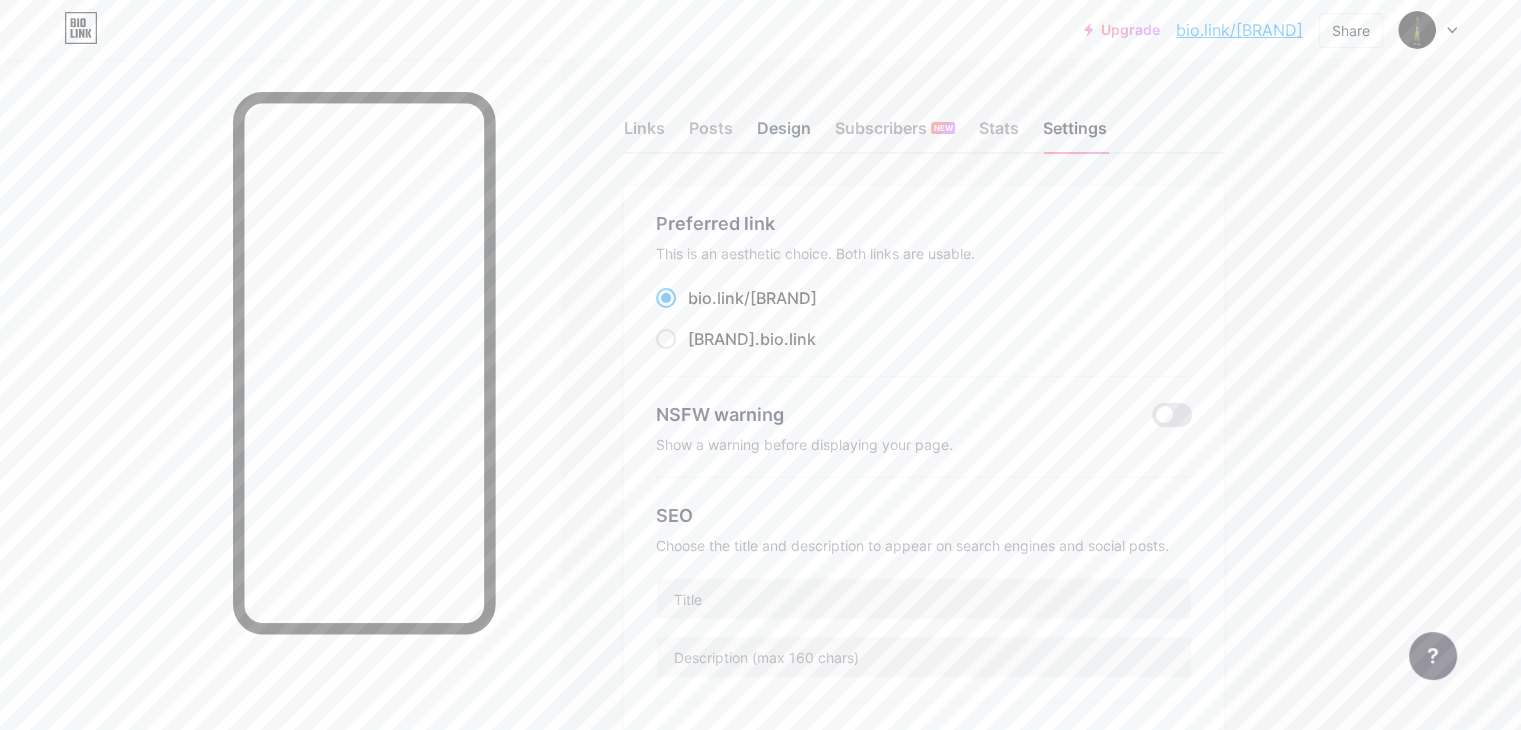 click on "Design" at bounding box center (784, 134) 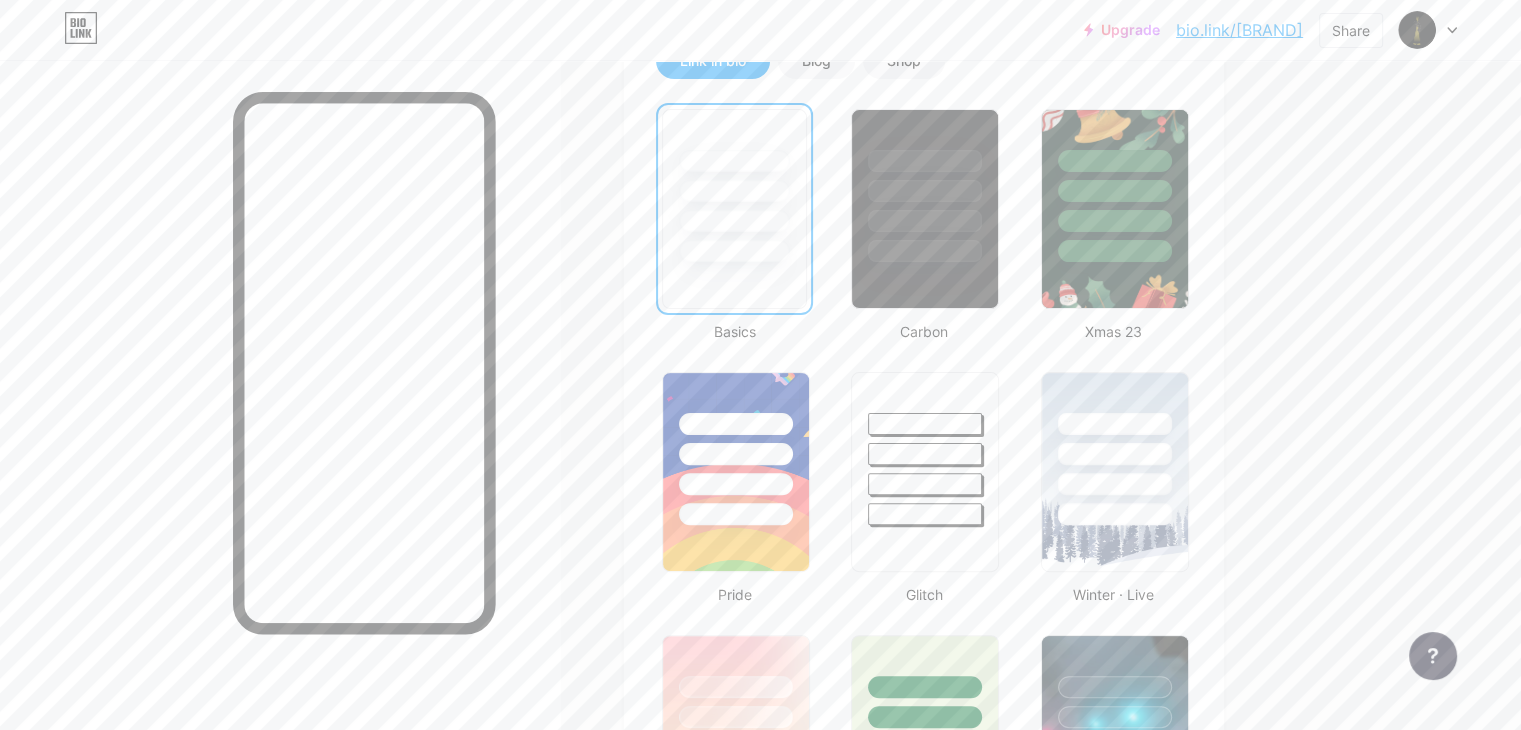 scroll, scrollTop: 900, scrollLeft: 0, axis: vertical 